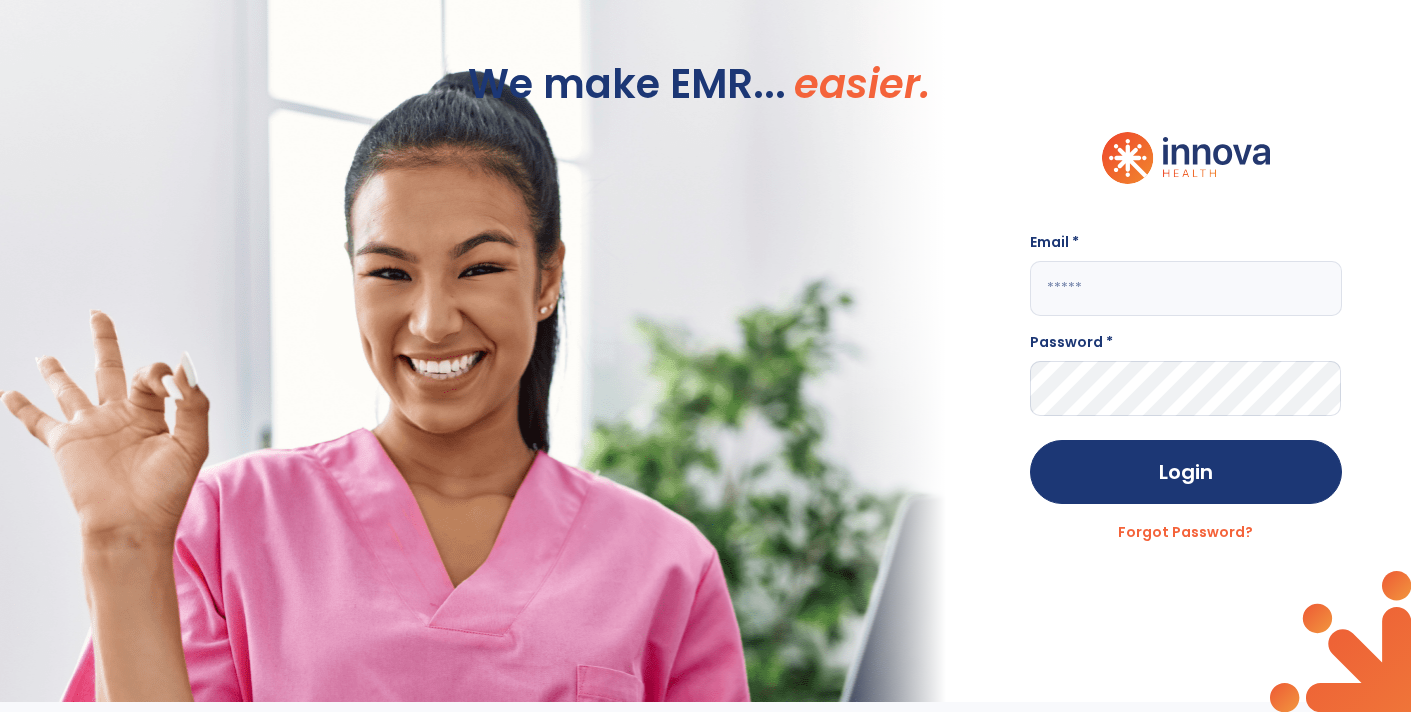 scroll, scrollTop: 0, scrollLeft: 0, axis: both 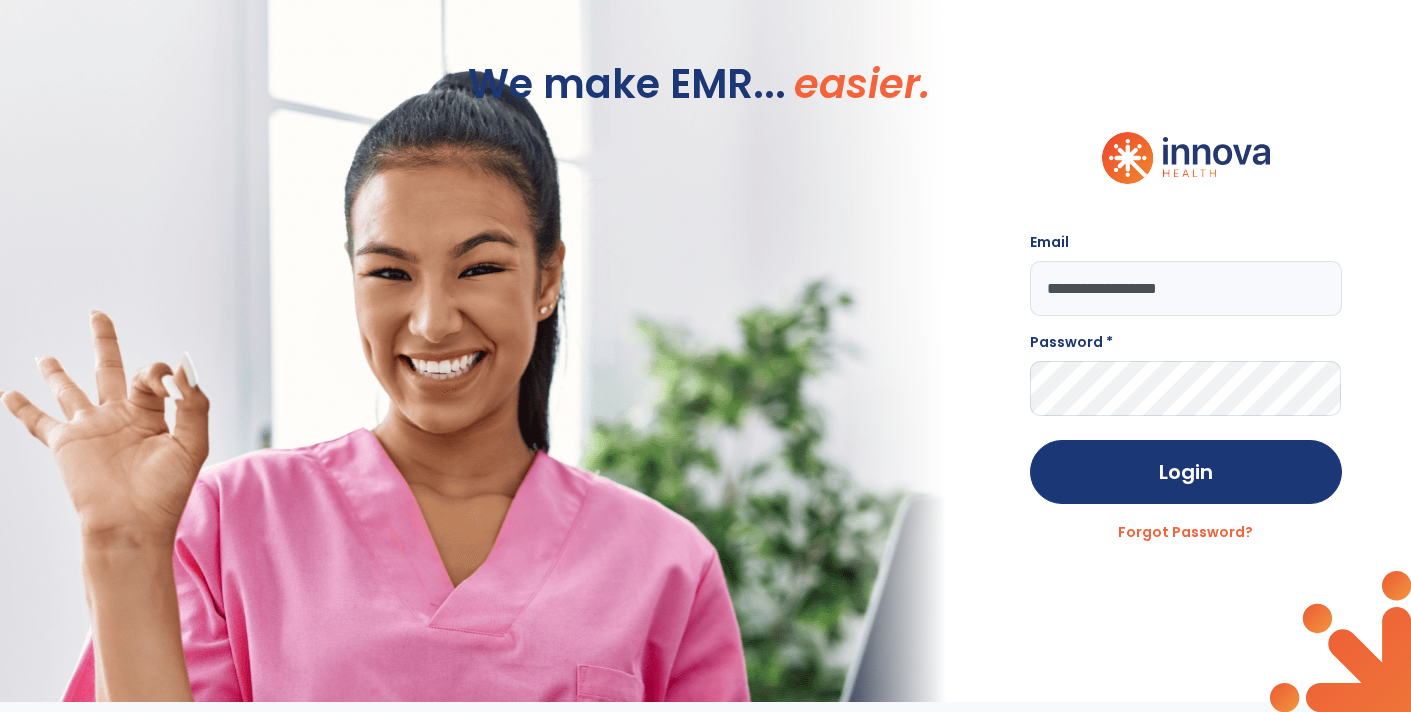 type on "**********" 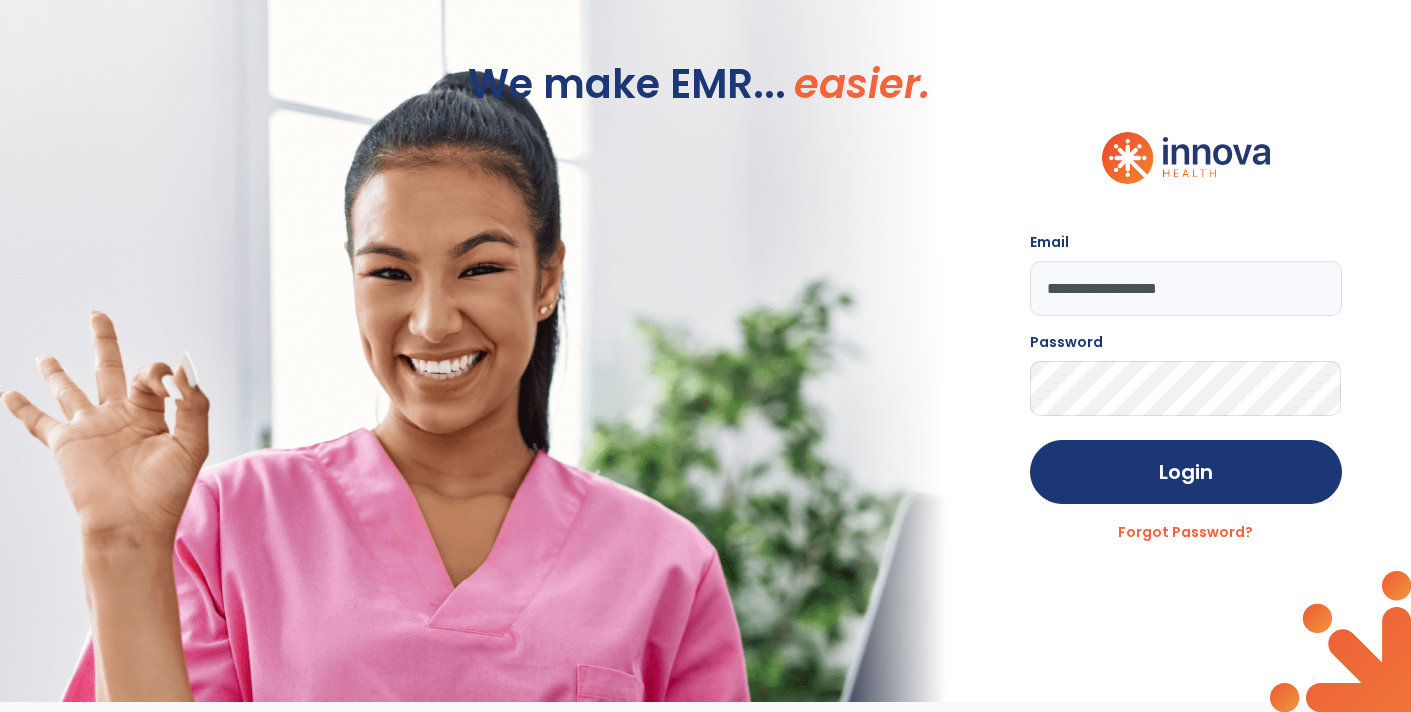 click on "Login" 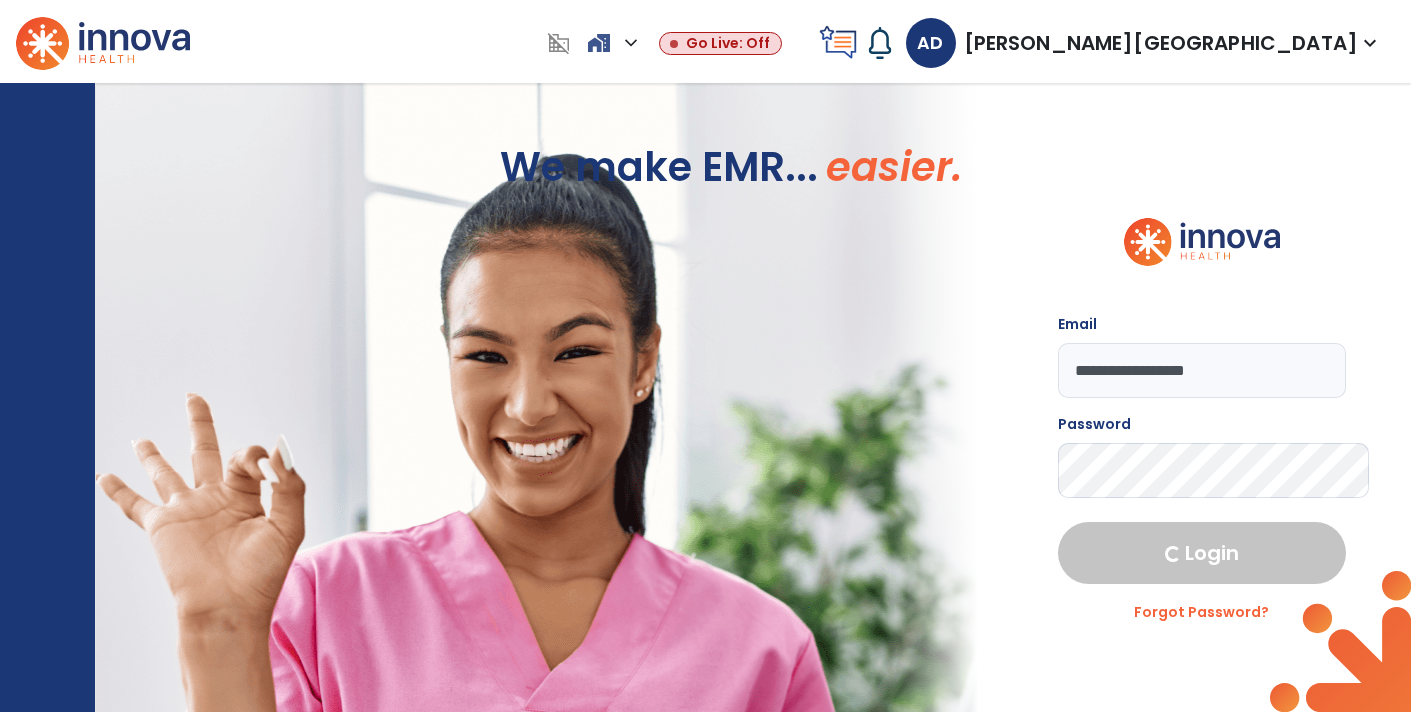 select on "****" 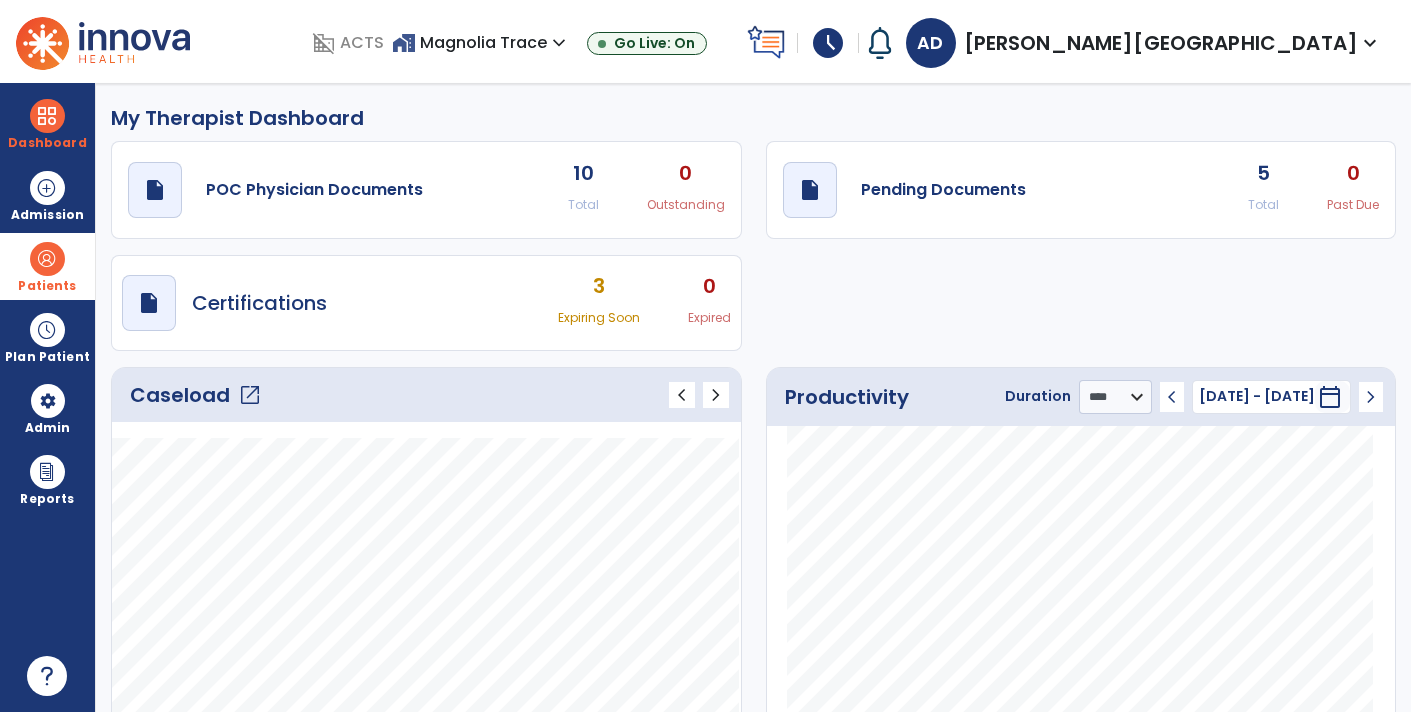 click at bounding box center [47, 259] 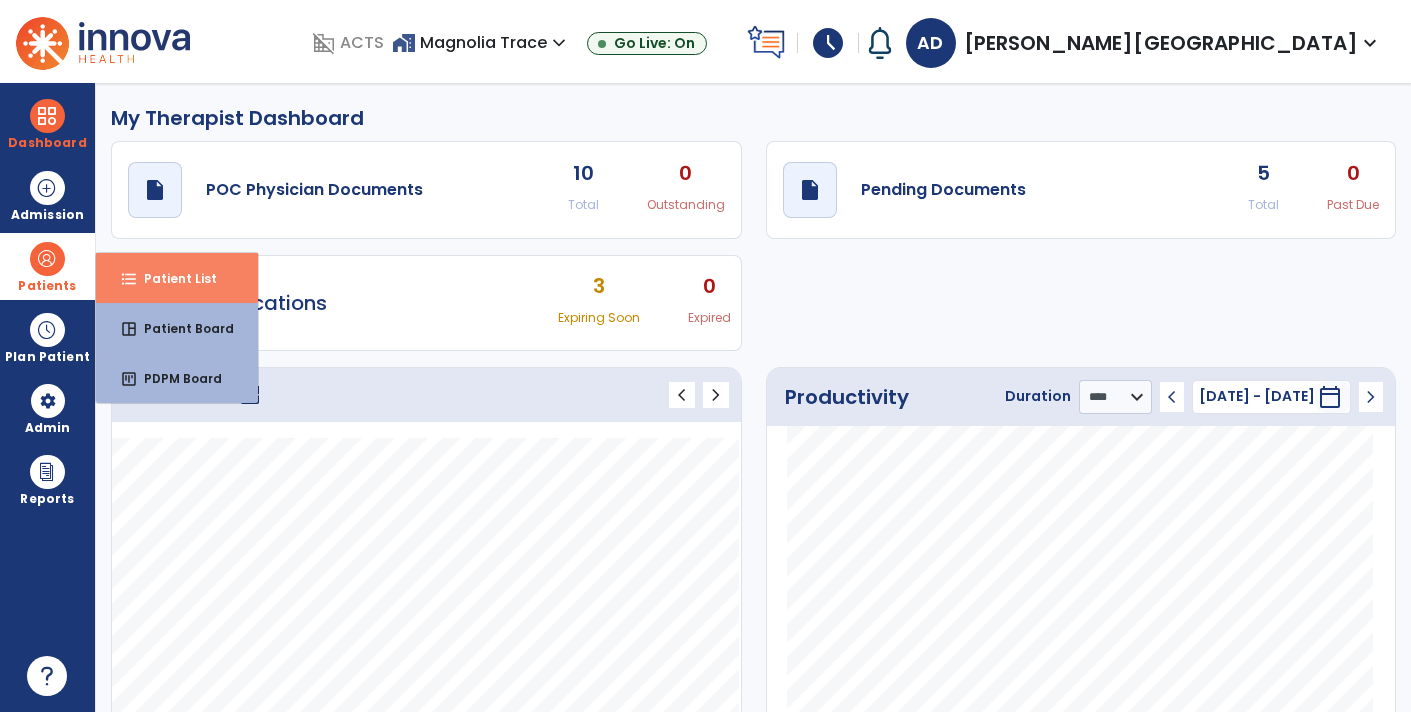 click on "Patient List" at bounding box center [172, 278] 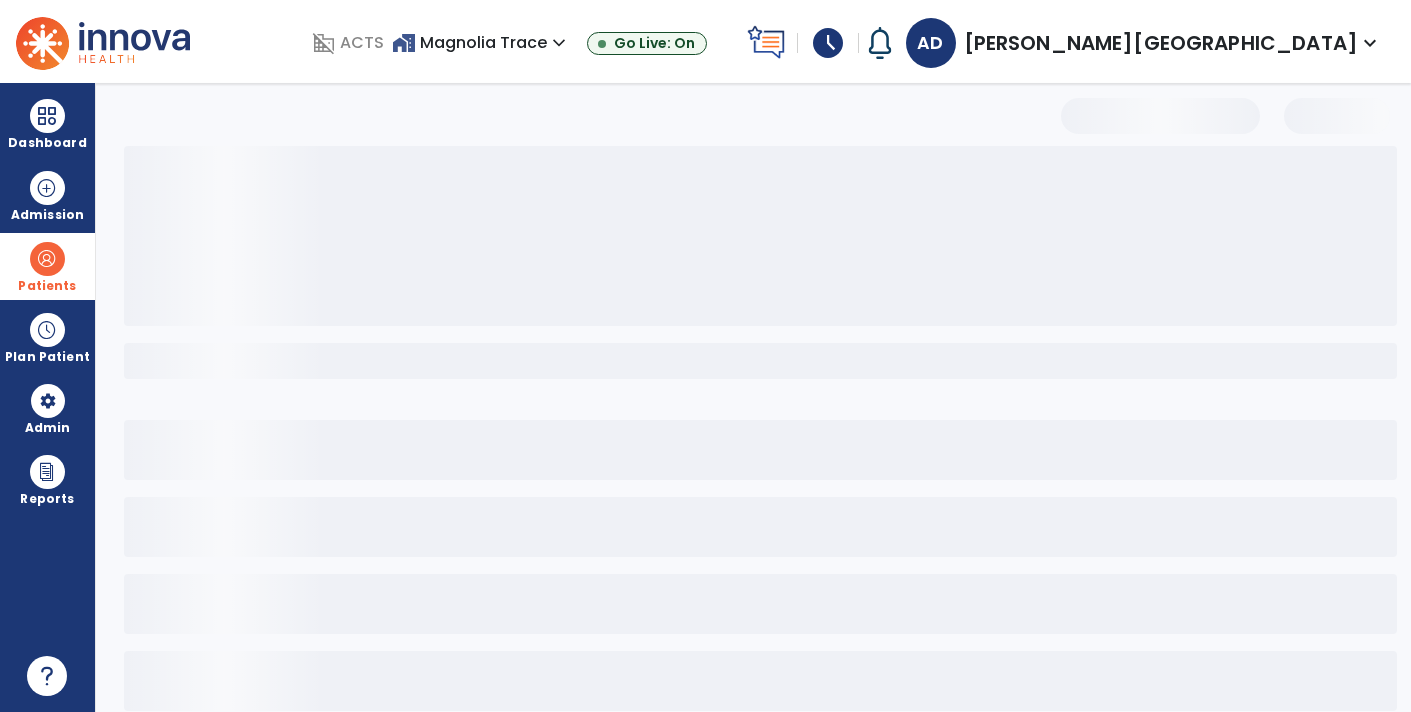 select on "***" 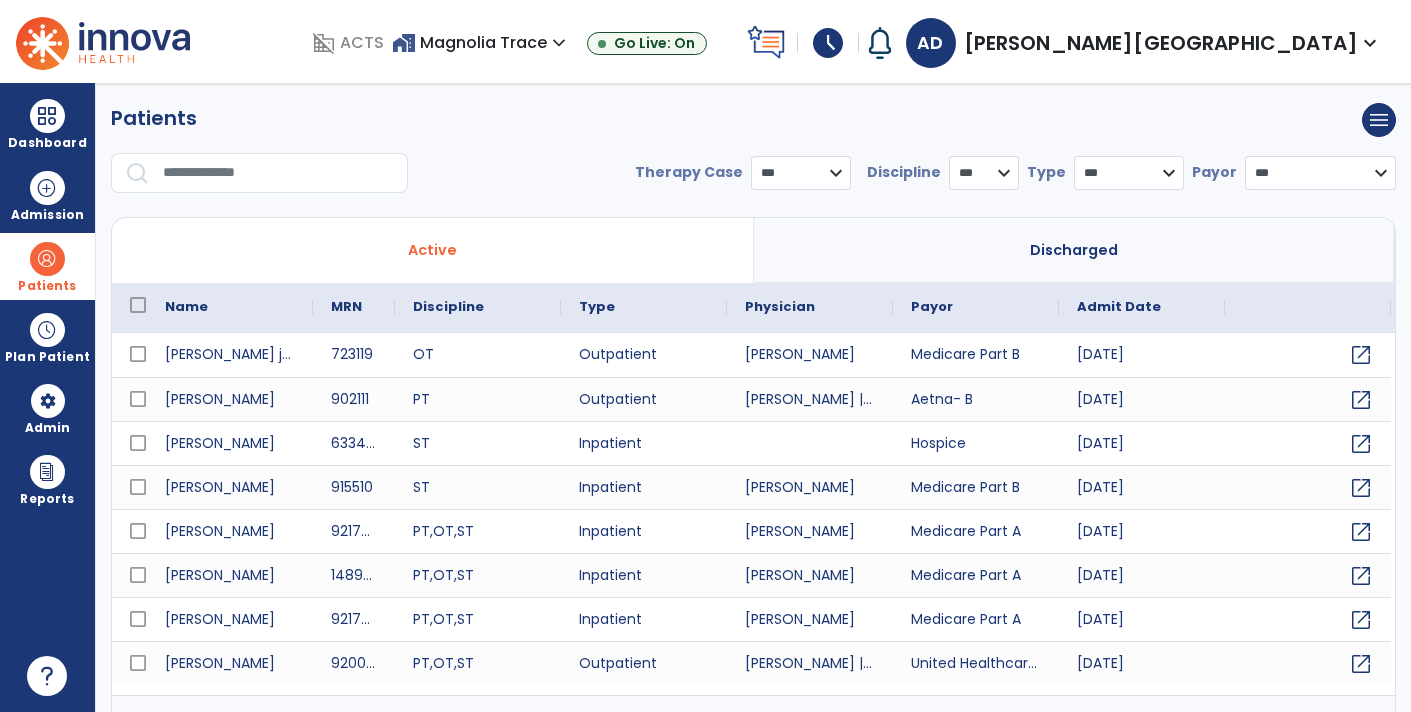 click at bounding box center [278, 173] 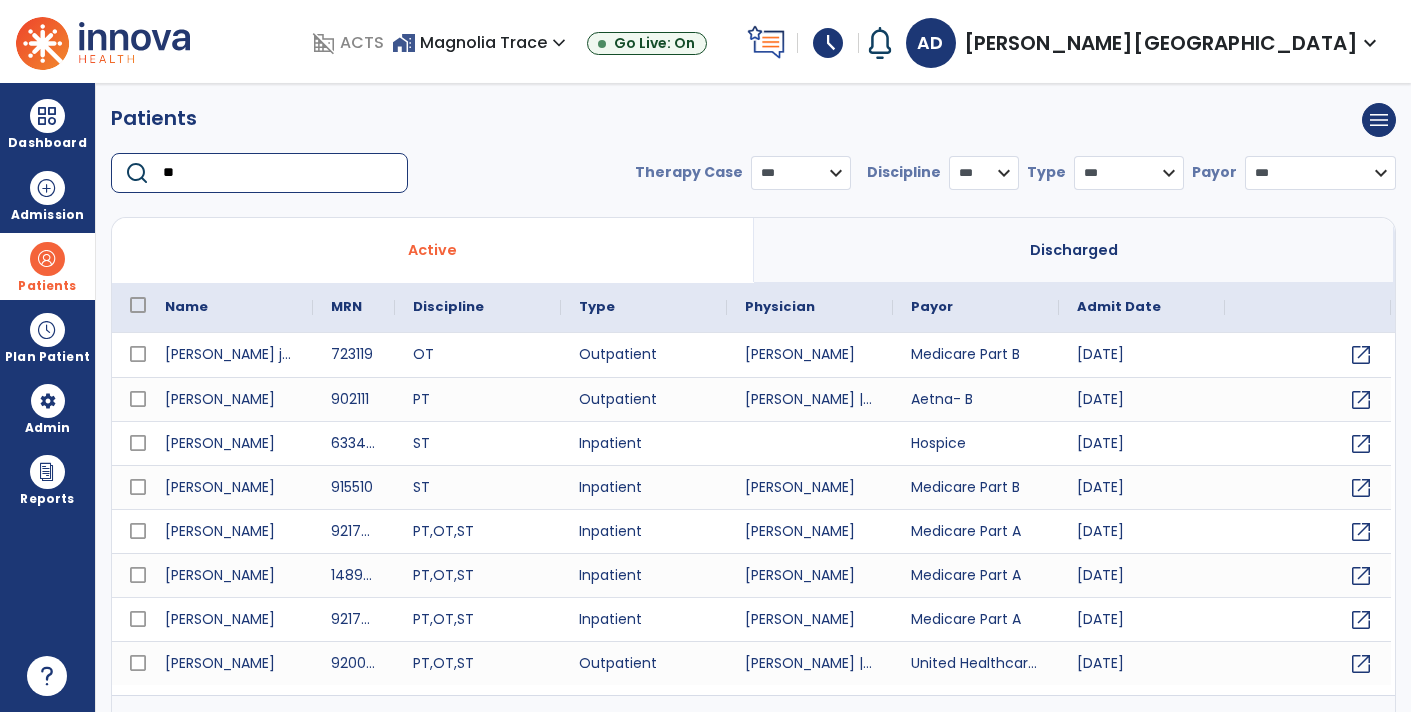 type on "*" 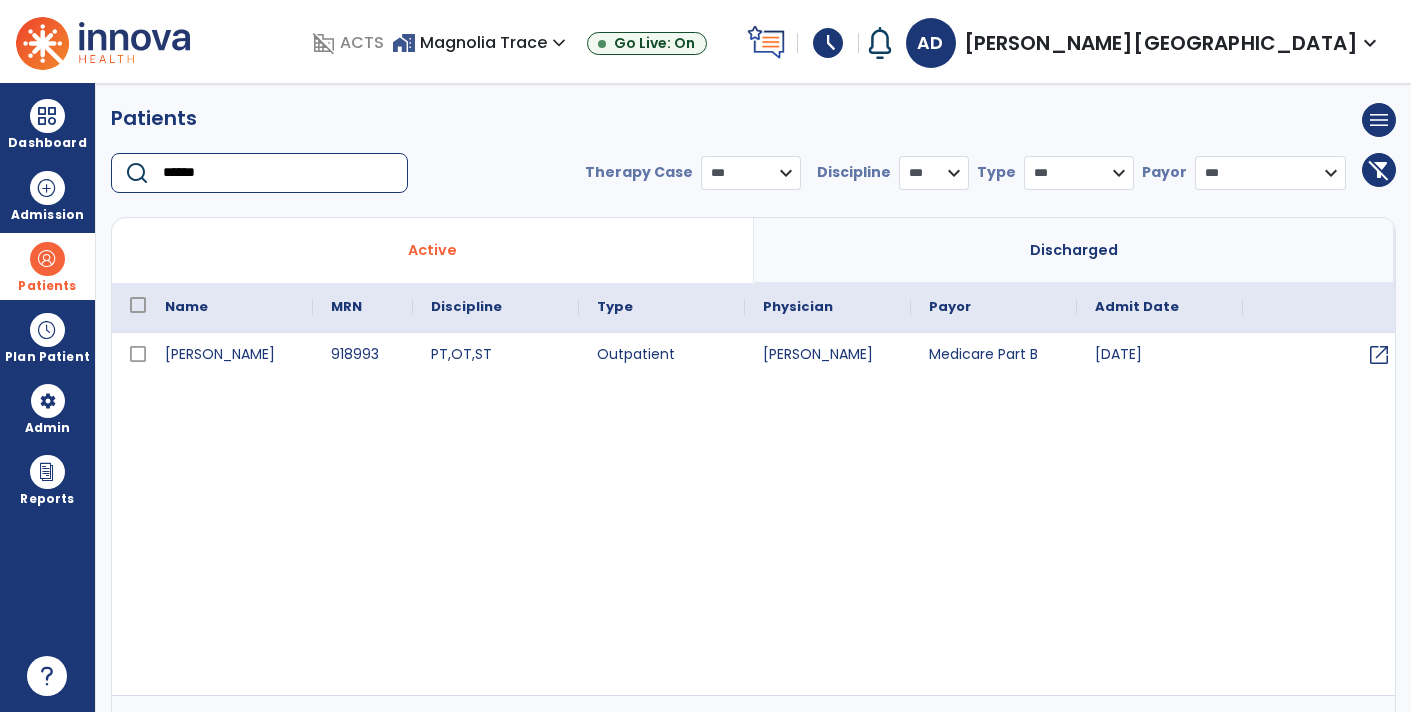 type on "******" 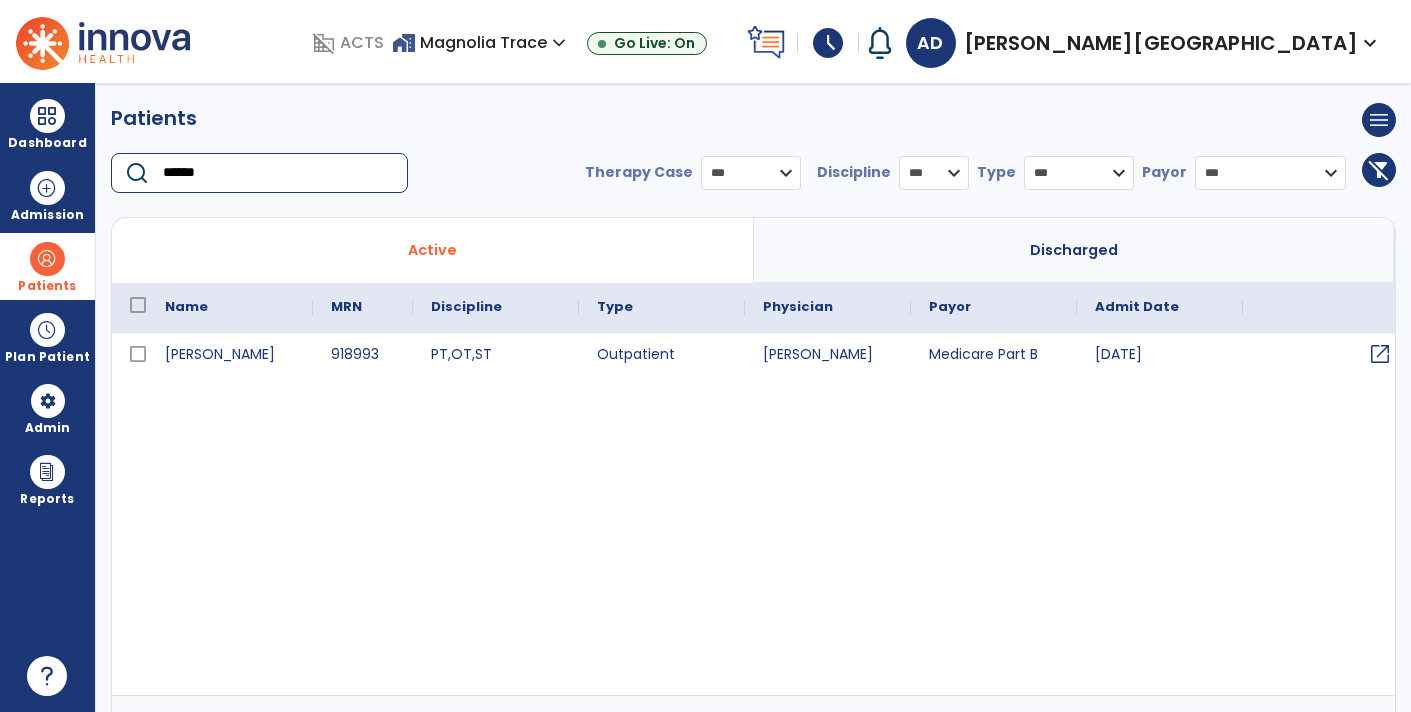 click on "open_in_new" at bounding box center [1380, 354] 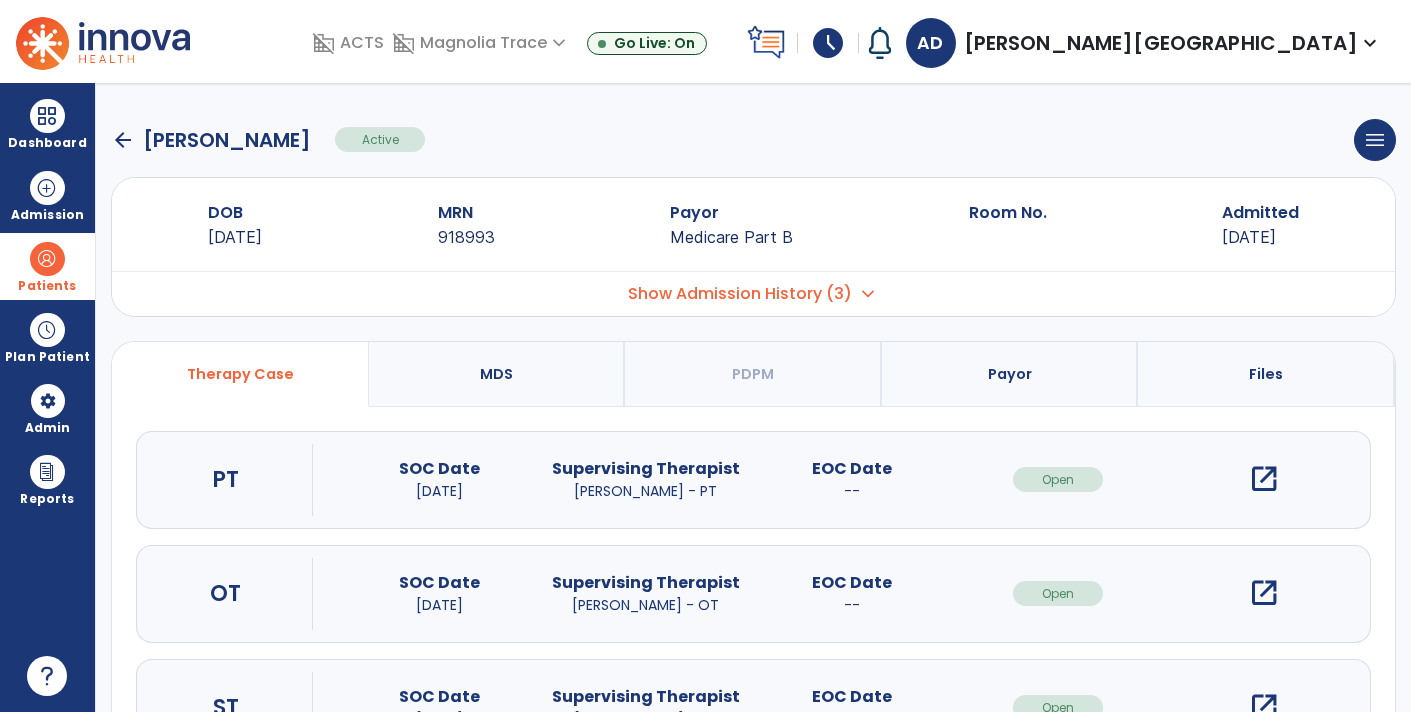 click on "open_in_new" at bounding box center [1264, 593] 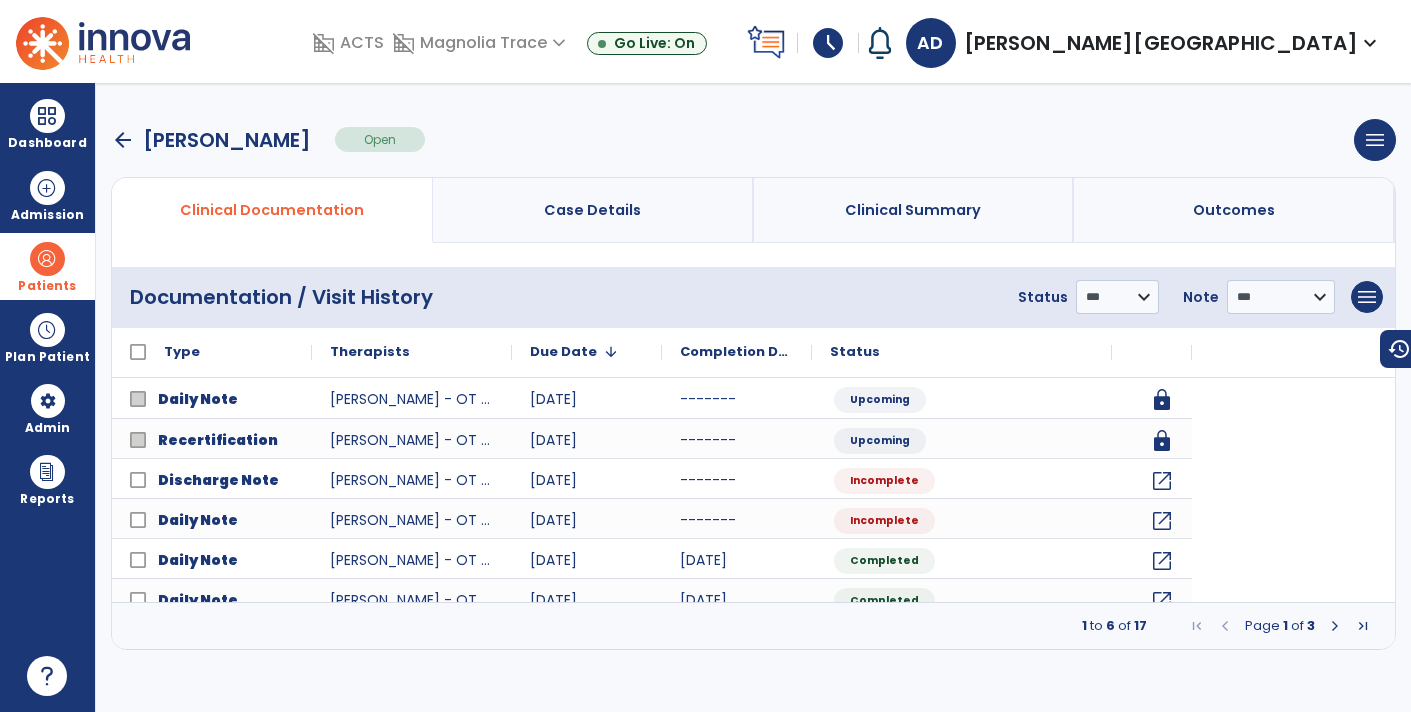 scroll, scrollTop: 0, scrollLeft: 0, axis: both 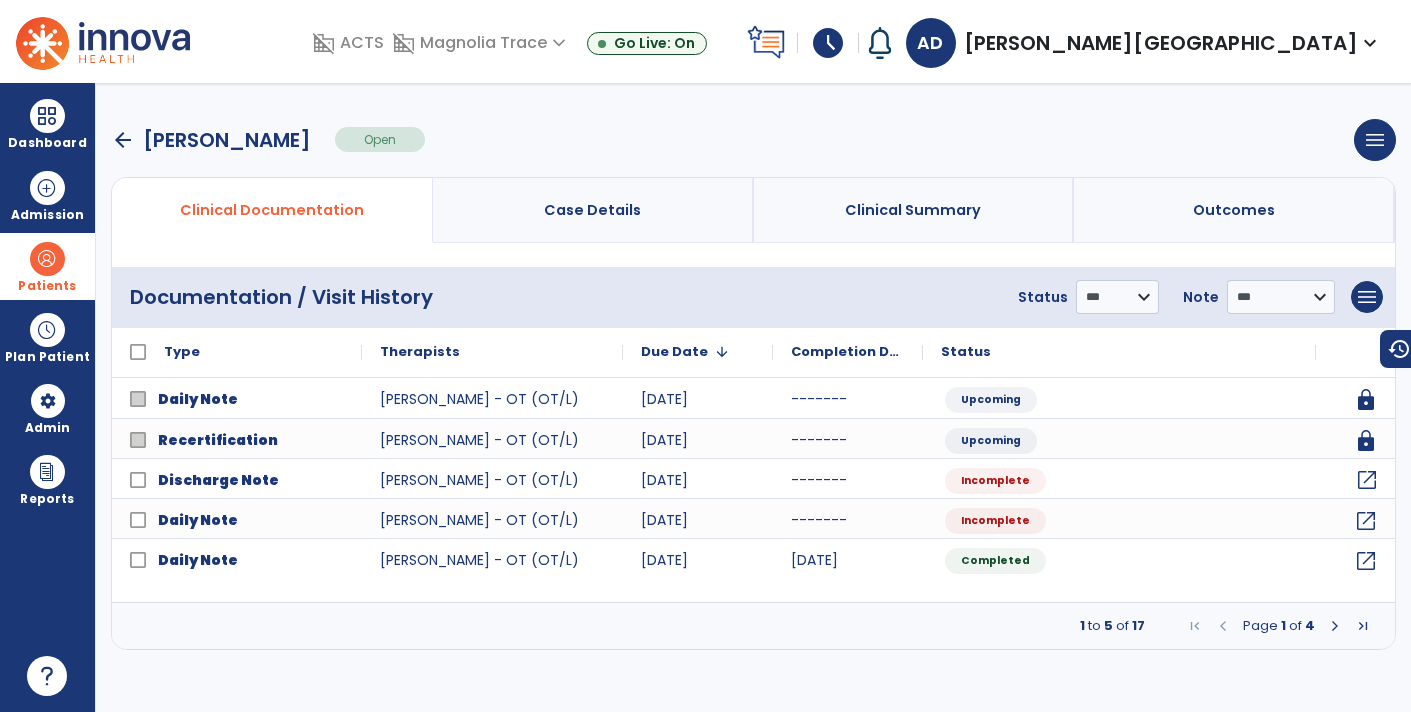 click on "open_in_new" 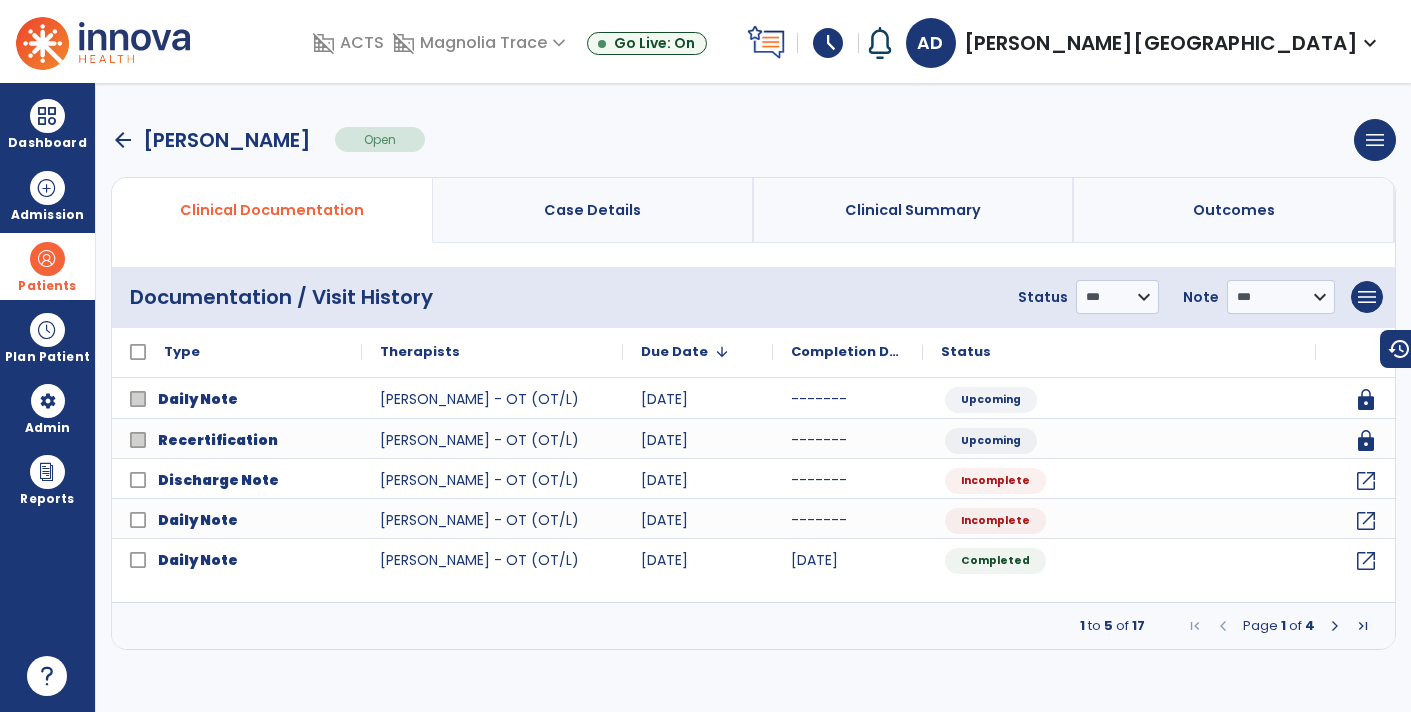 select on "**********" 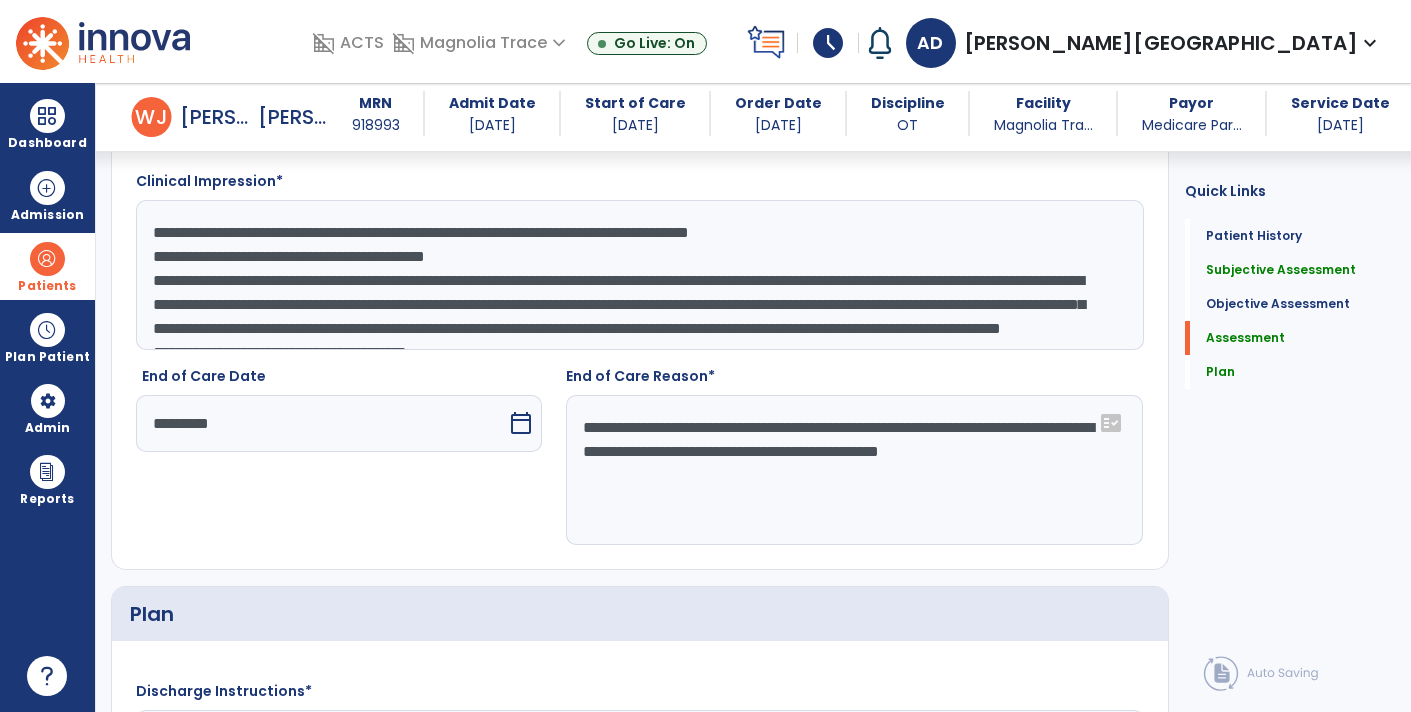 scroll, scrollTop: 2156, scrollLeft: 0, axis: vertical 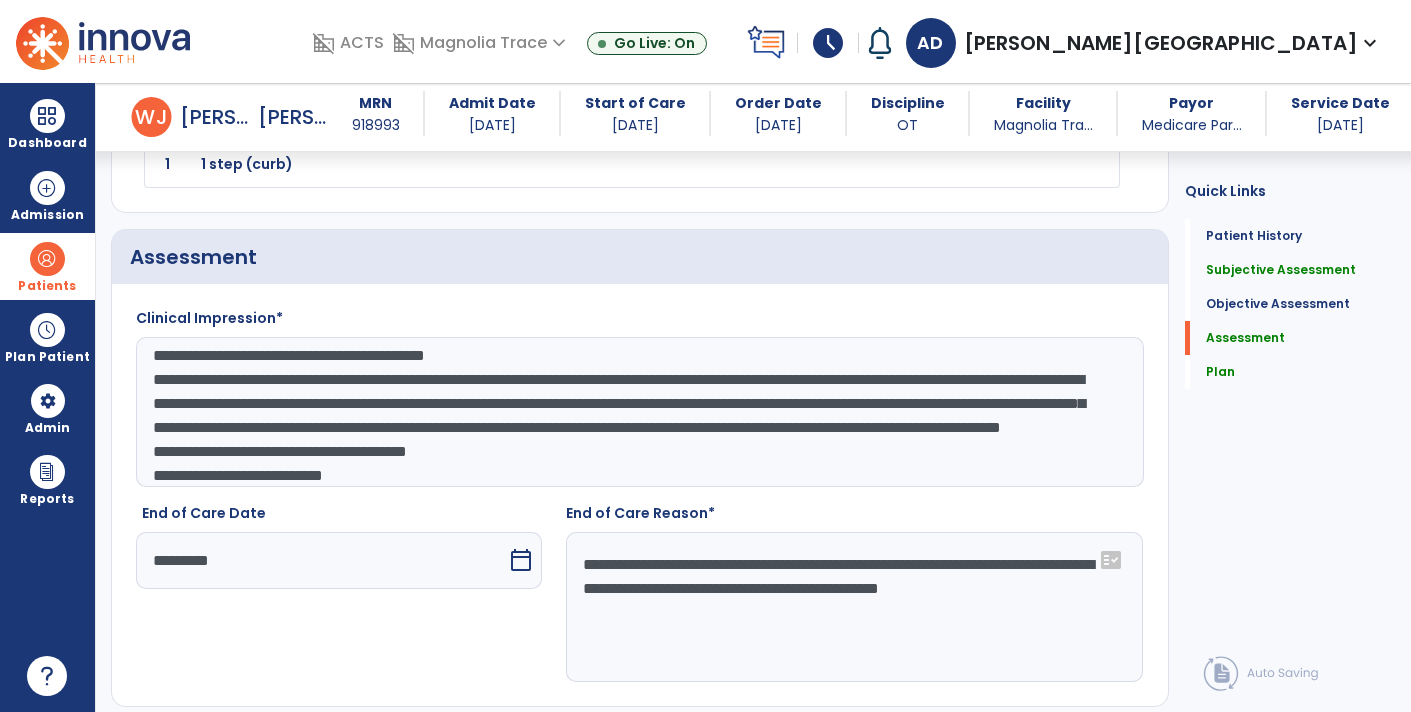 click on "**********" 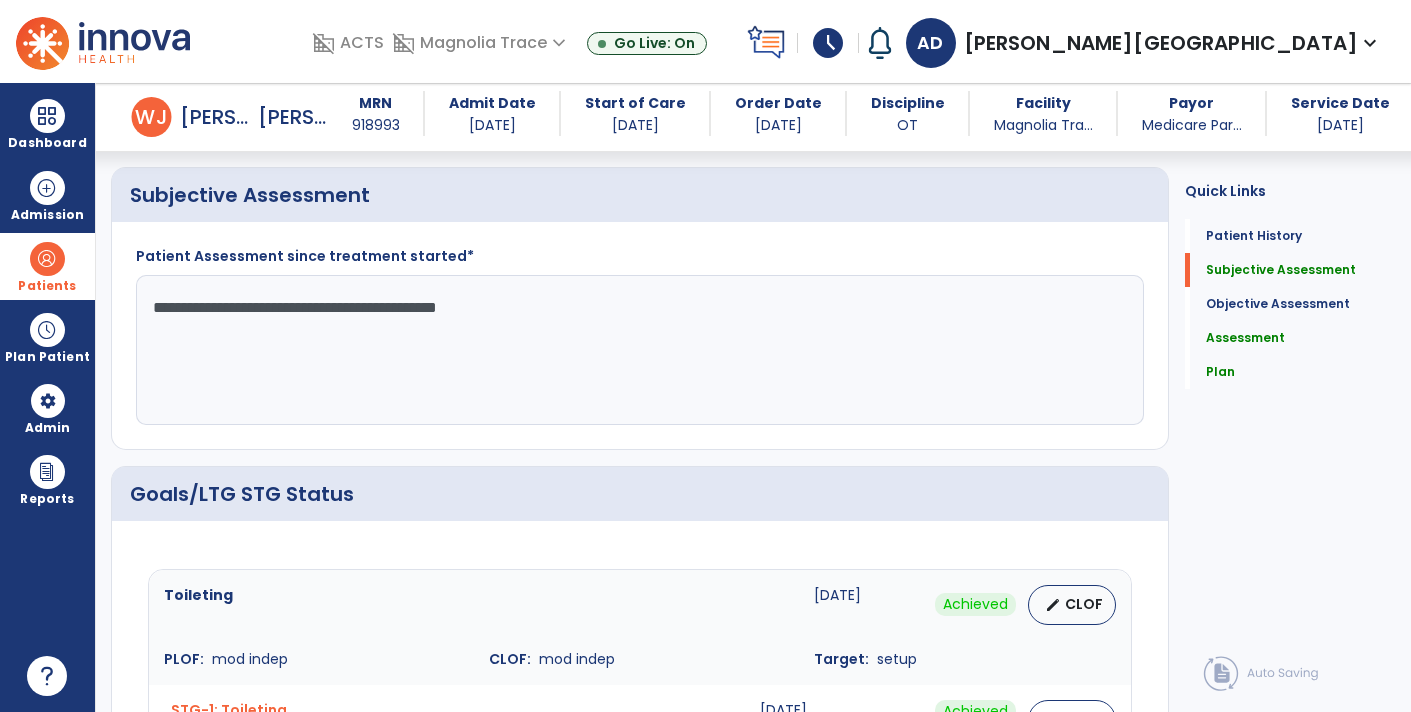 scroll, scrollTop: 0, scrollLeft: 0, axis: both 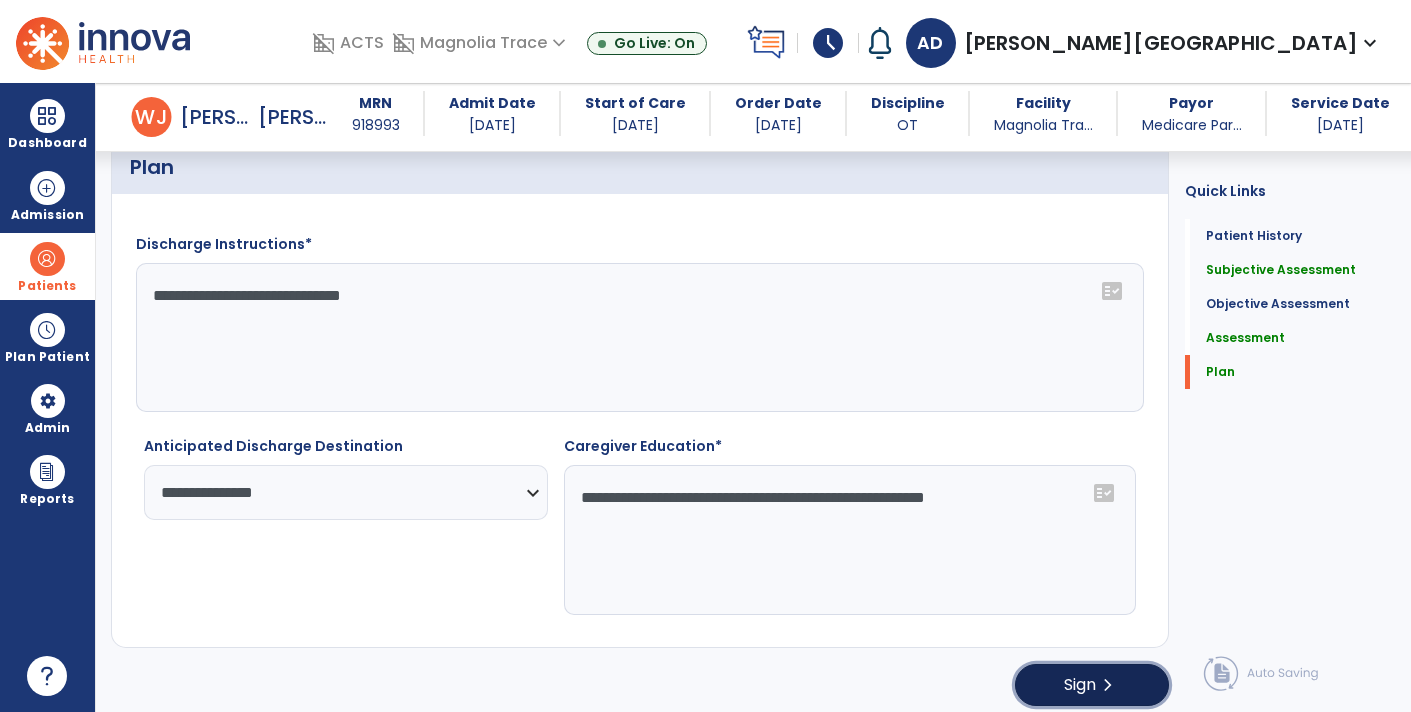 click on "Sign  chevron_right" 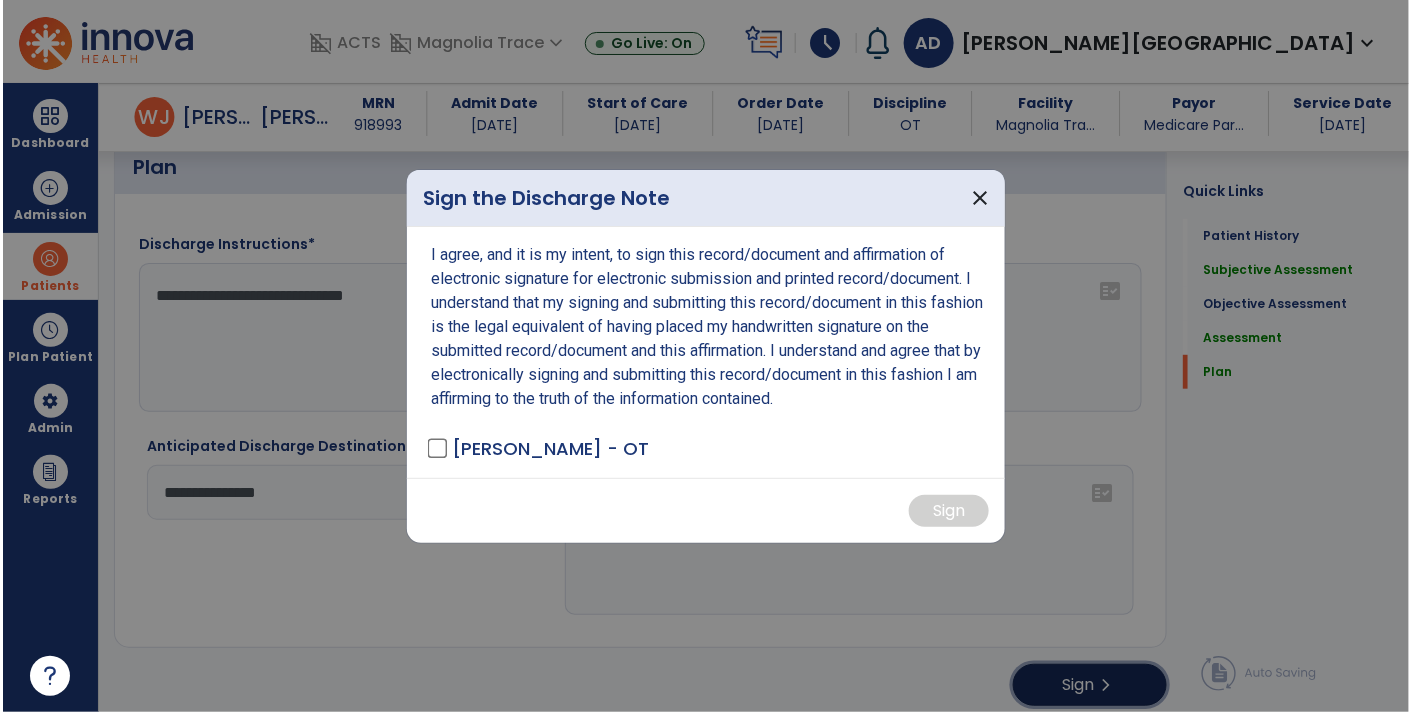 scroll, scrollTop: 2608, scrollLeft: 0, axis: vertical 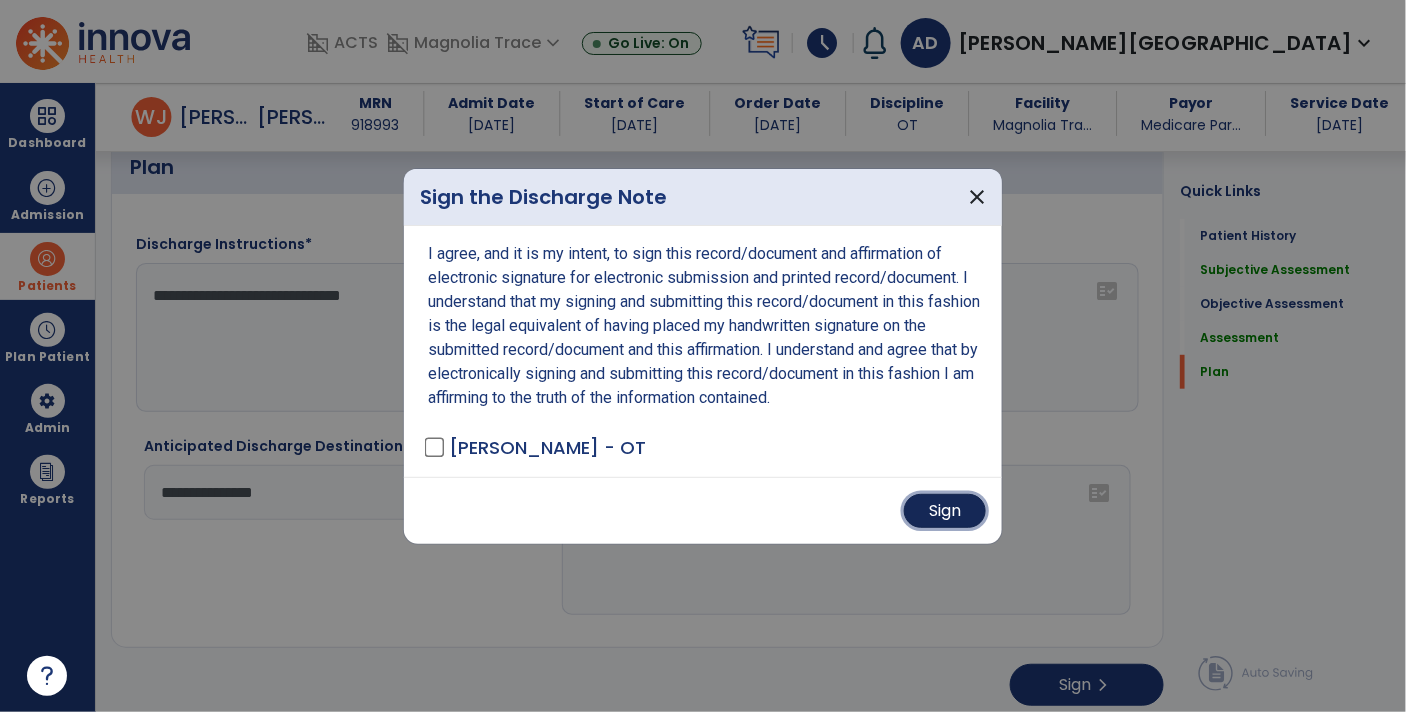 click on "Sign" at bounding box center [945, 511] 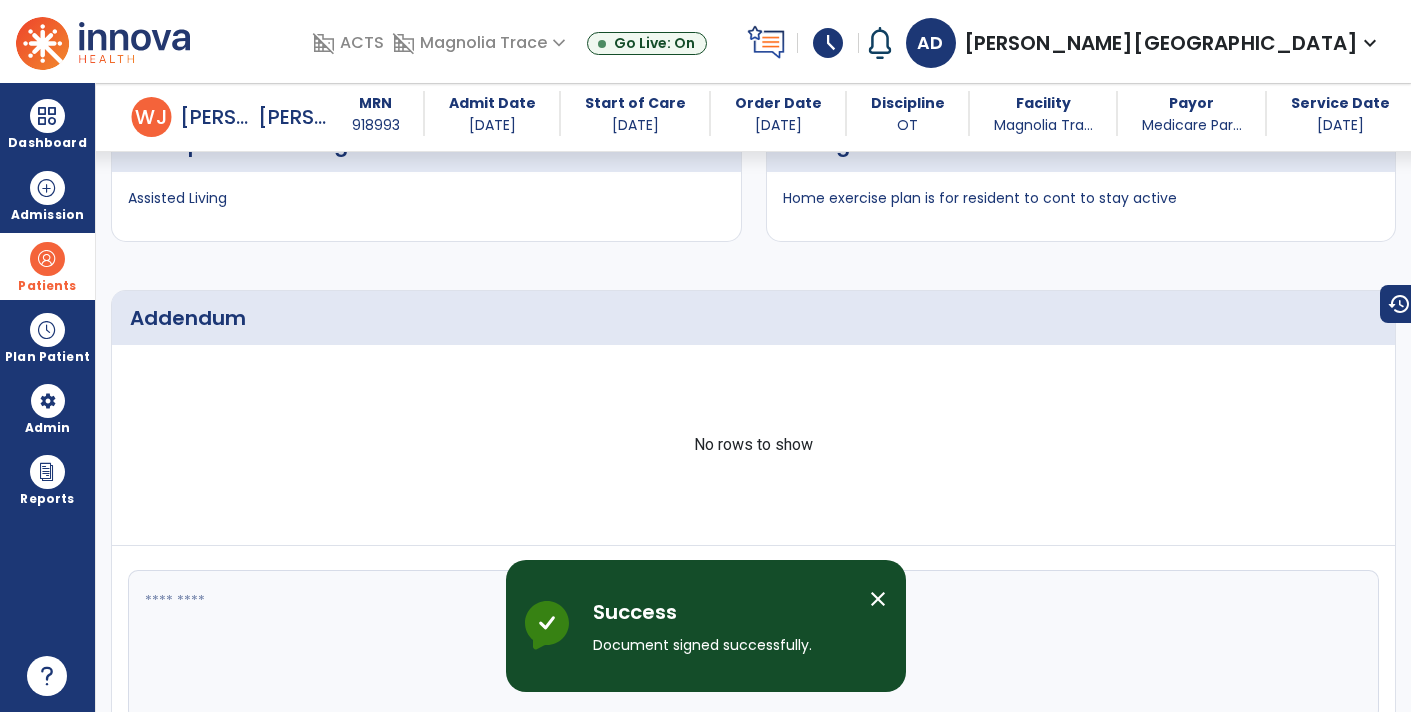scroll, scrollTop: 3177, scrollLeft: 0, axis: vertical 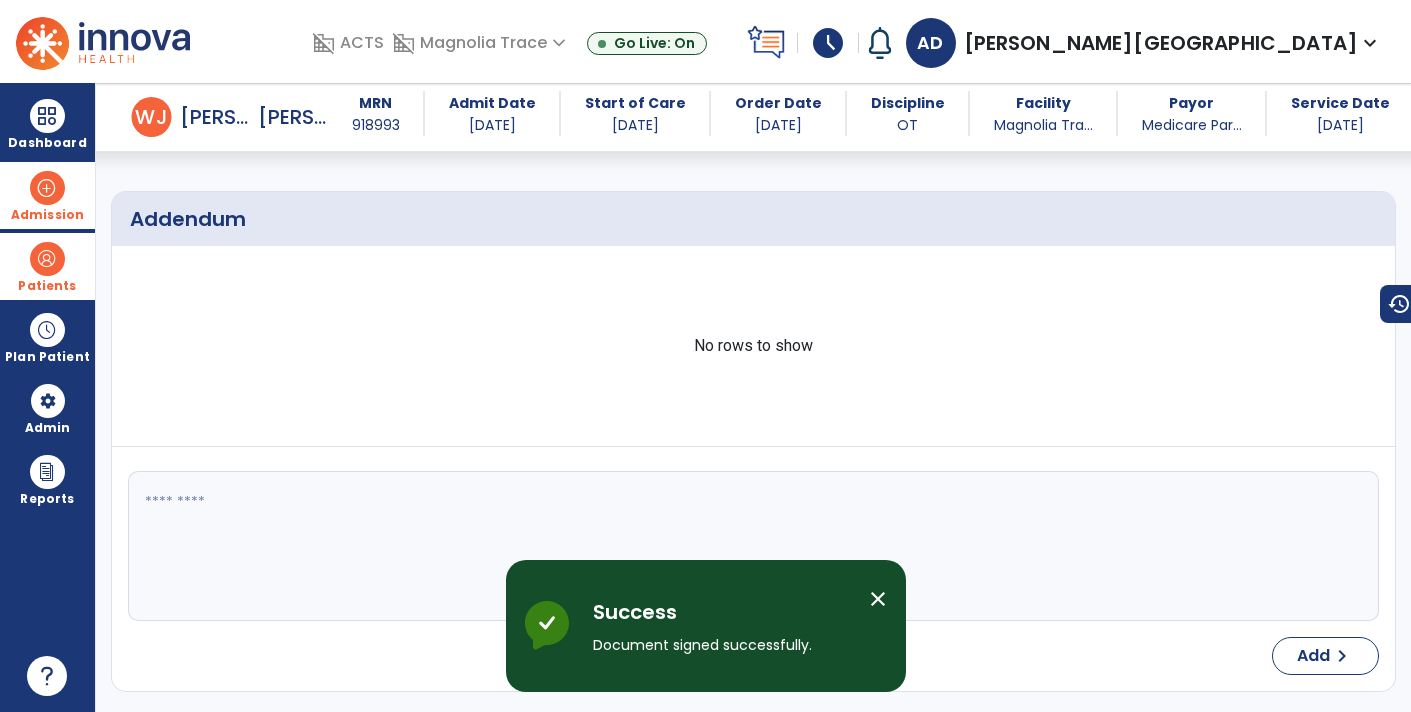 click on "Admission" at bounding box center [47, 215] 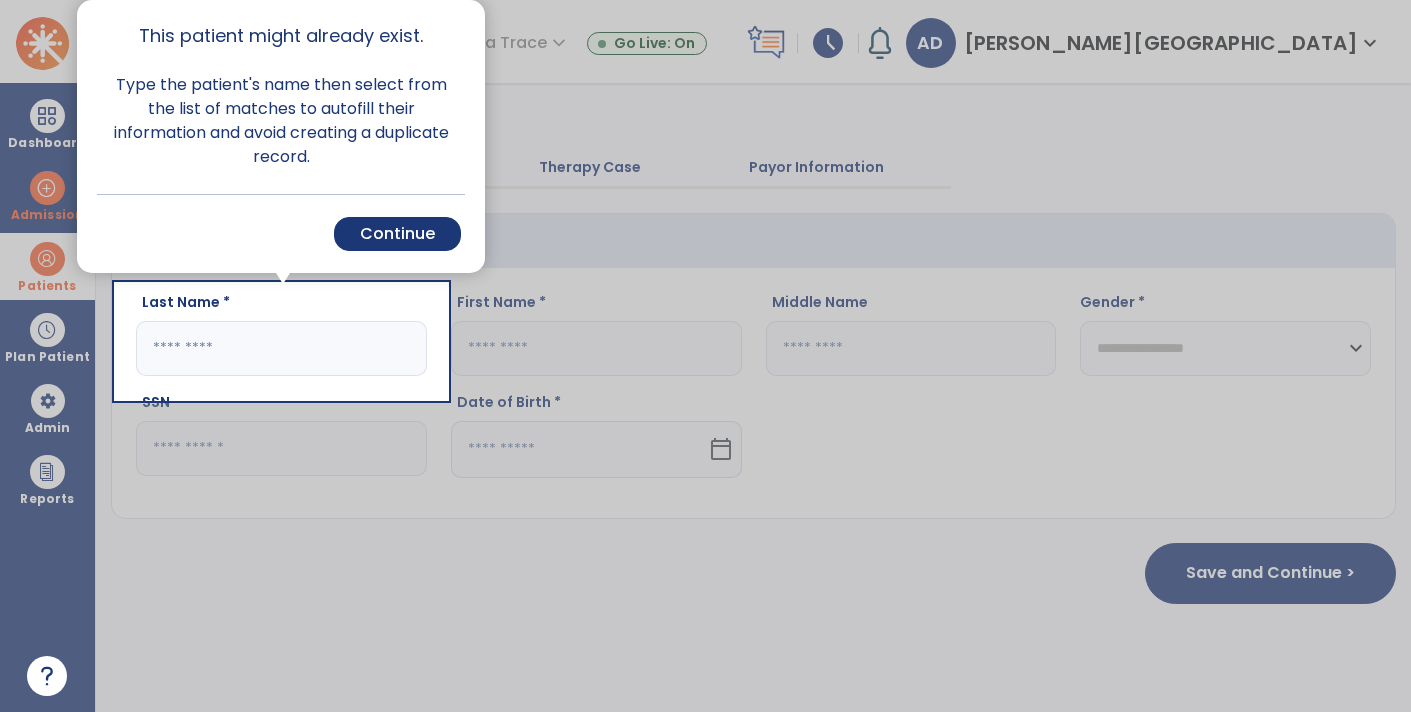 click at bounding box center (58, 356) 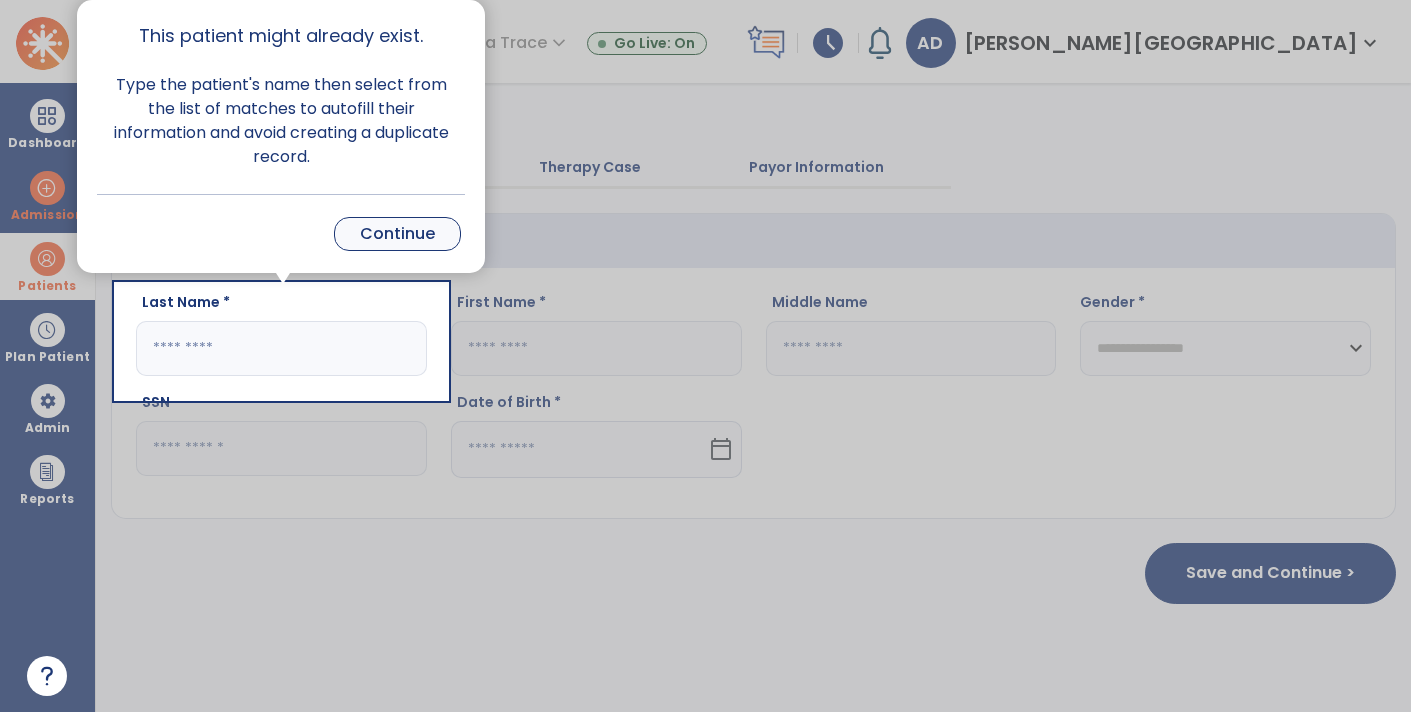 click on "Continue" at bounding box center (397, 234) 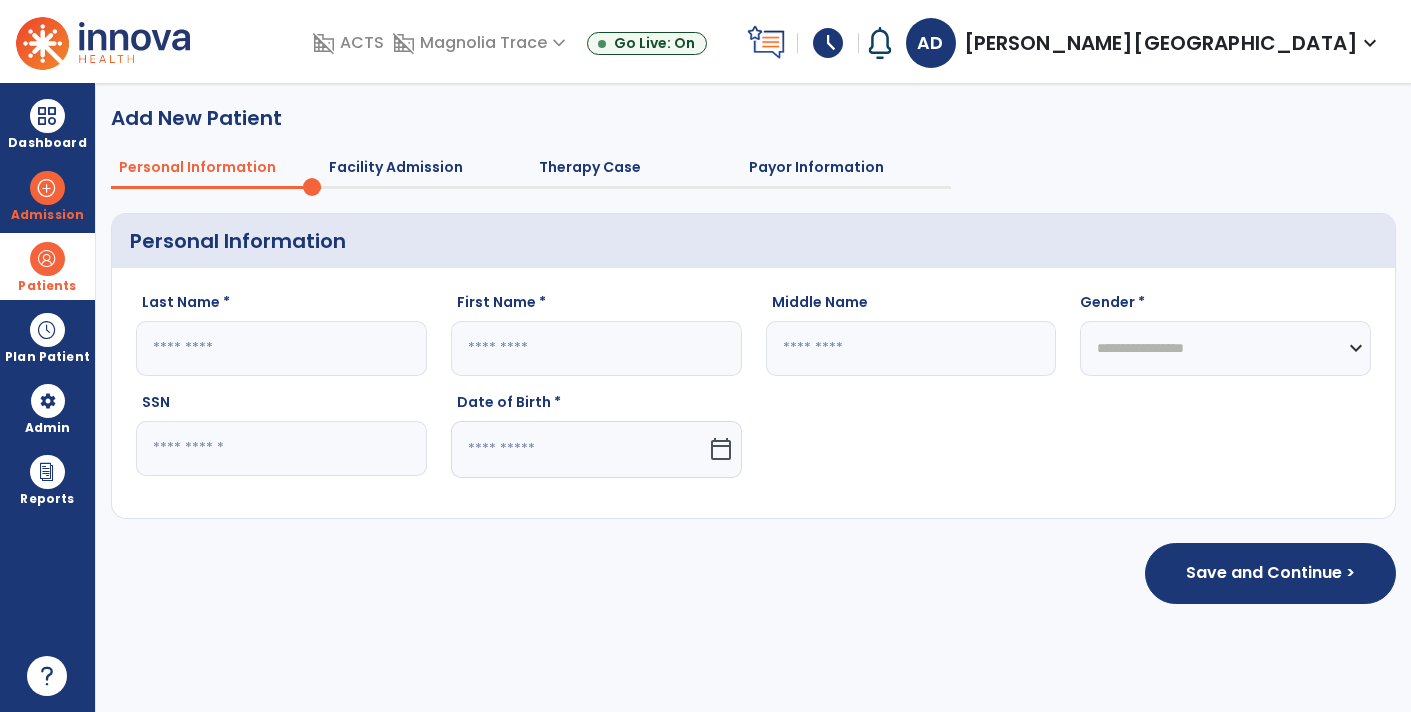 click on "Patients" at bounding box center (47, 266) 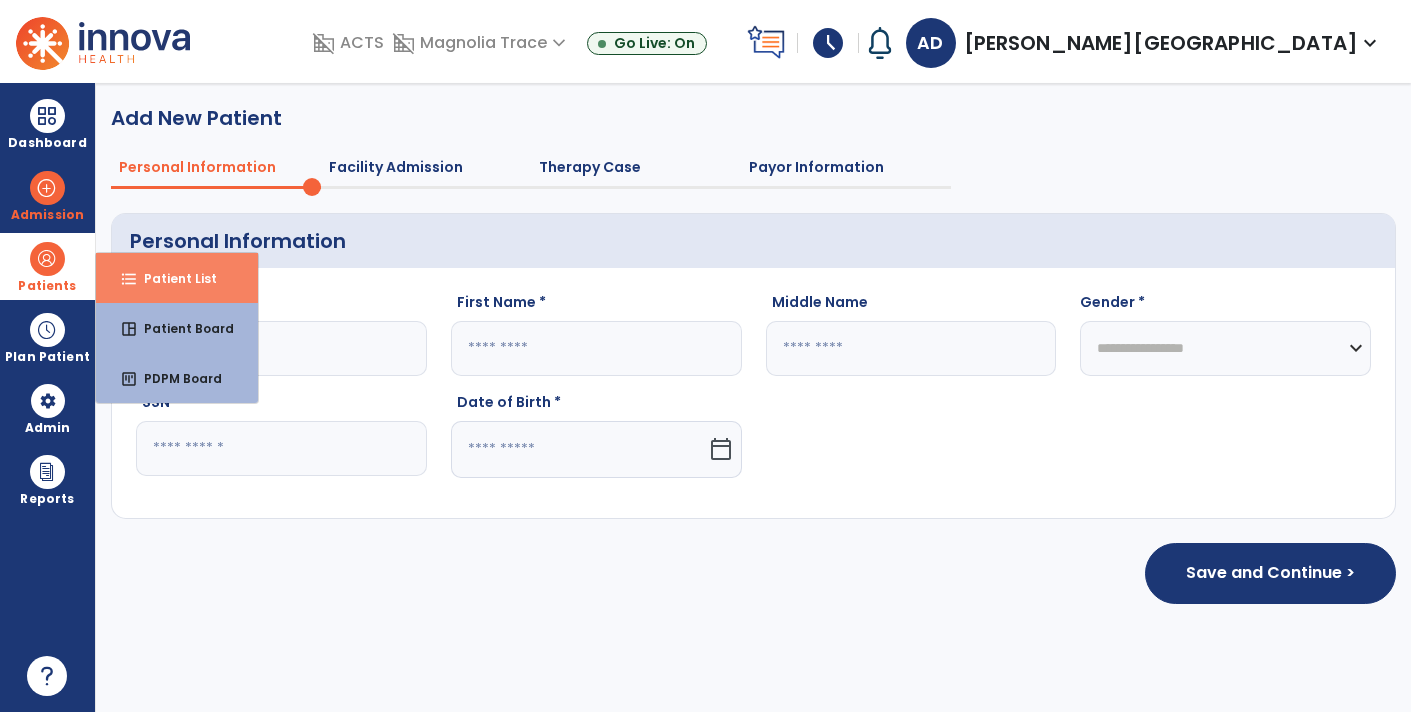click on "Patient List" at bounding box center [172, 278] 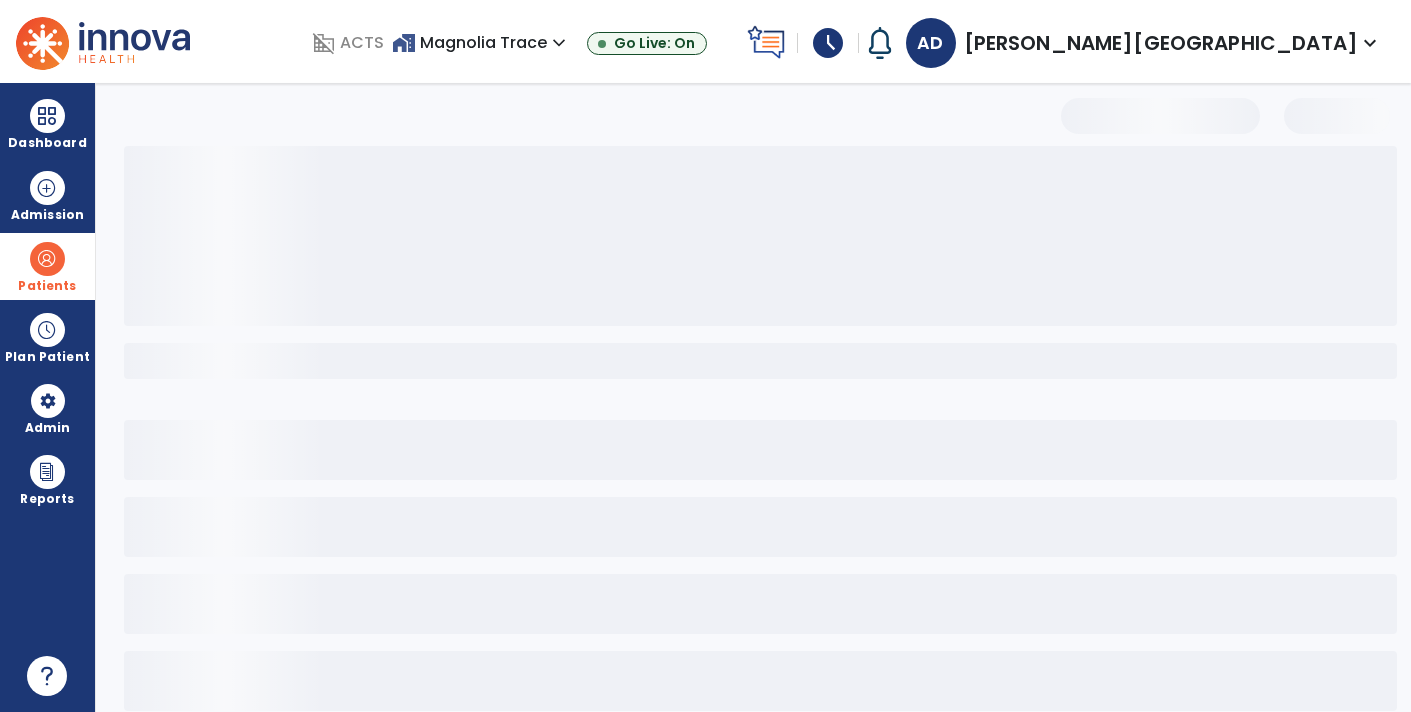 select on "***" 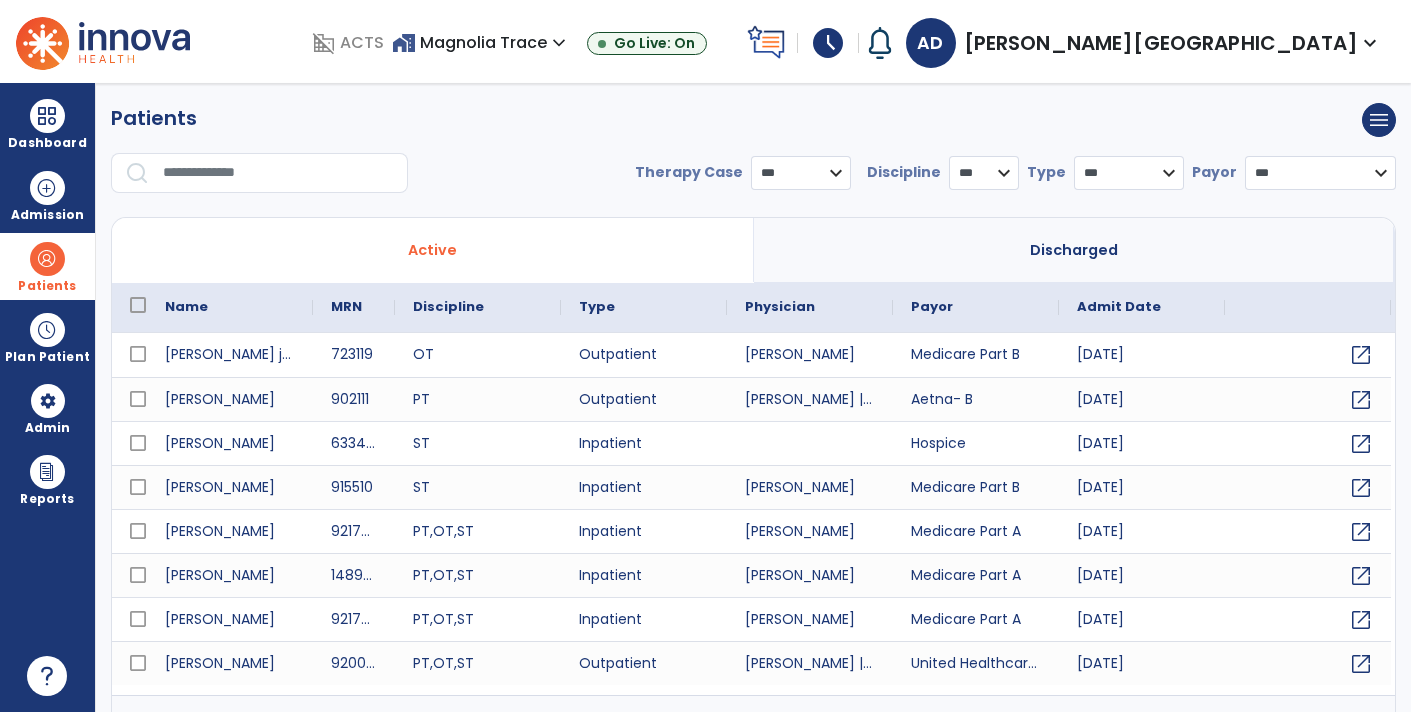 click at bounding box center (278, 173) 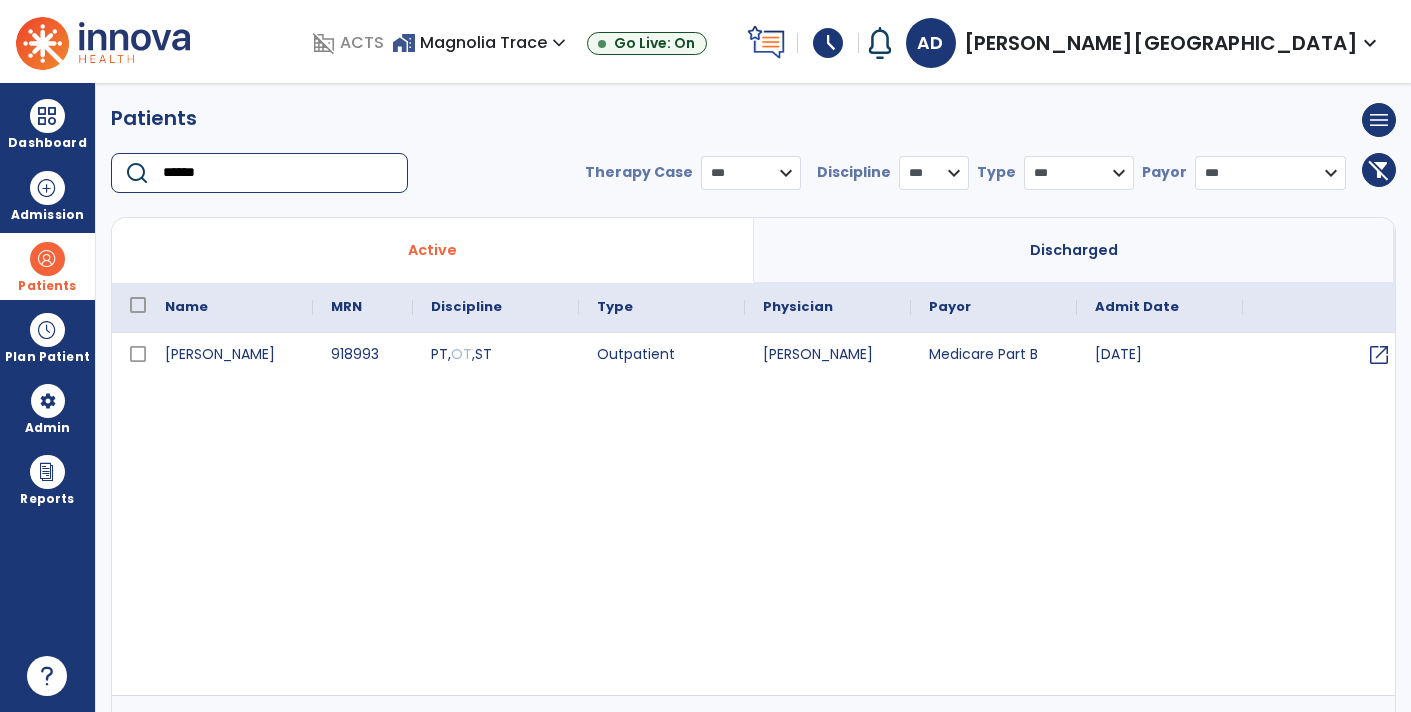 type on "******" 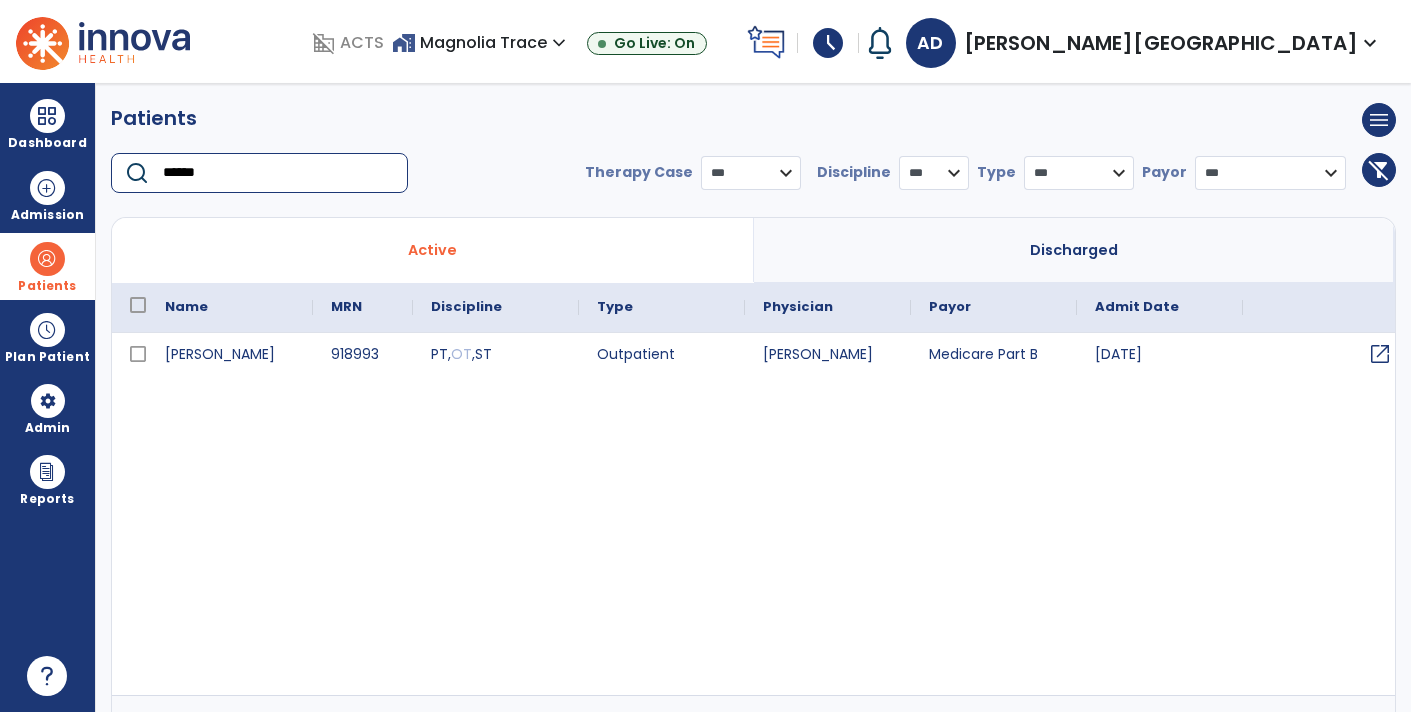 click on "open_in_new" at bounding box center (1380, 354) 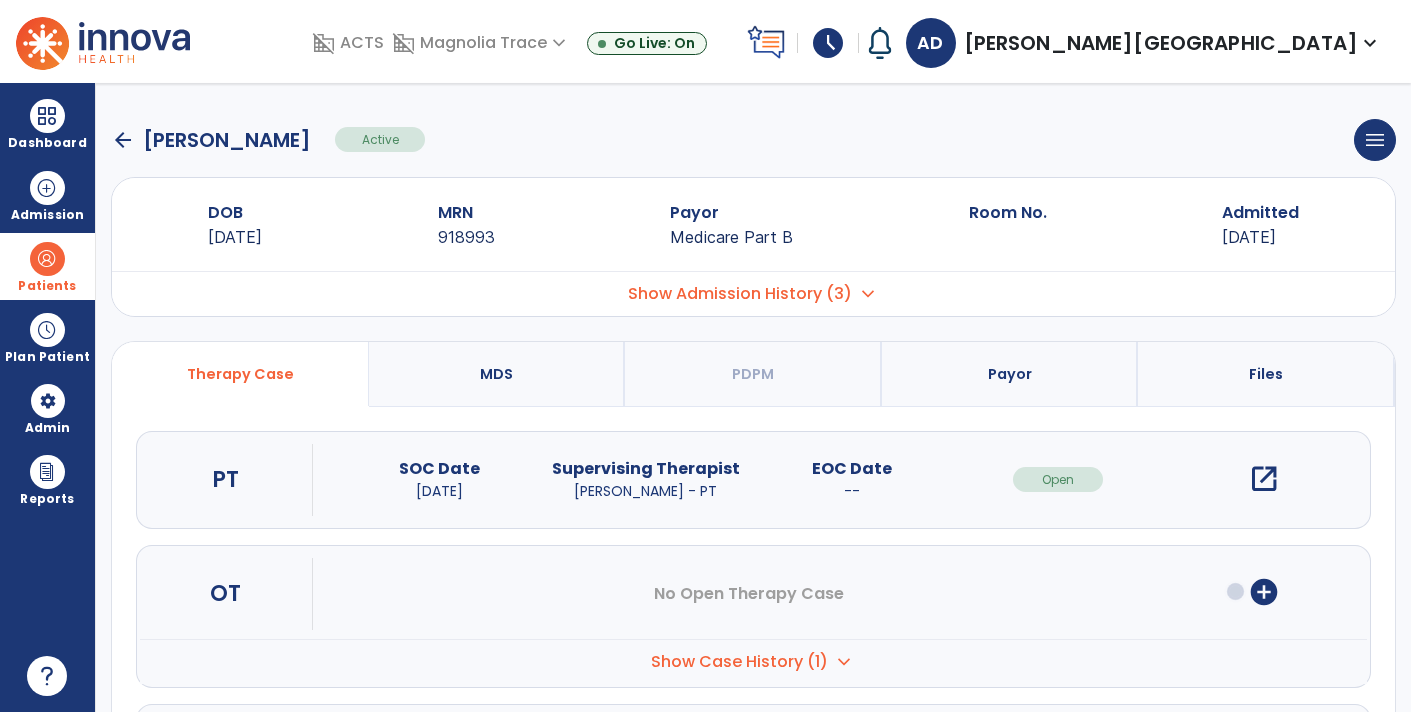 click on "Show Case History (1)     expand_more" at bounding box center (753, 661) 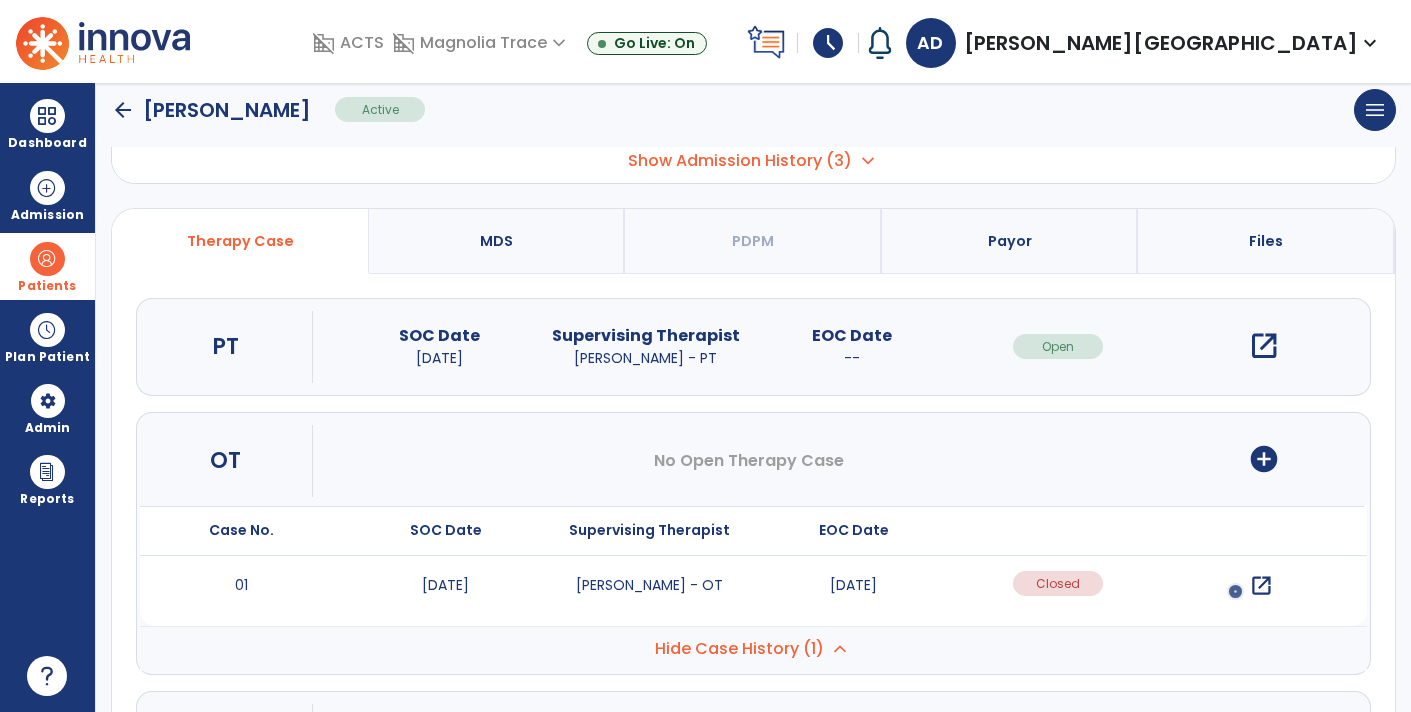 scroll, scrollTop: 171, scrollLeft: 0, axis: vertical 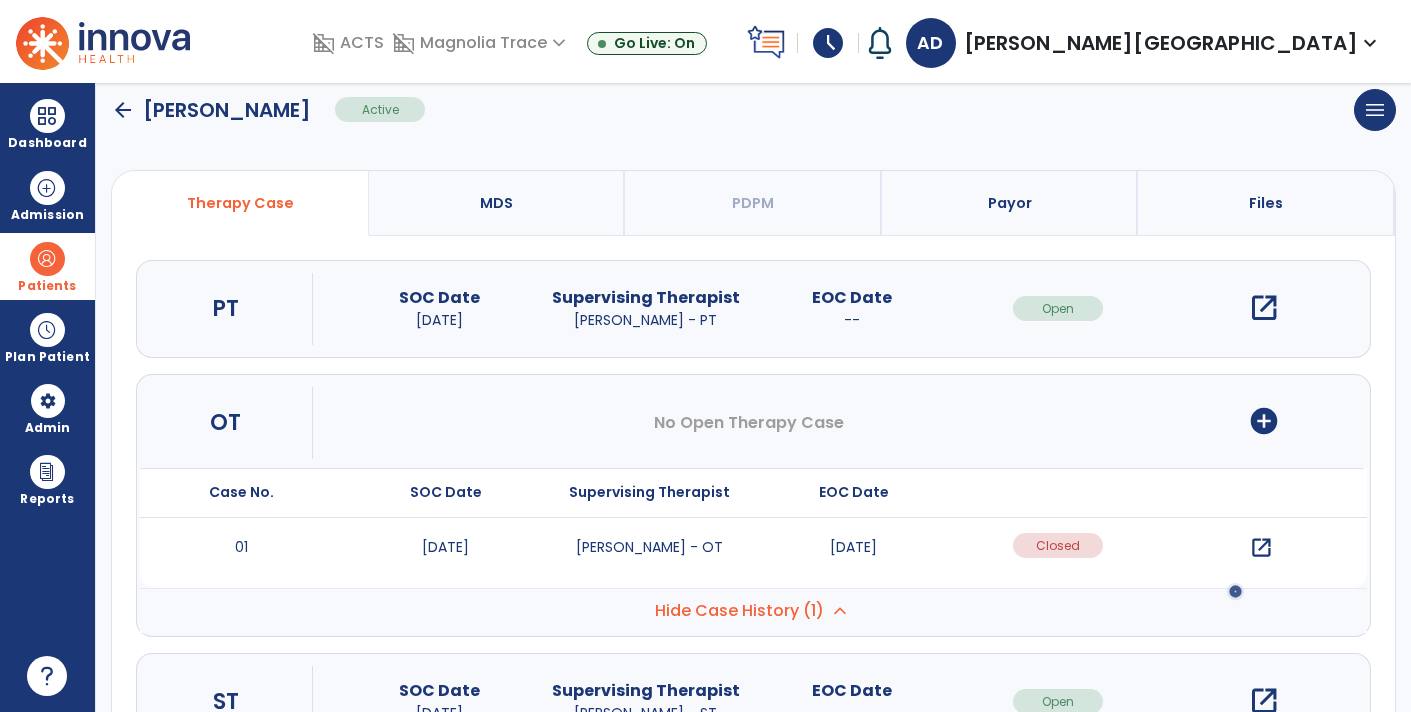 click on "open_in_new" at bounding box center [1262, 548] 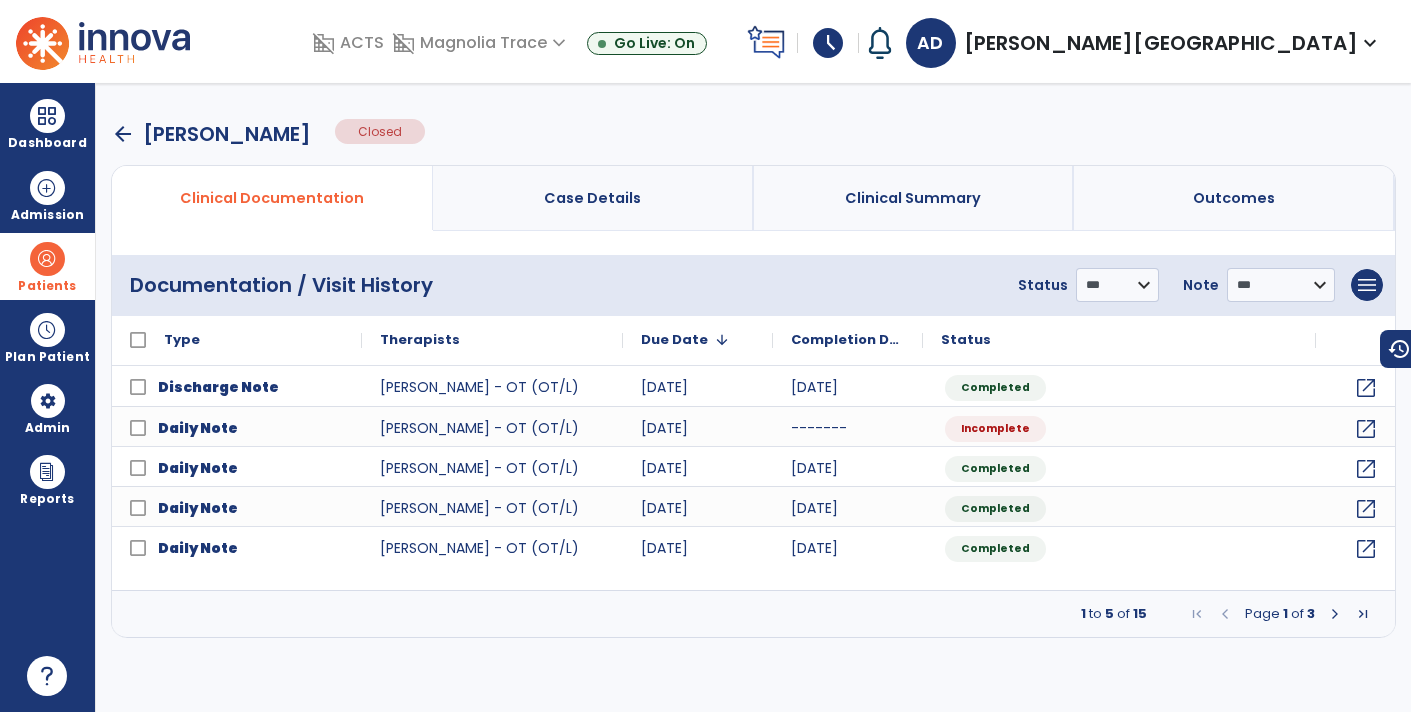 scroll, scrollTop: 0, scrollLeft: 0, axis: both 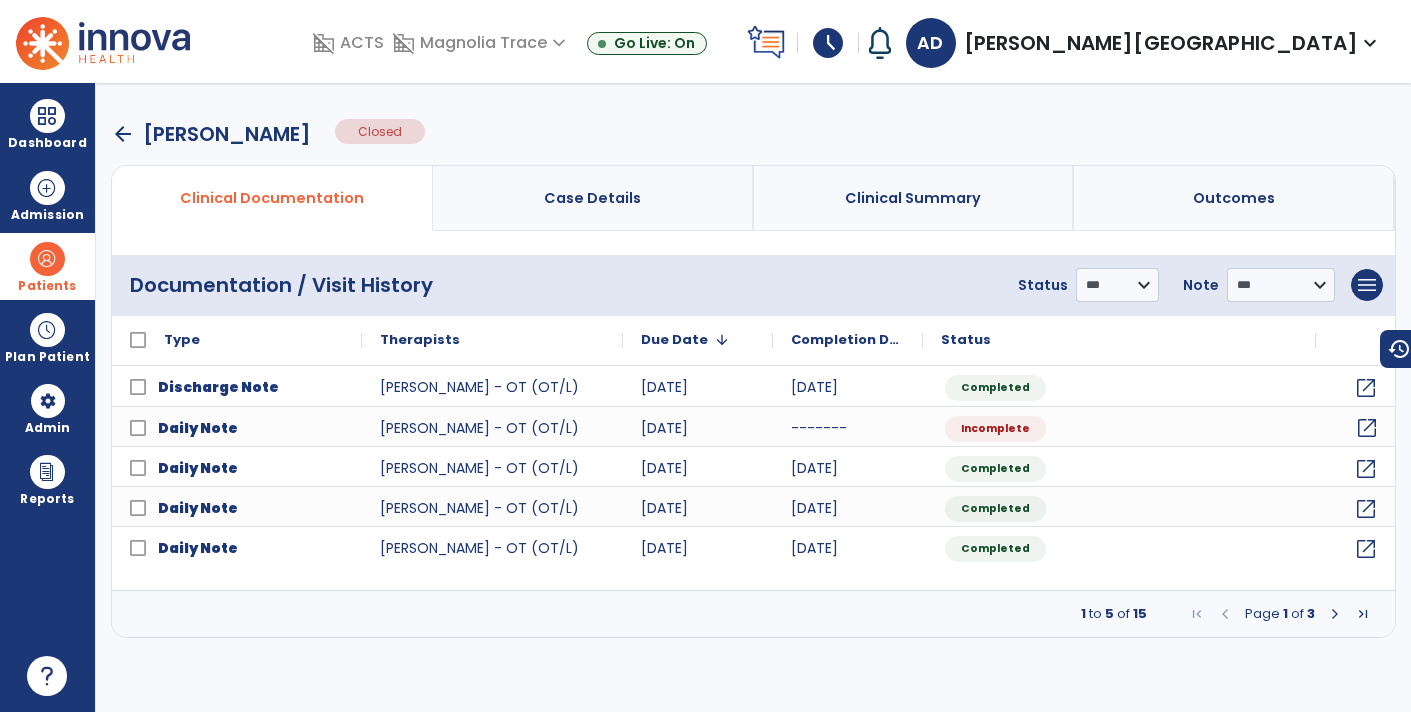 click on "open_in_new" 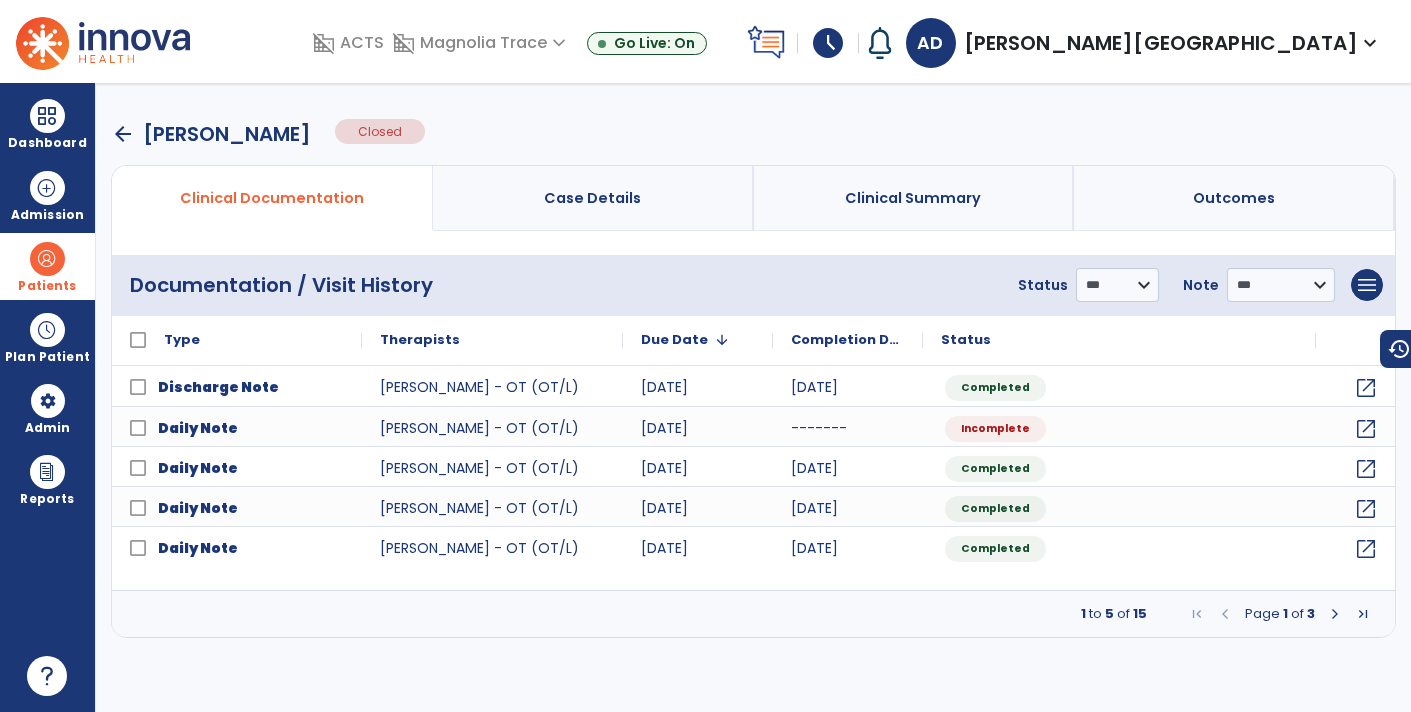 select on "*" 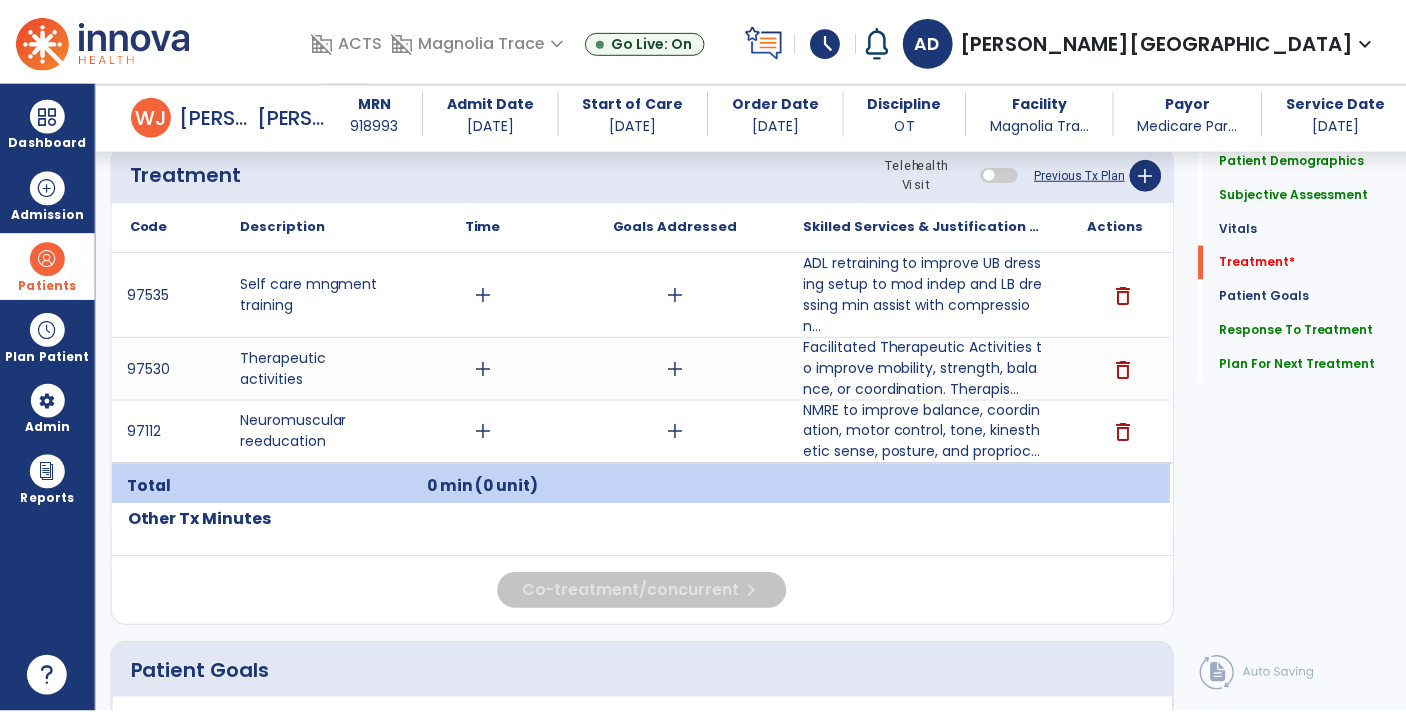 scroll, scrollTop: 1104, scrollLeft: 0, axis: vertical 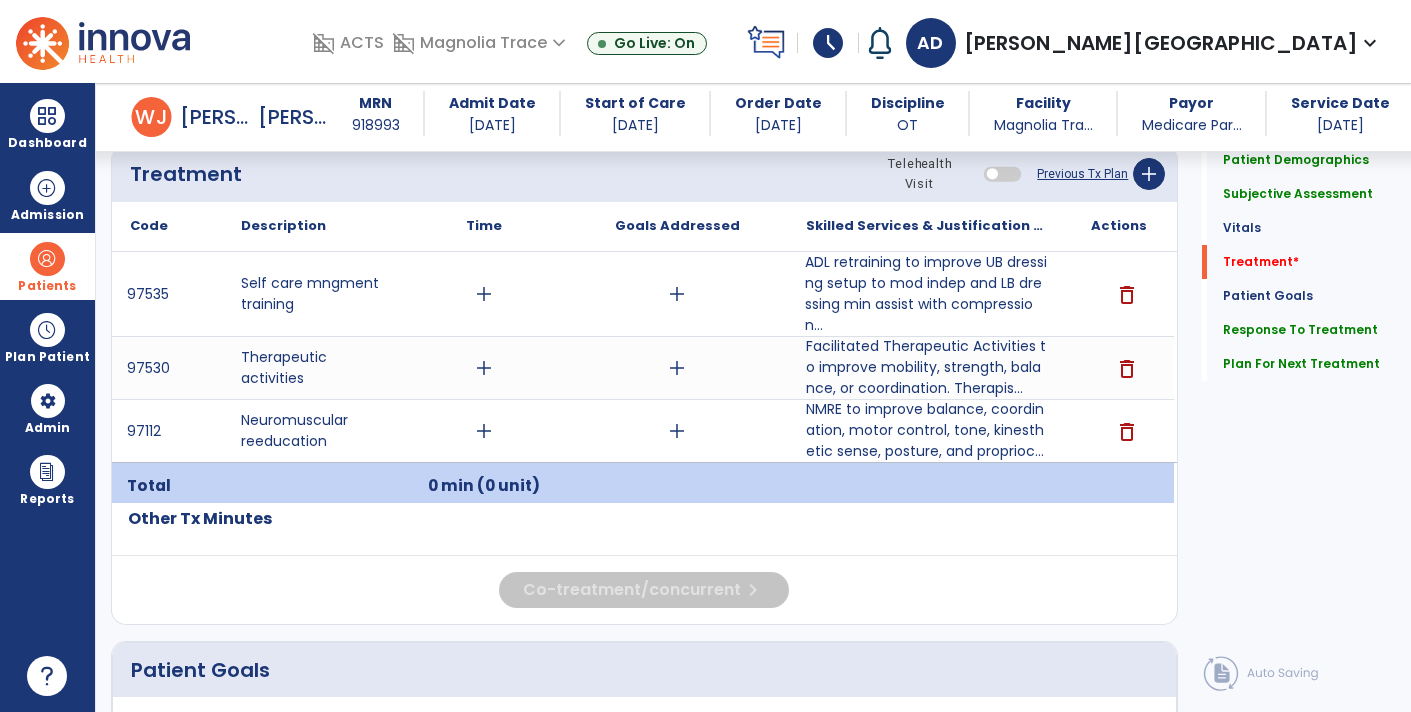 click on "ADL retraining to improve UB dressing setup to mod indep and LB dressing min assist with compression..." at bounding box center (926, 294) 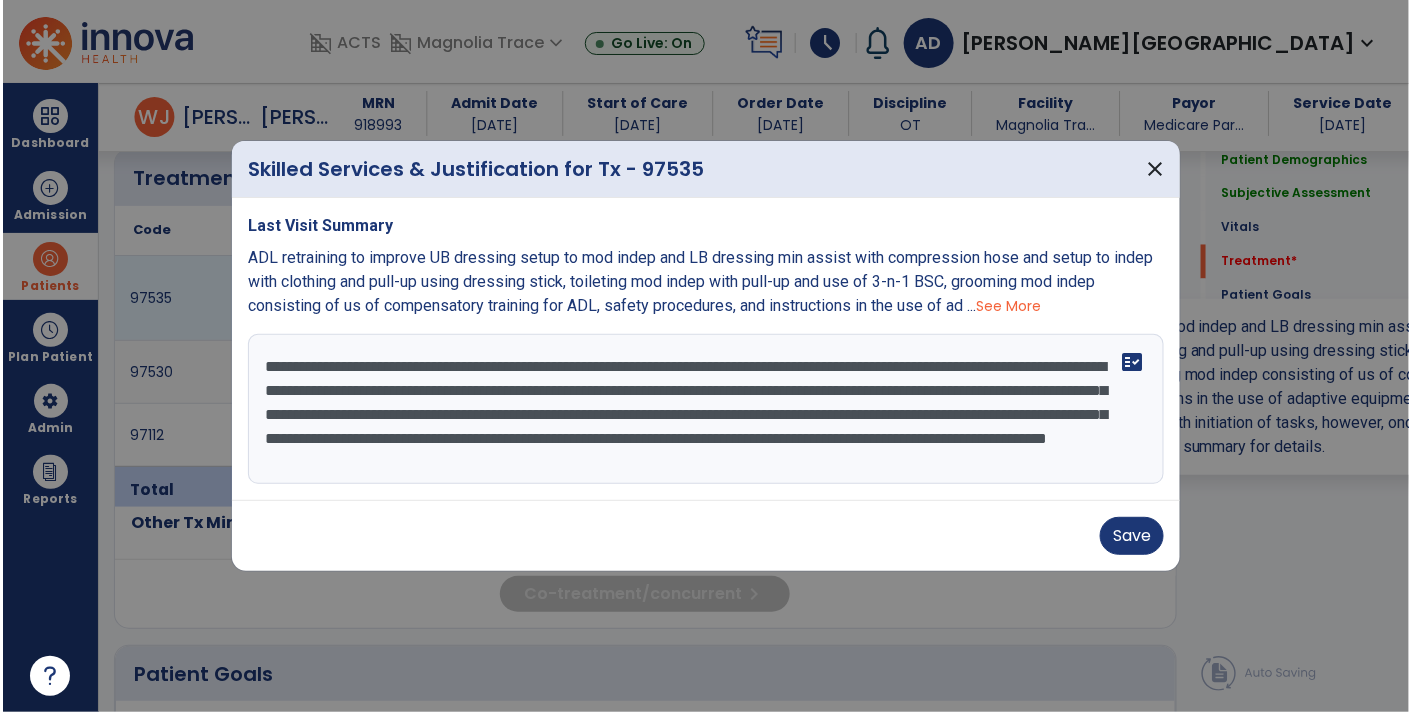 scroll, scrollTop: 1104, scrollLeft: 0, axis: vertical 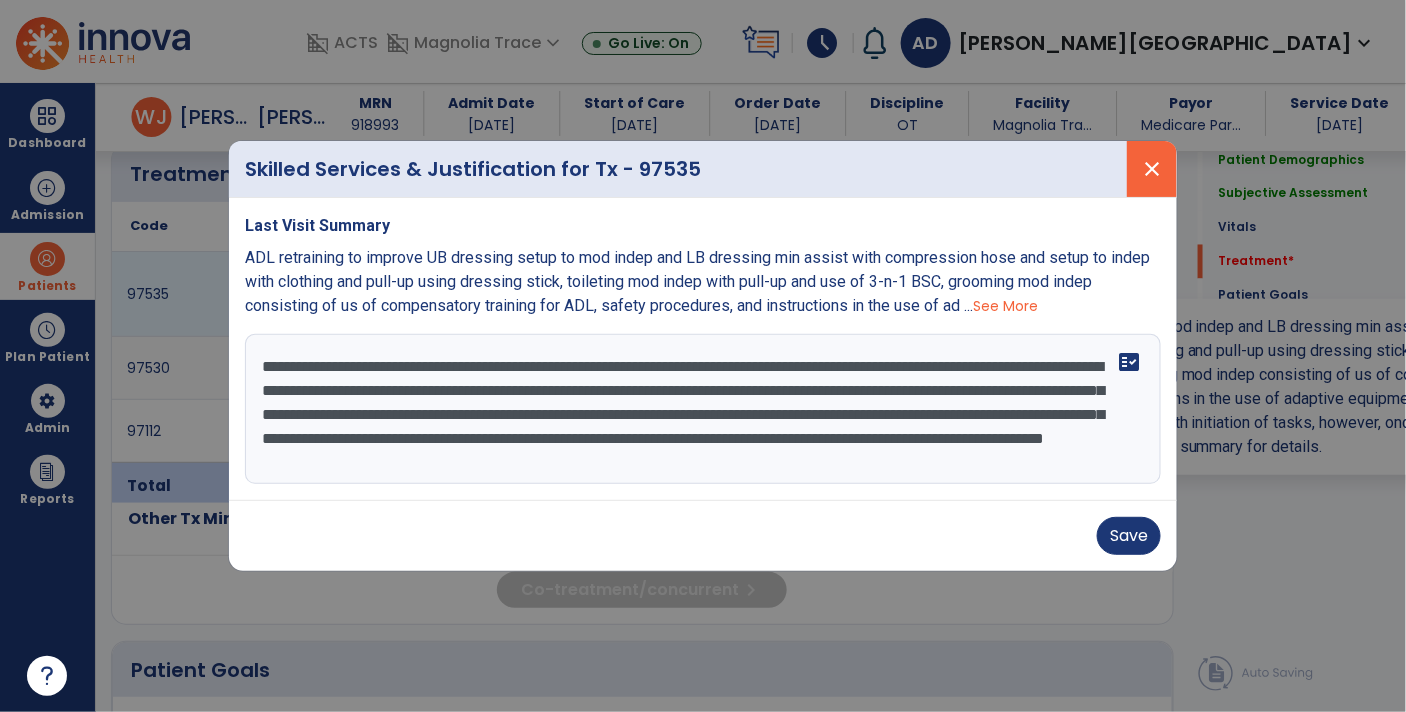 click on "close" at bounding box center [1152, 169] 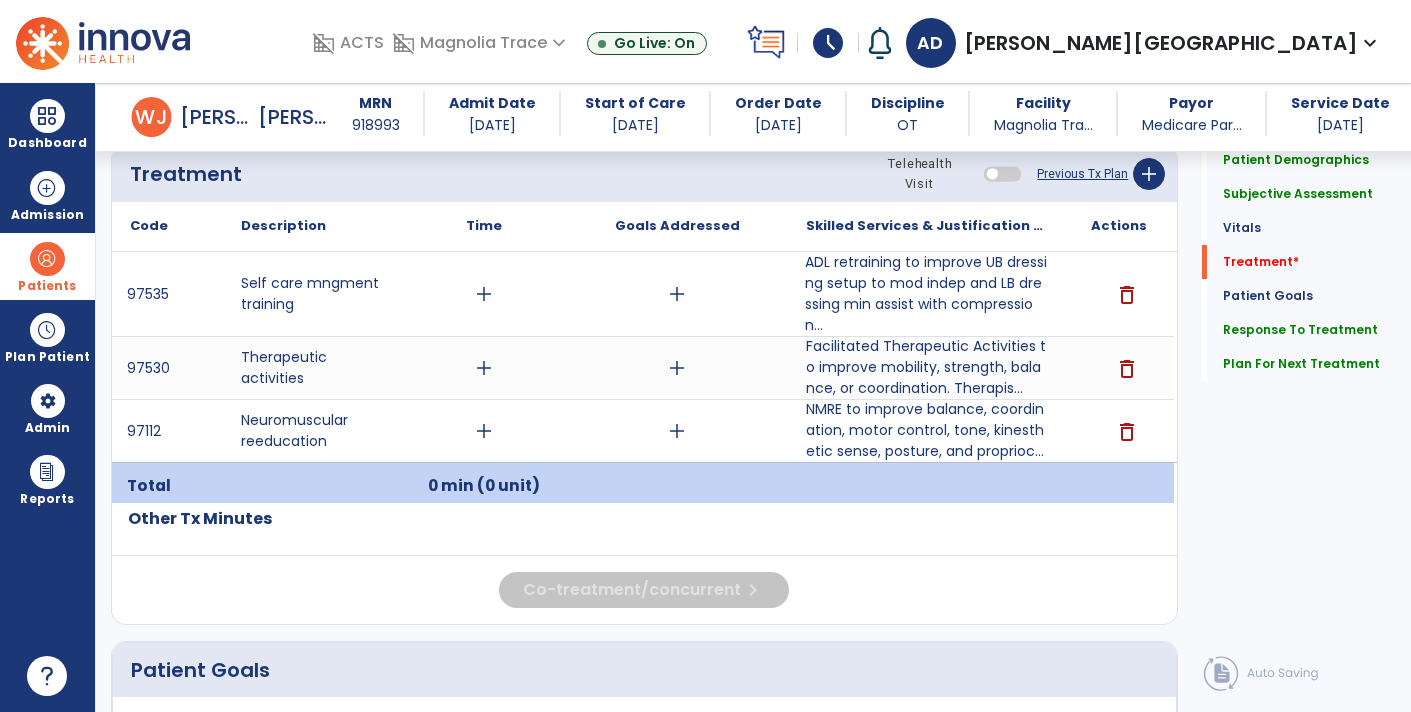 click on "add" at bounding box center [484, 294] 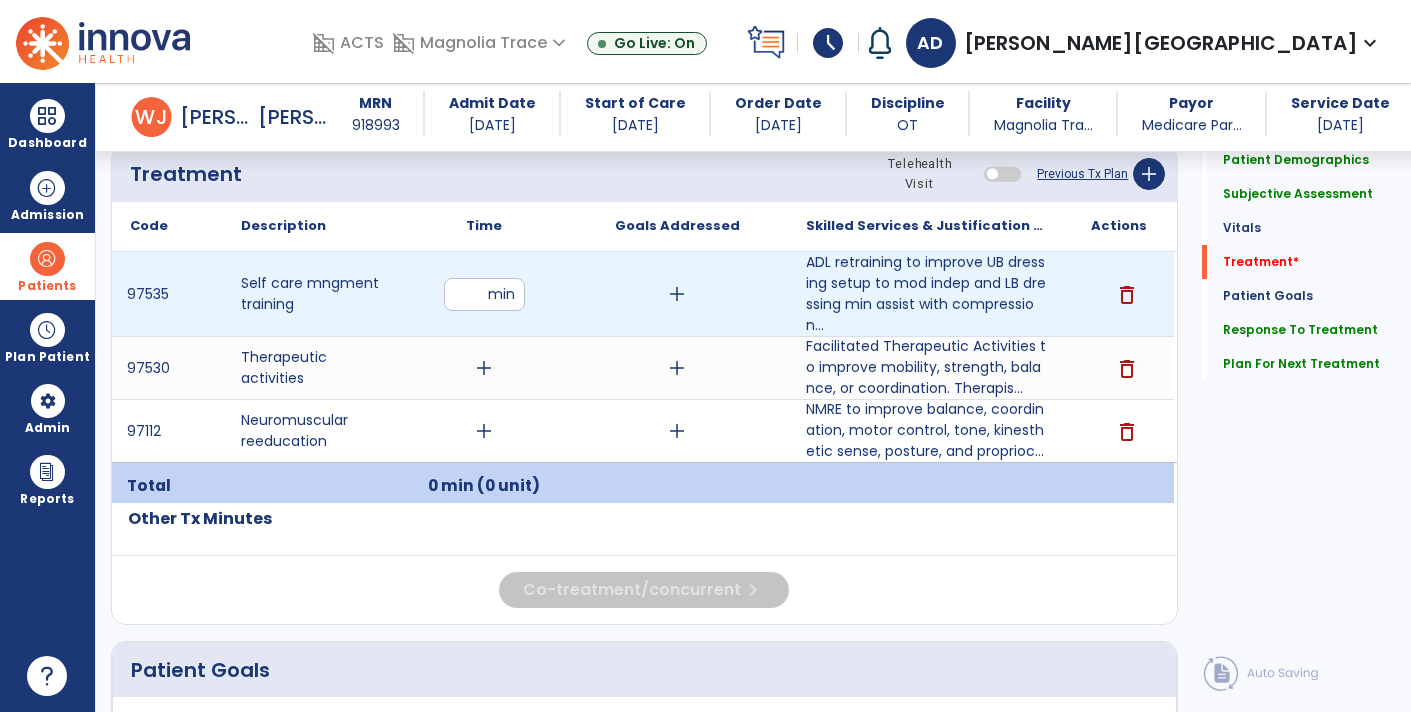 type on "**" 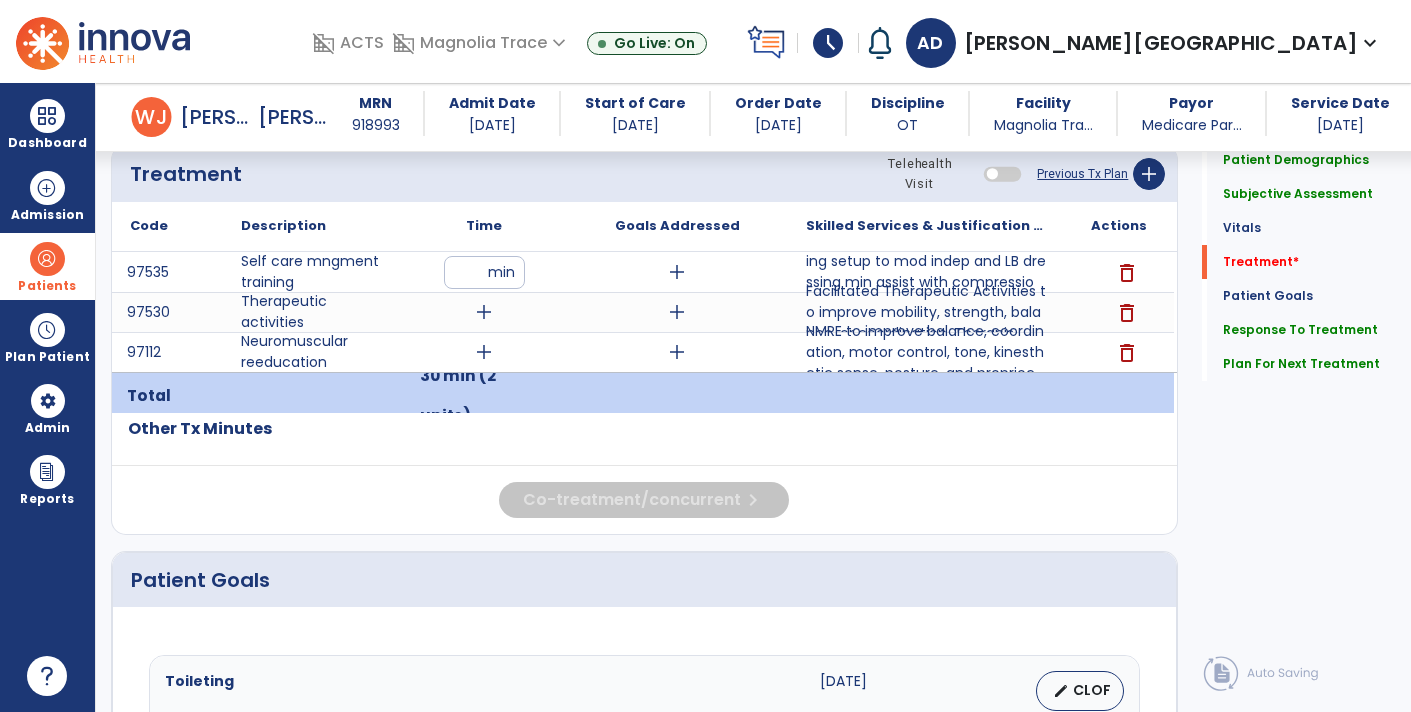 click on "add" at bounding box center [484, 312] 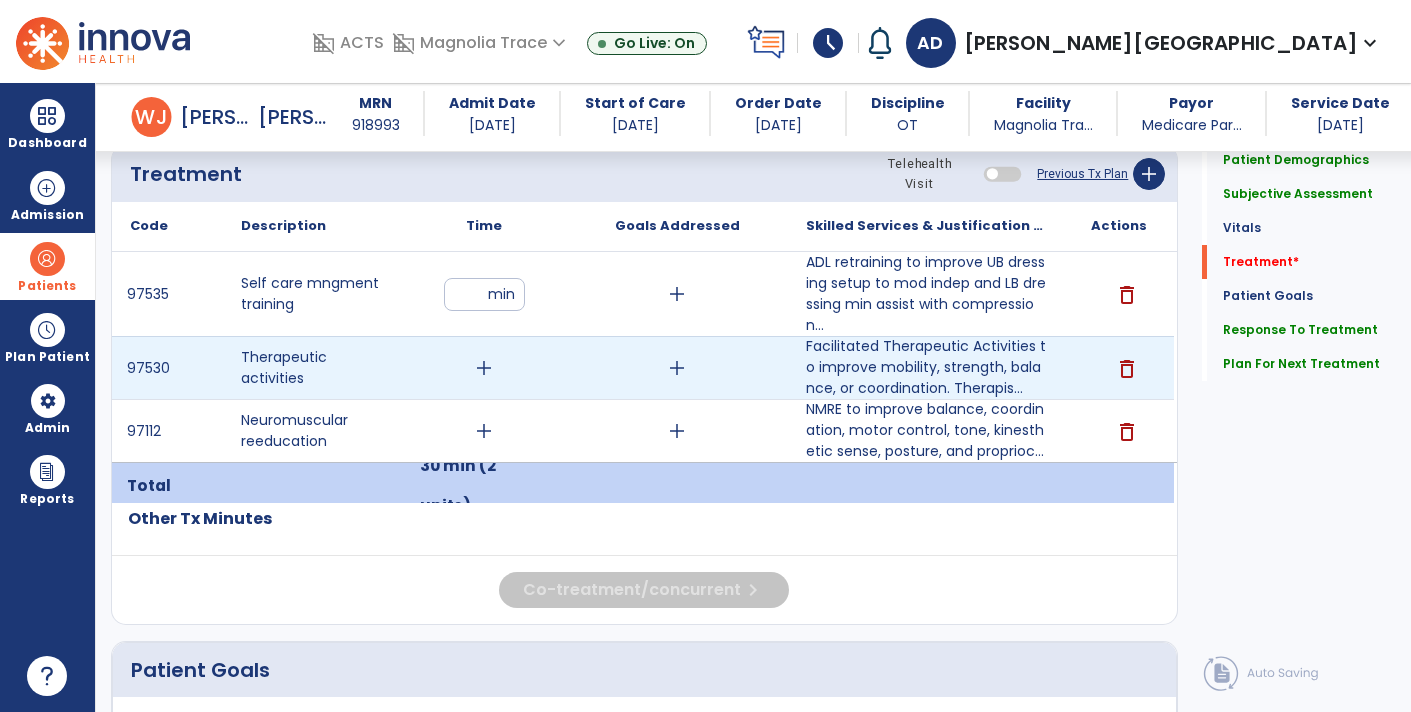 click on "add" at bounding box center (484, 368) 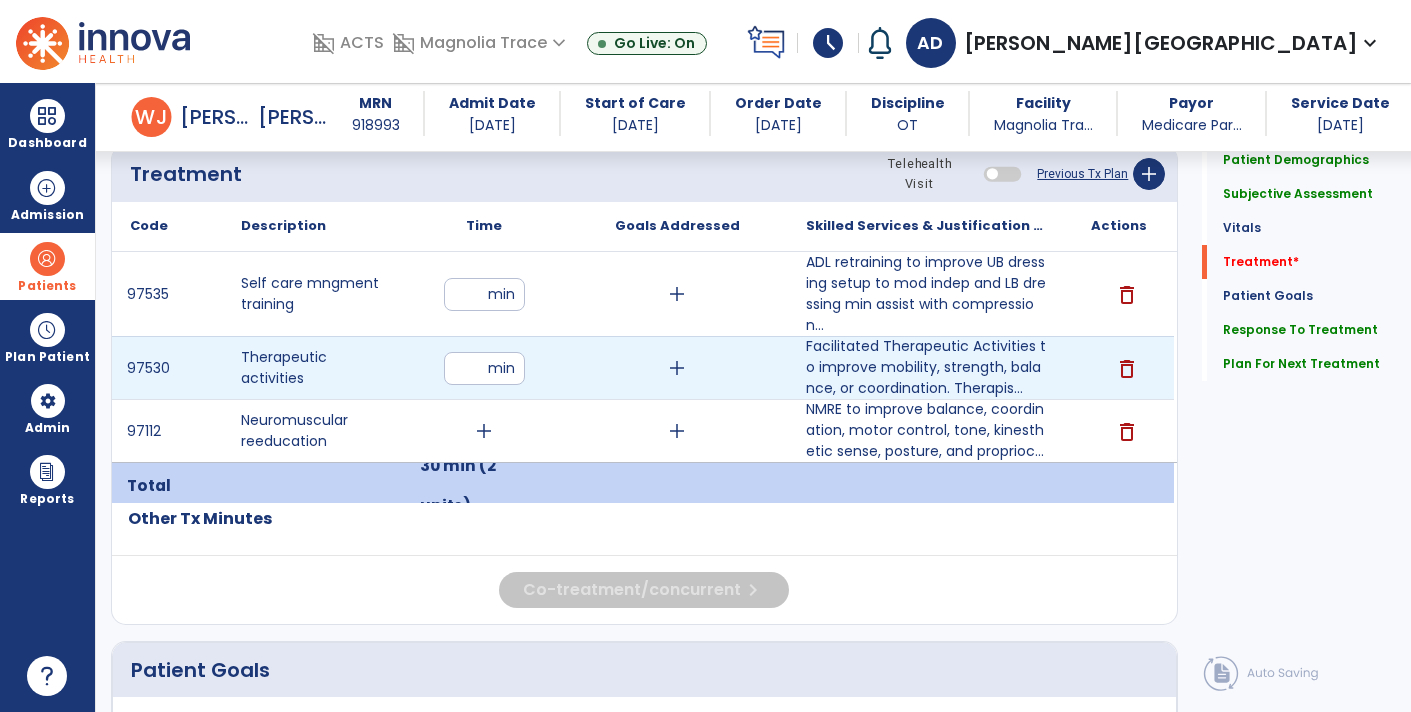 type on "**" 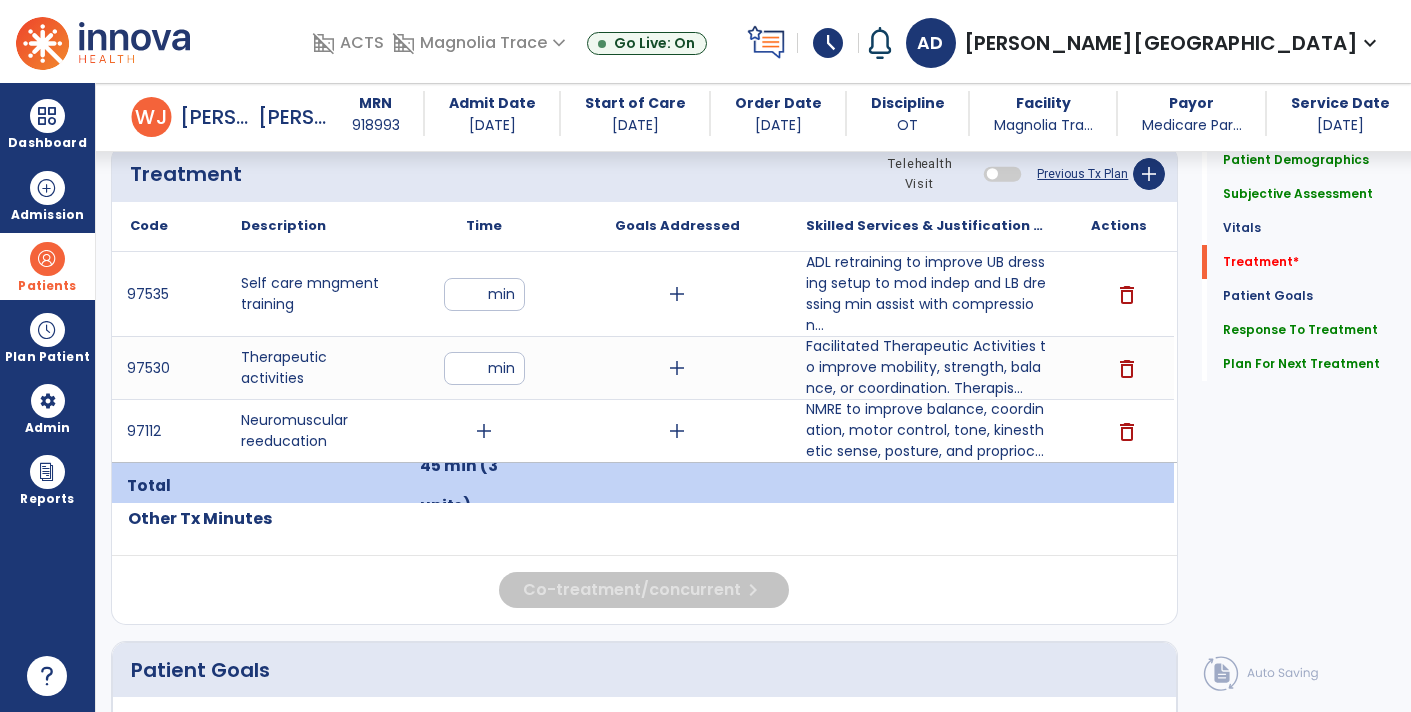 click on "add" at bounding box center [484, 431] 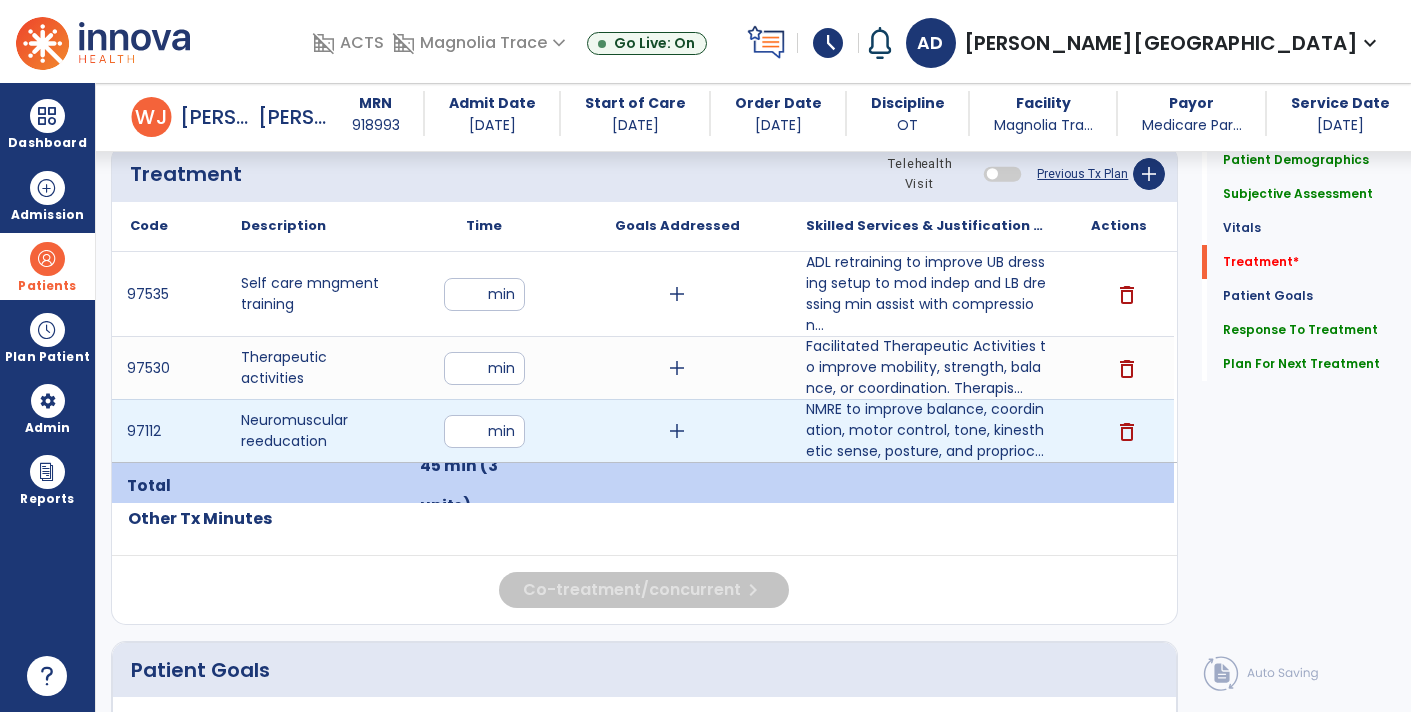 type on "**" 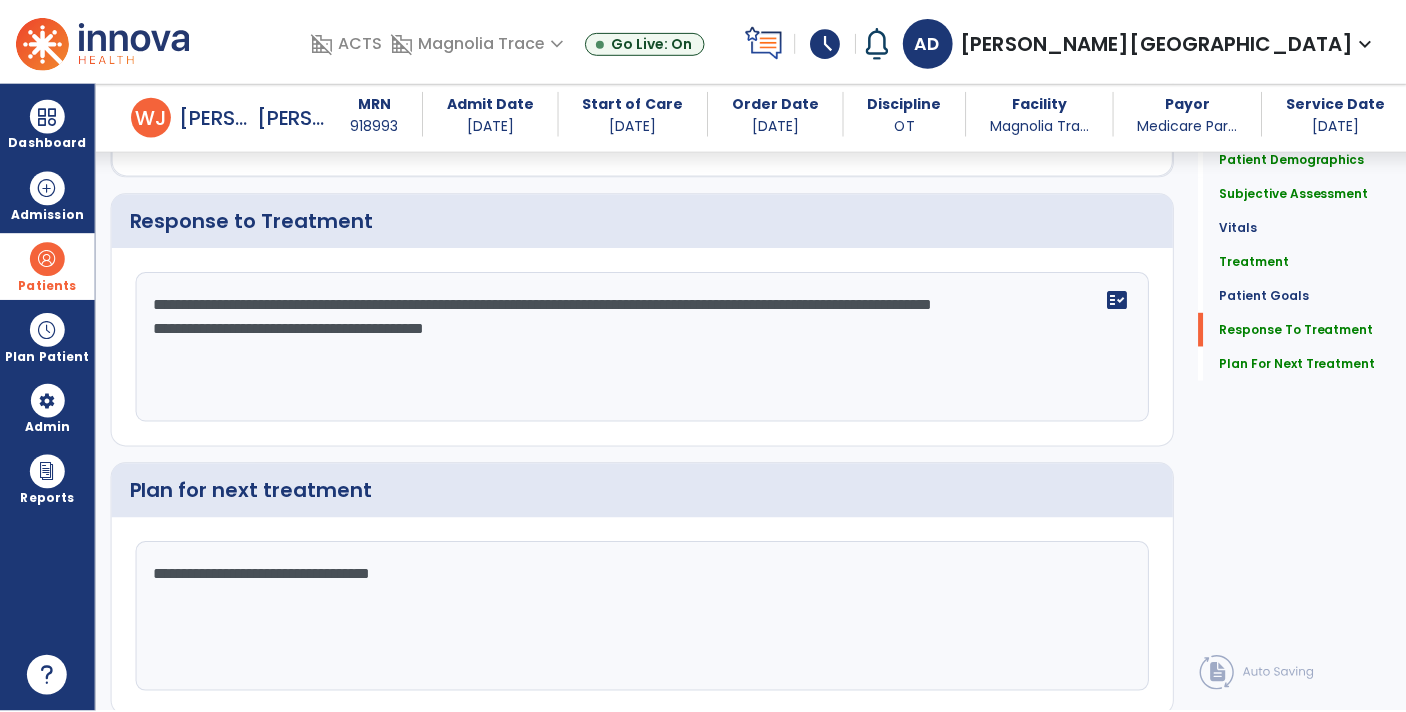 scroll, scrollTop: 2711, scrollLeft: 0, axis: vertical 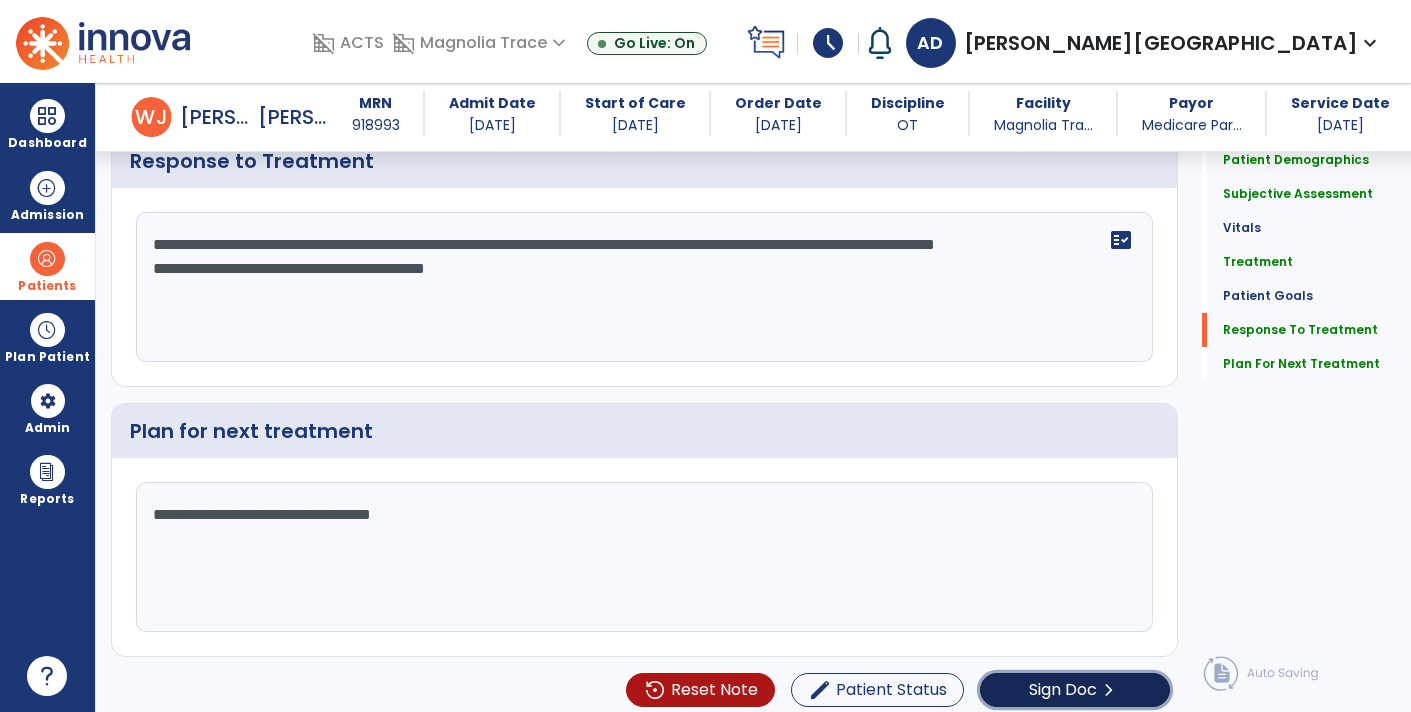 click on "Sign Doc" 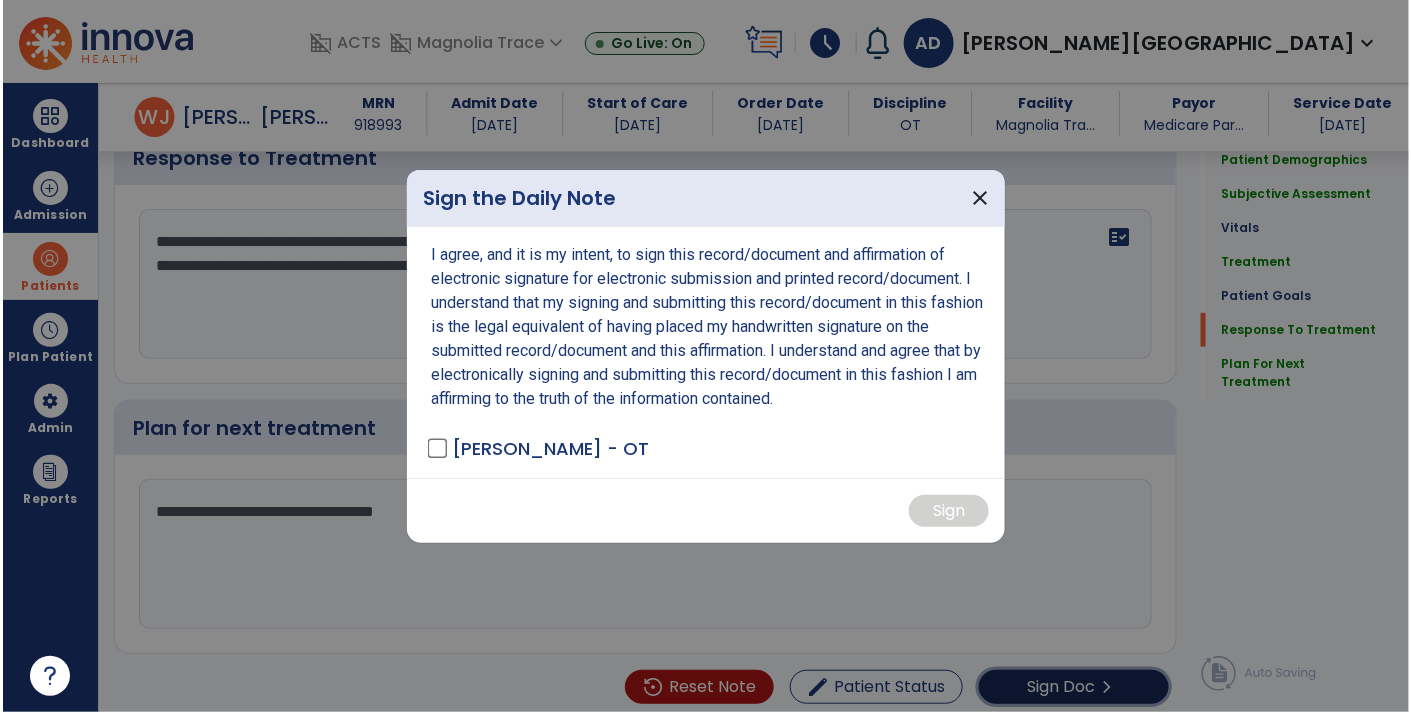 scroll, scrollTop: 2711, scrollLeft: 0, axis: vertical 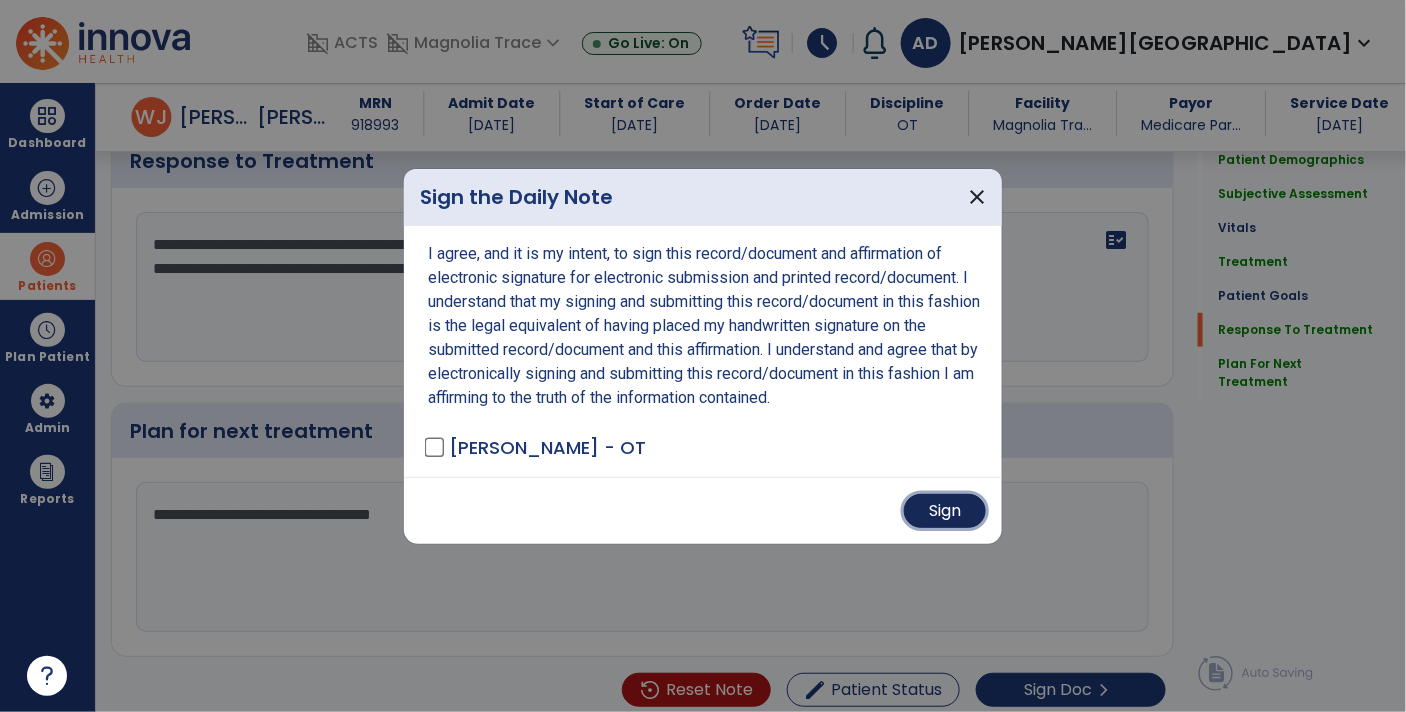 click on "Sign" at bounding box center (945, 511) 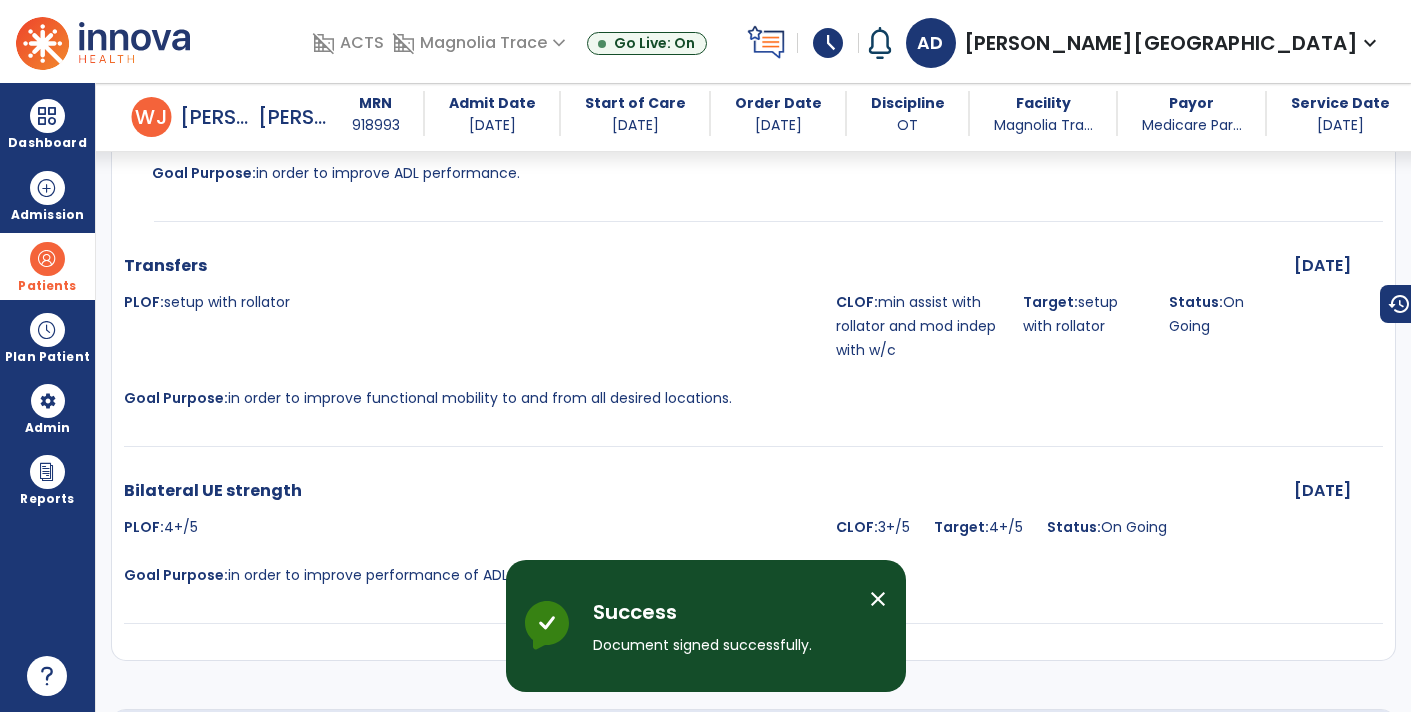 scroll, scrollTop: 4246, scrollLeft: 0, axis: vertical 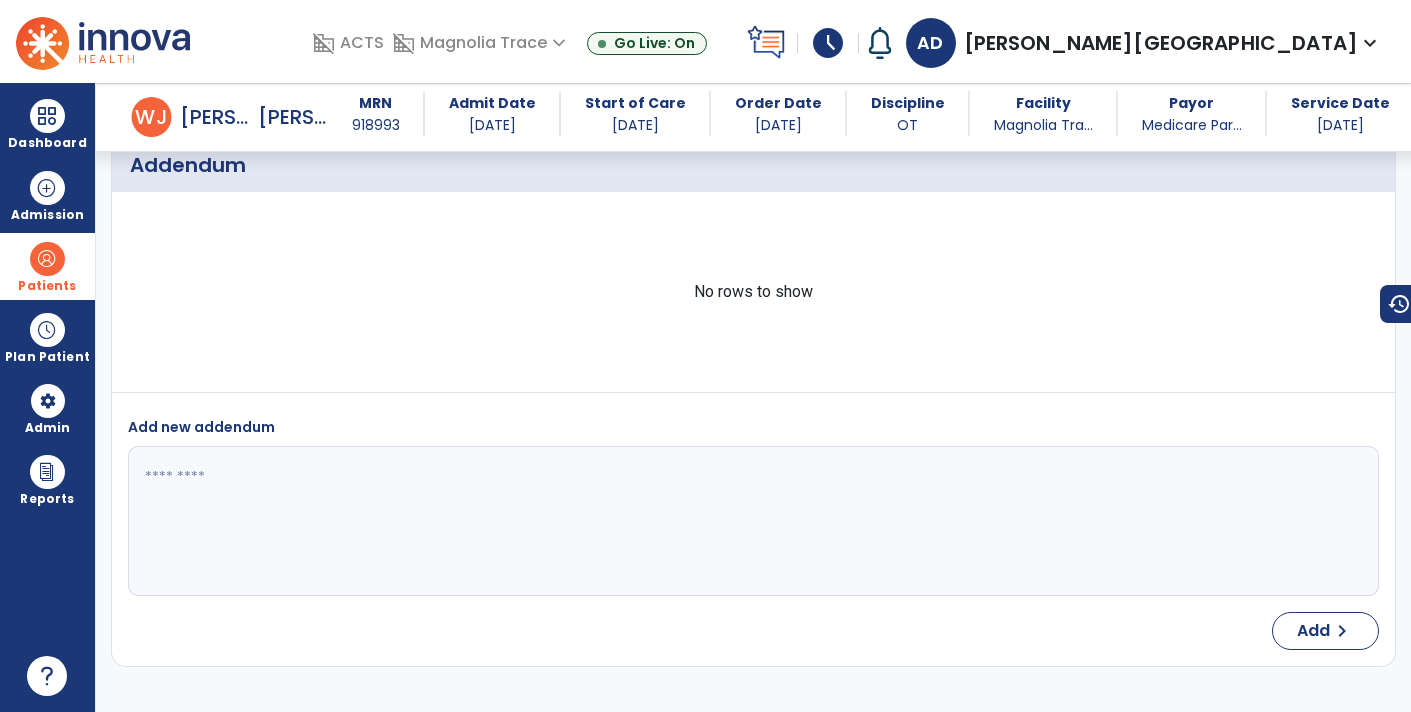 click on "Patients" at bounding box center (47, 286) 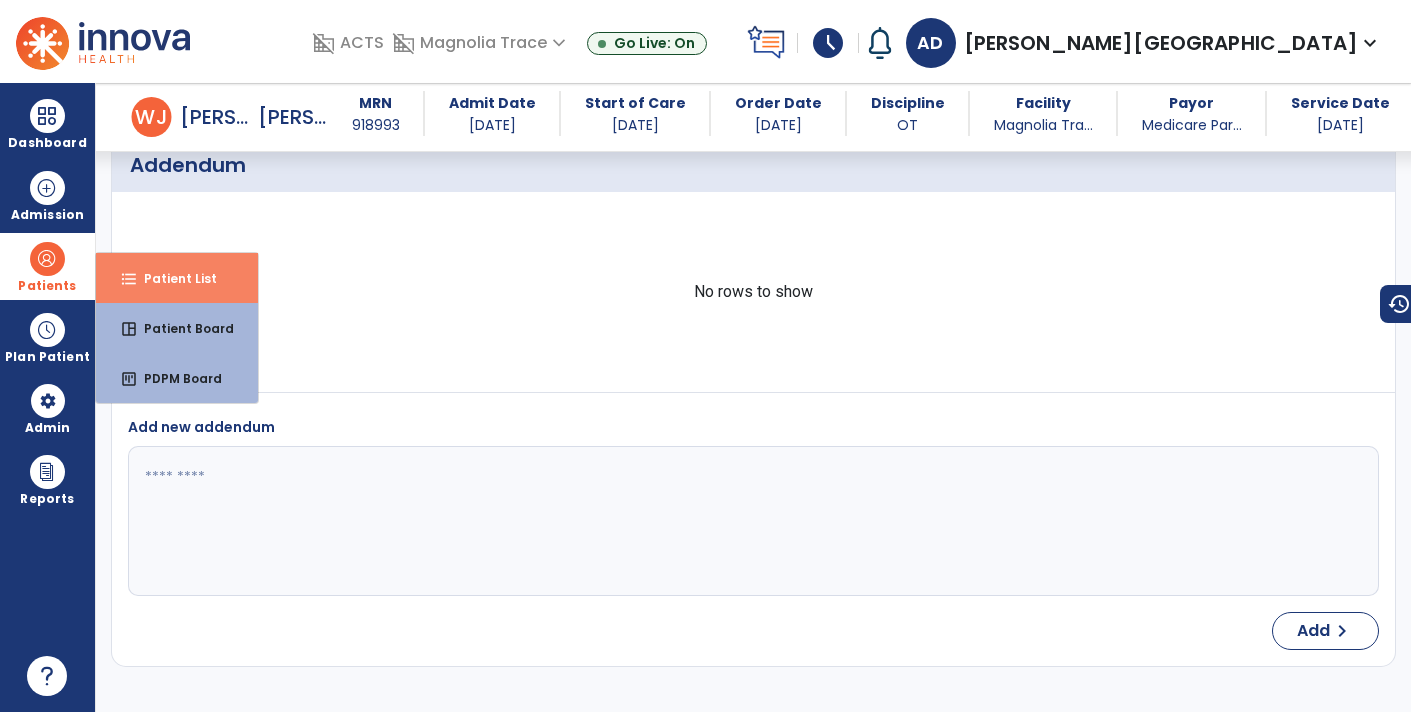 click on "format_list_bulleted  Patient List" at bounding box center (177, 278) 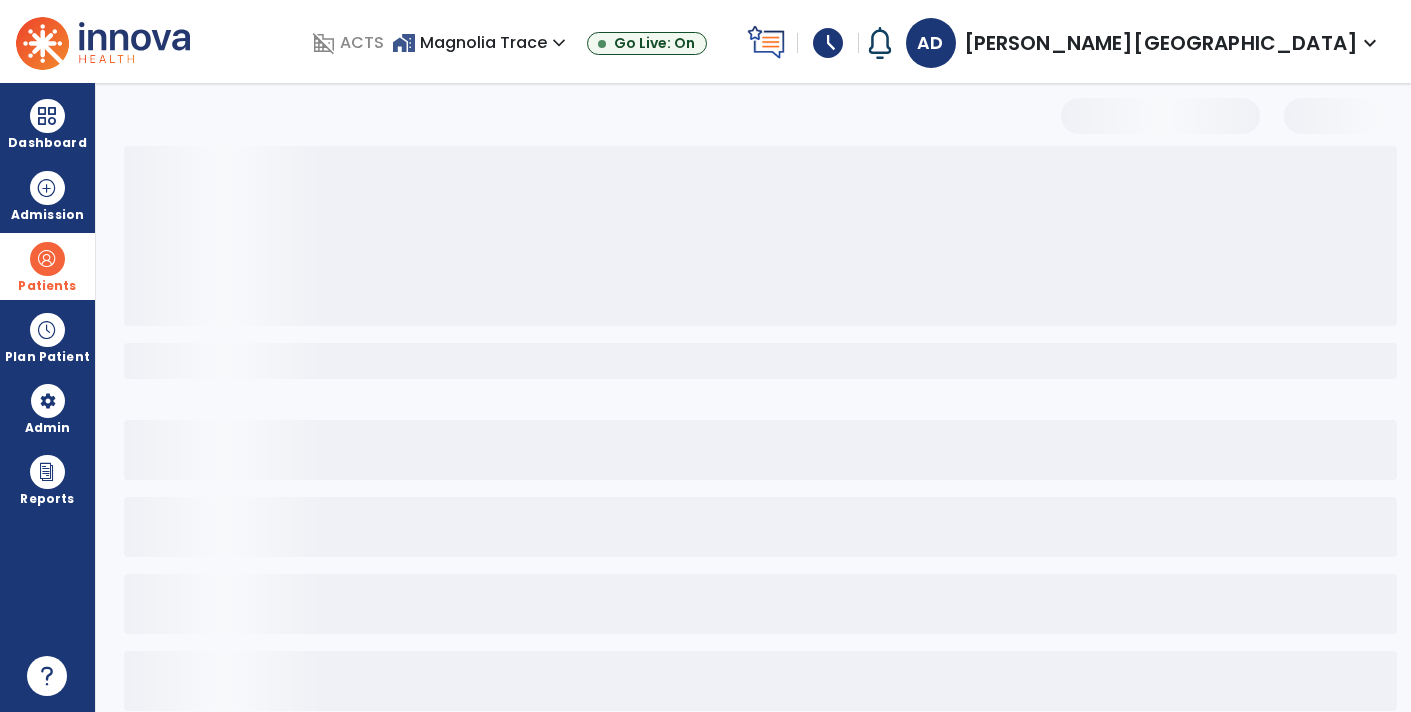 scroll, scrollTop: 0, scrollLeft: 0, axis: both 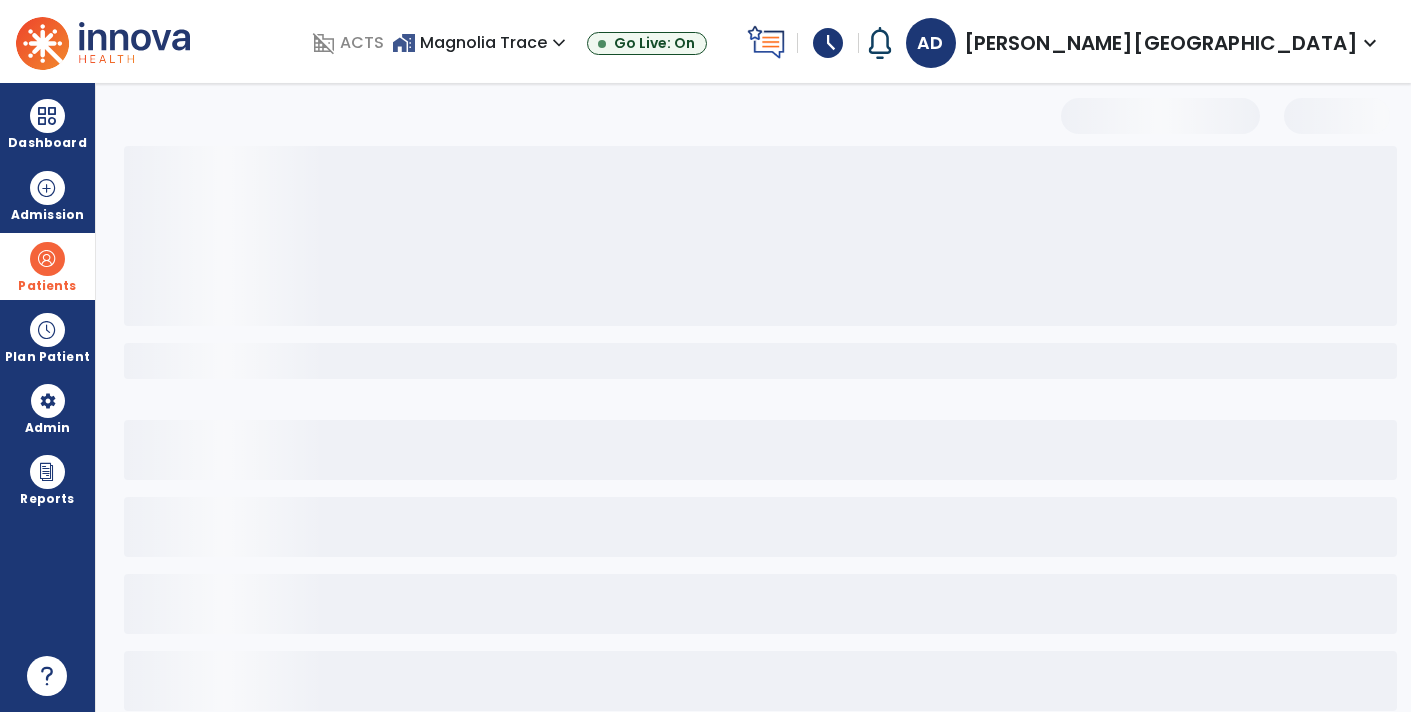 select on "***" 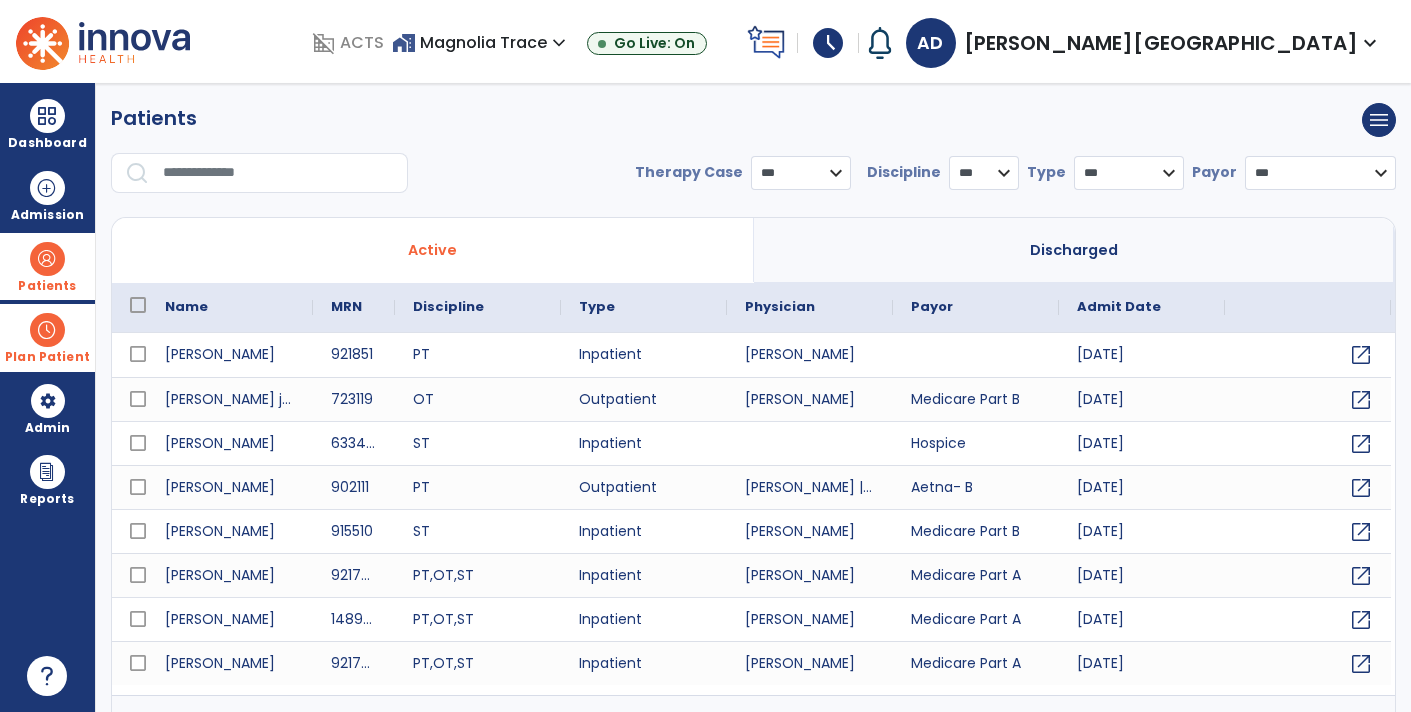 click on "Plan Patient" at bounding box center (47, 286) 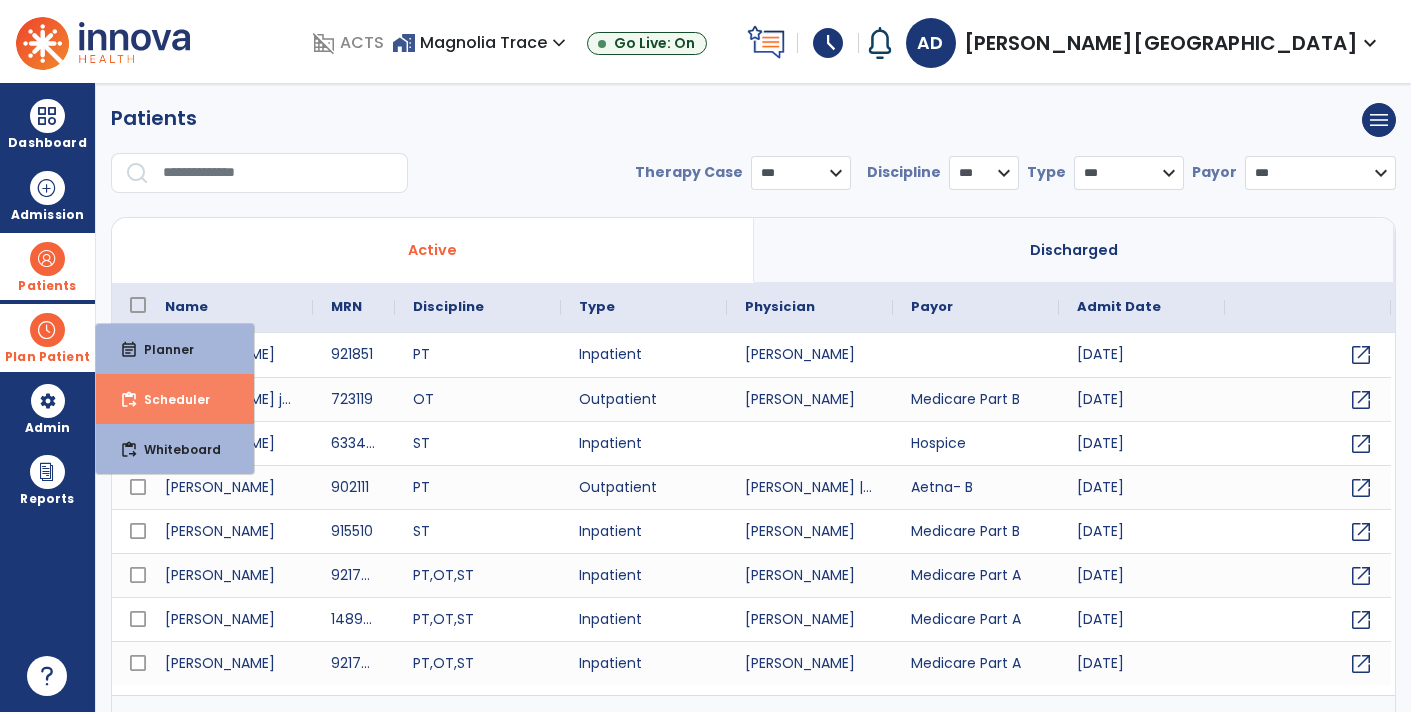 click on "content_paste_go  Scheduler" at bounding box center (175, 399) 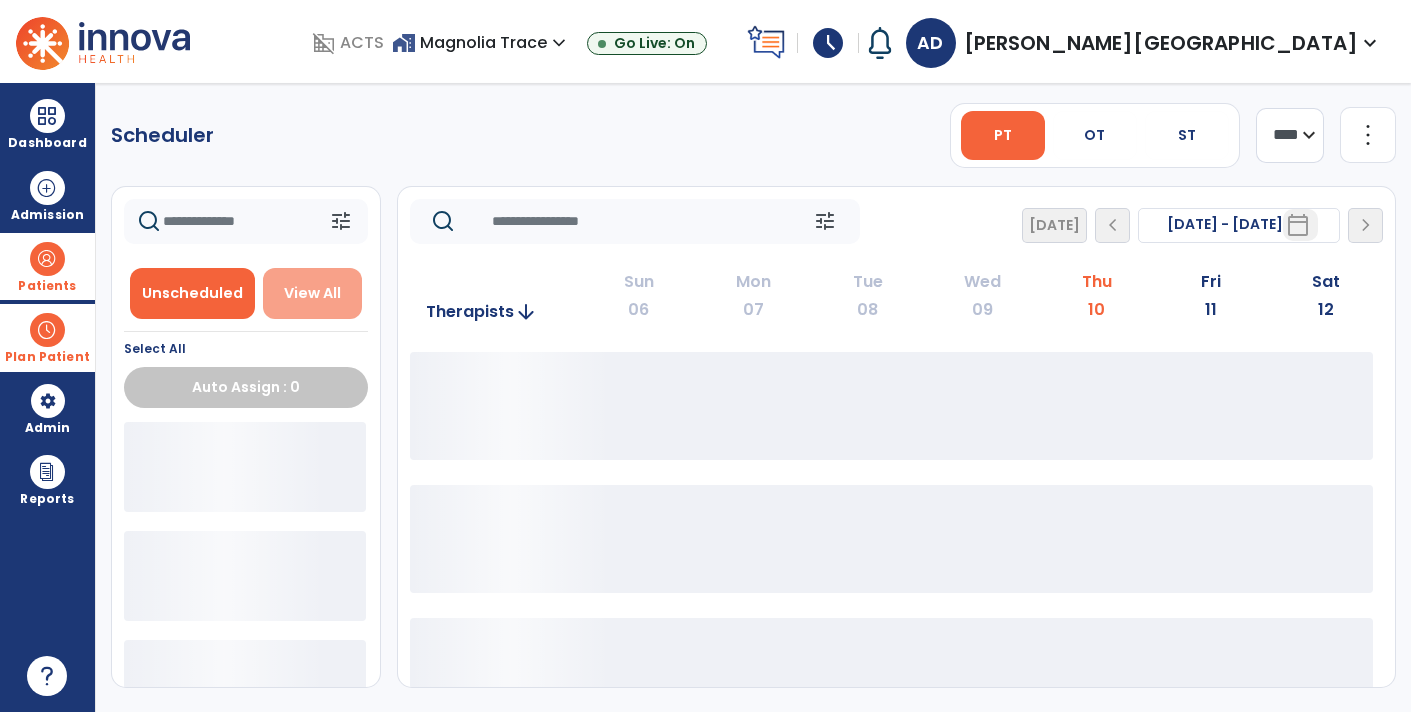 click on "View All" at bounding box center (313, 293) 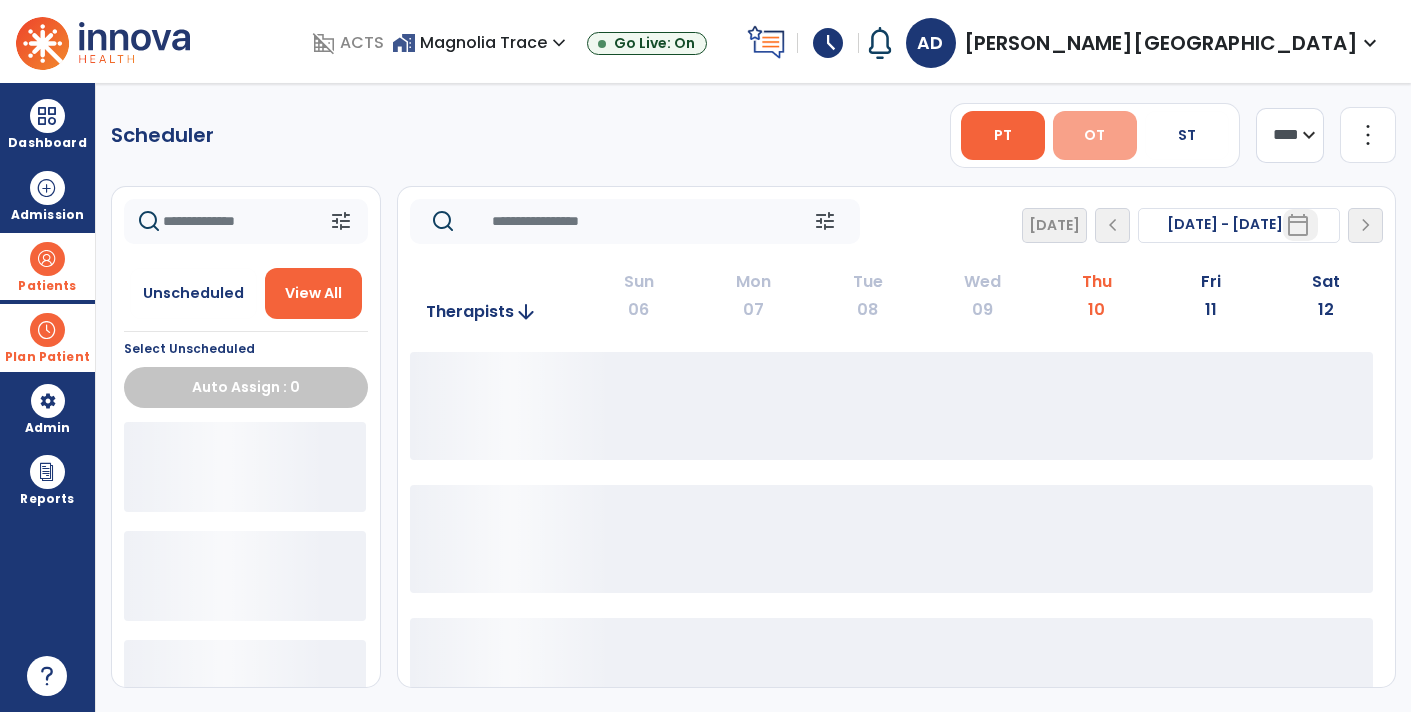 click on "OT" at bounding box center [1095, 135] 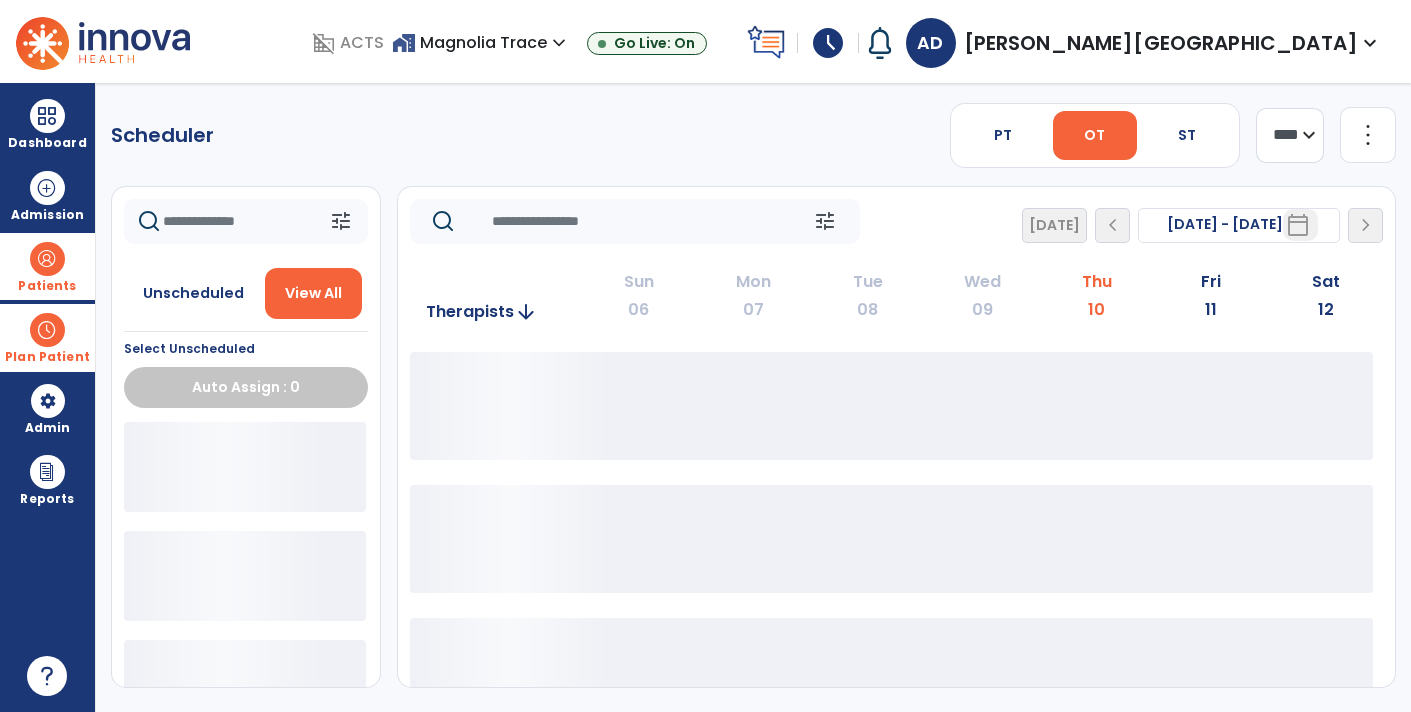 click 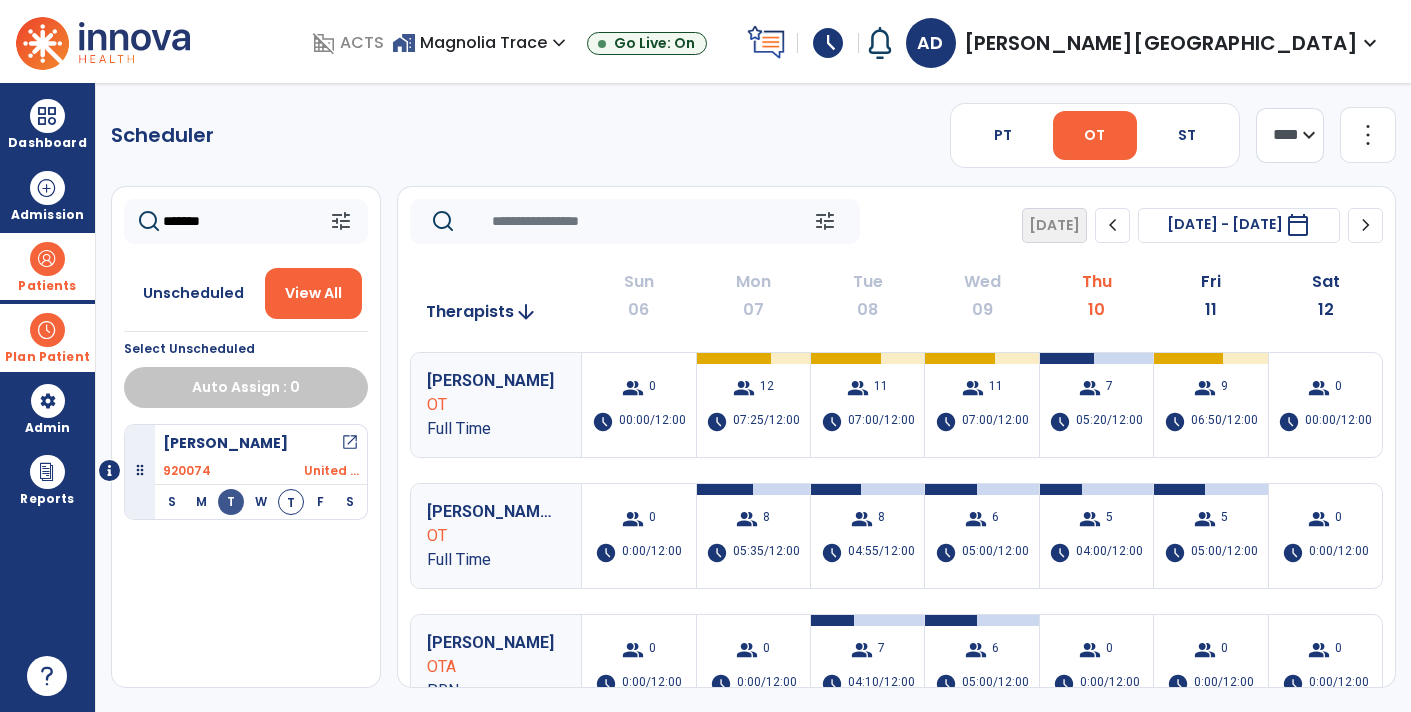 type on "*******" 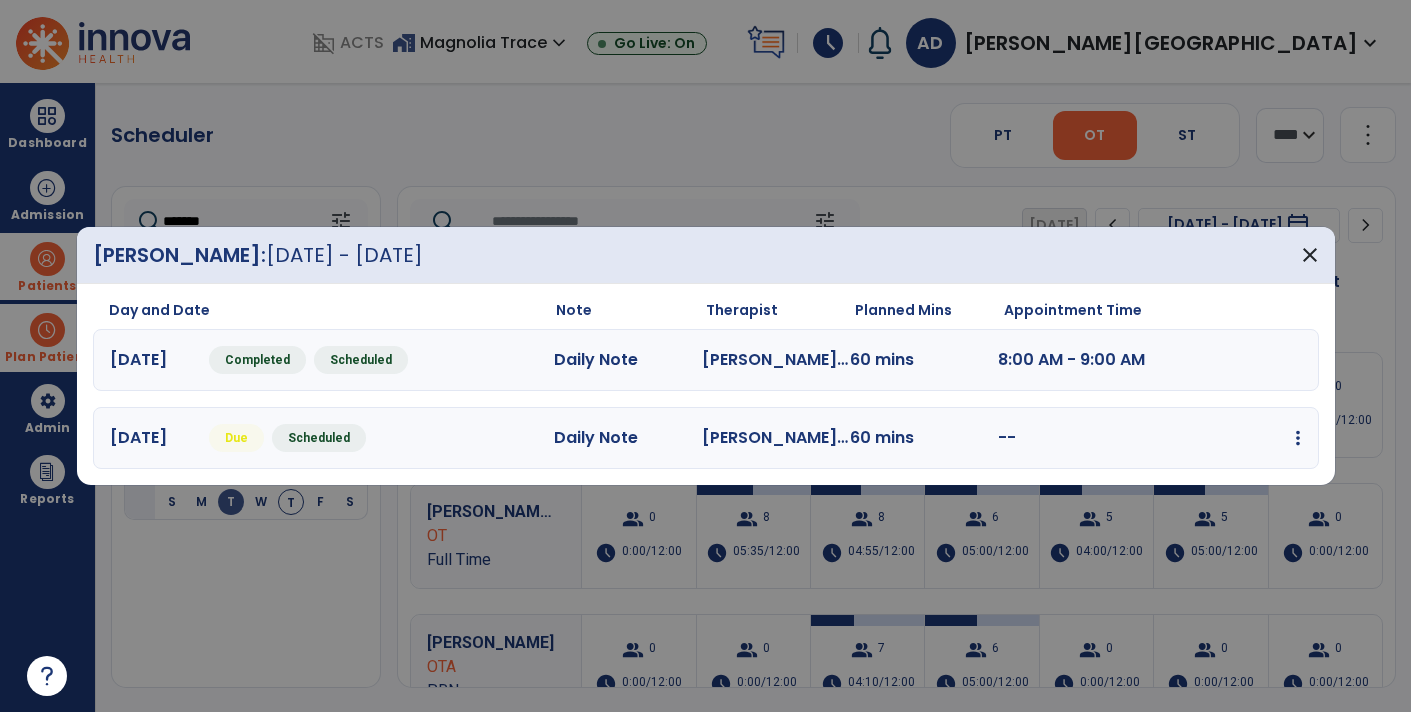 click at bounding box center [1298, 438] 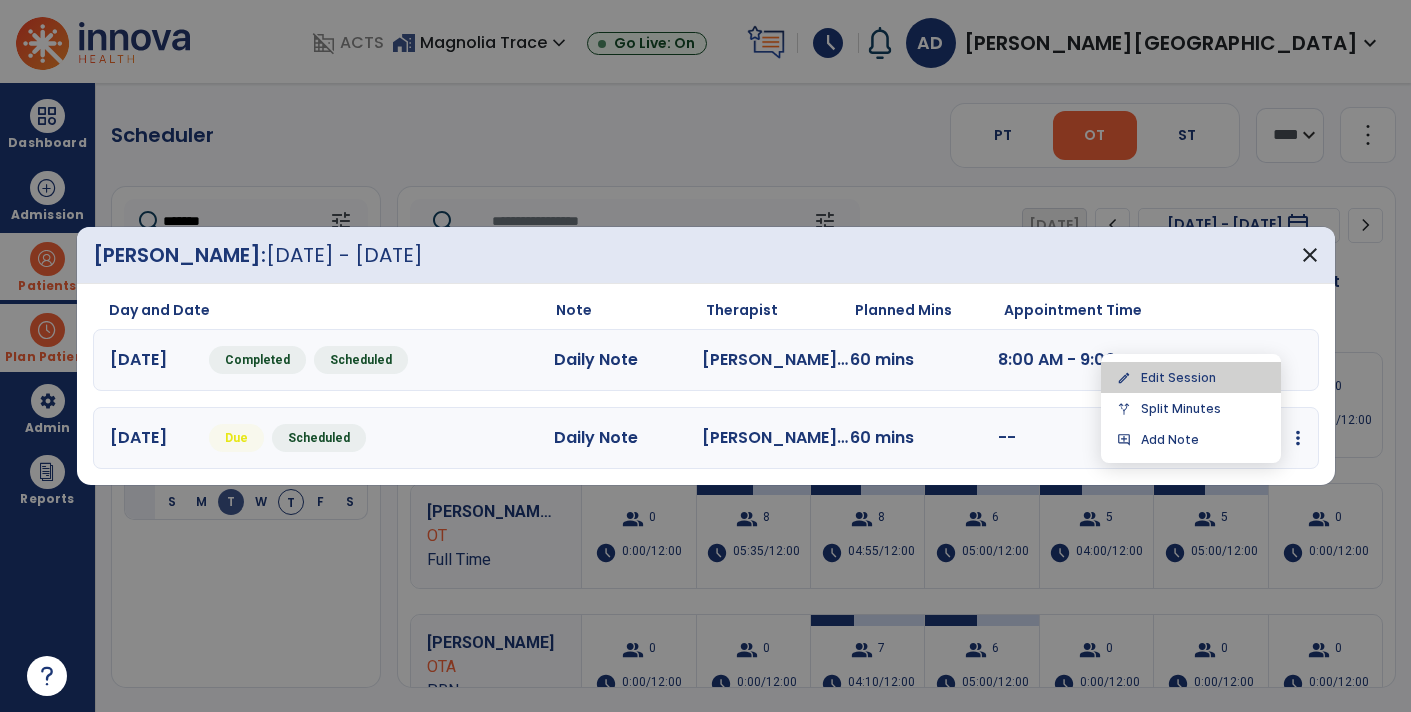 click on "edit   Edit Session" at bounding box center [1191, 377] 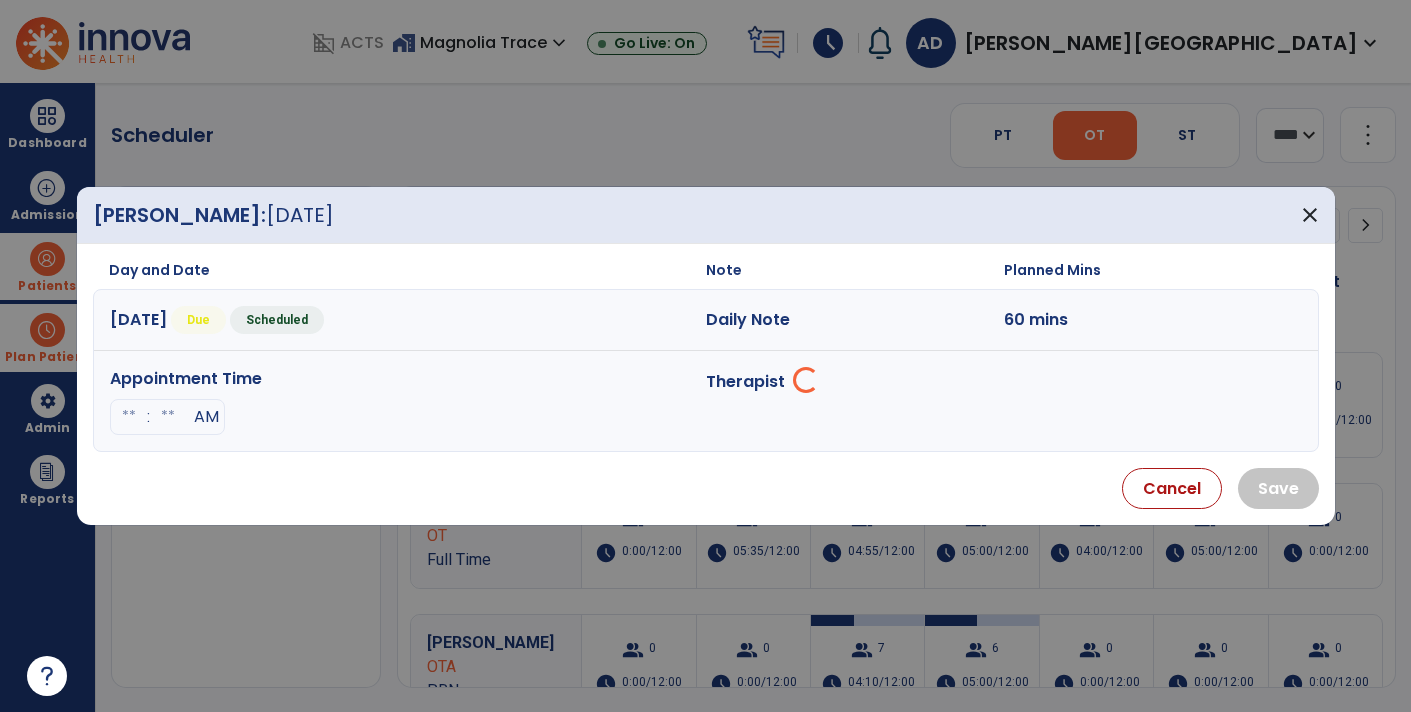 select on "**********" 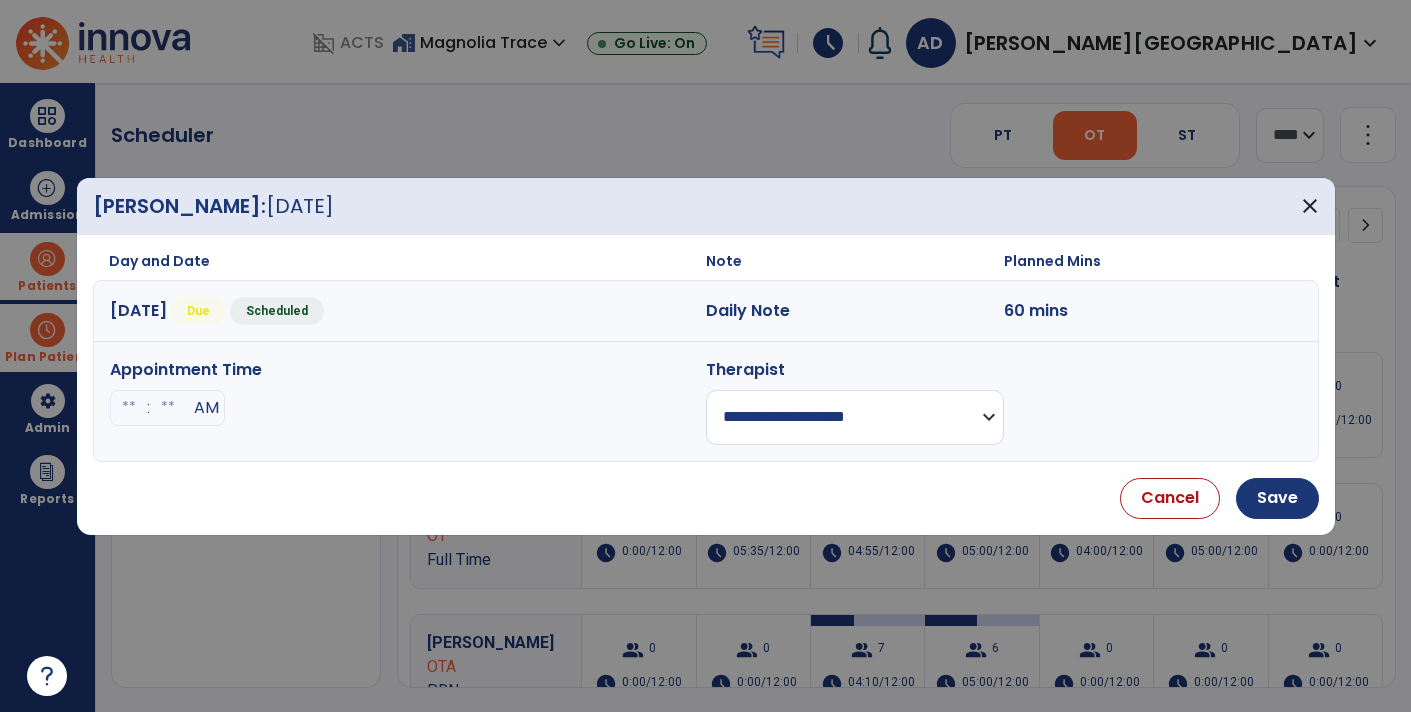 click at bounding box center [129, 408] 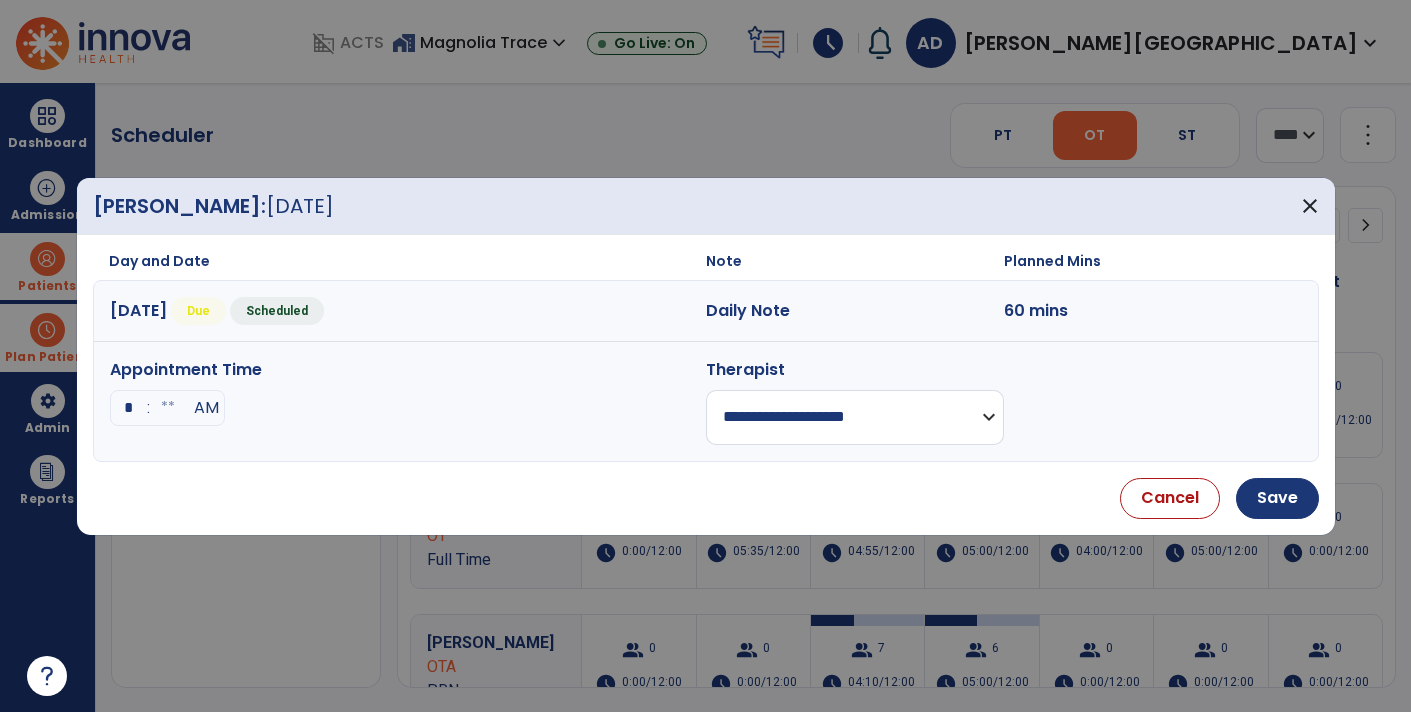 click at bounding box center [168, 408] 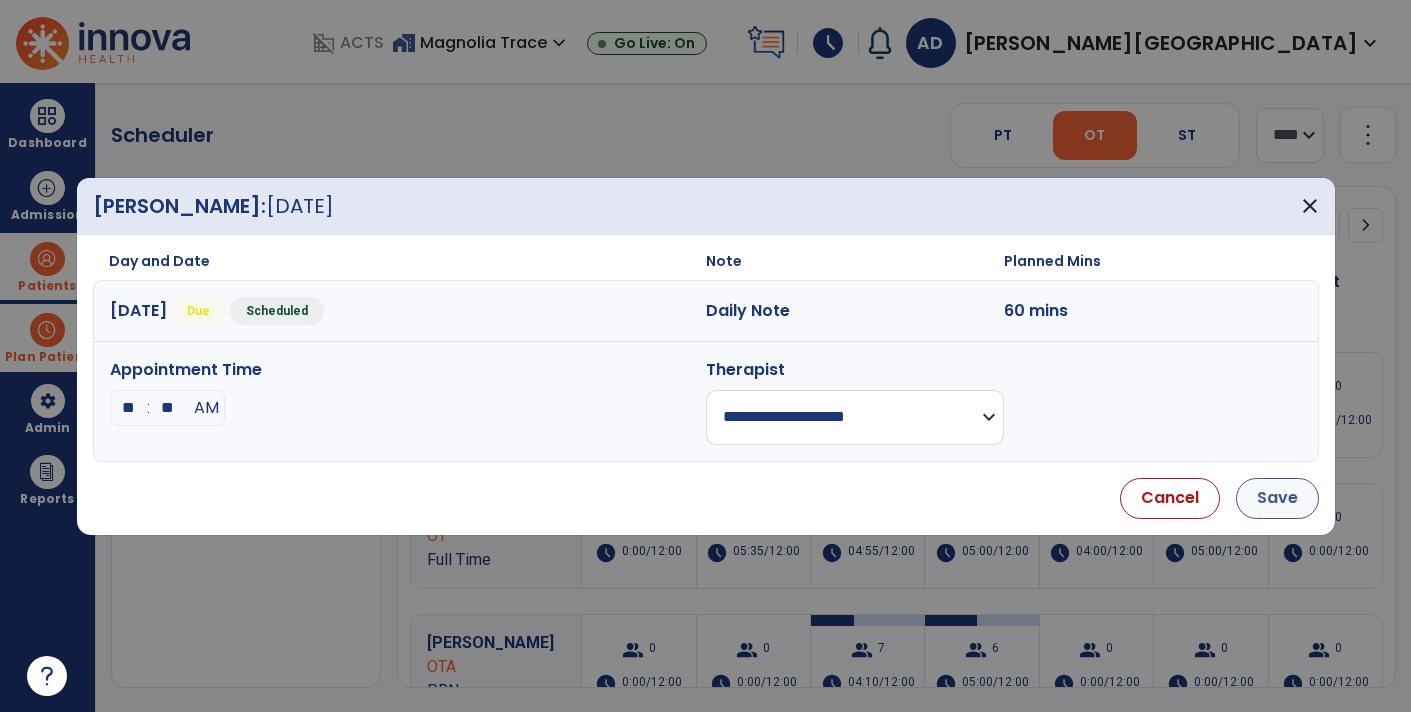 type on "**" 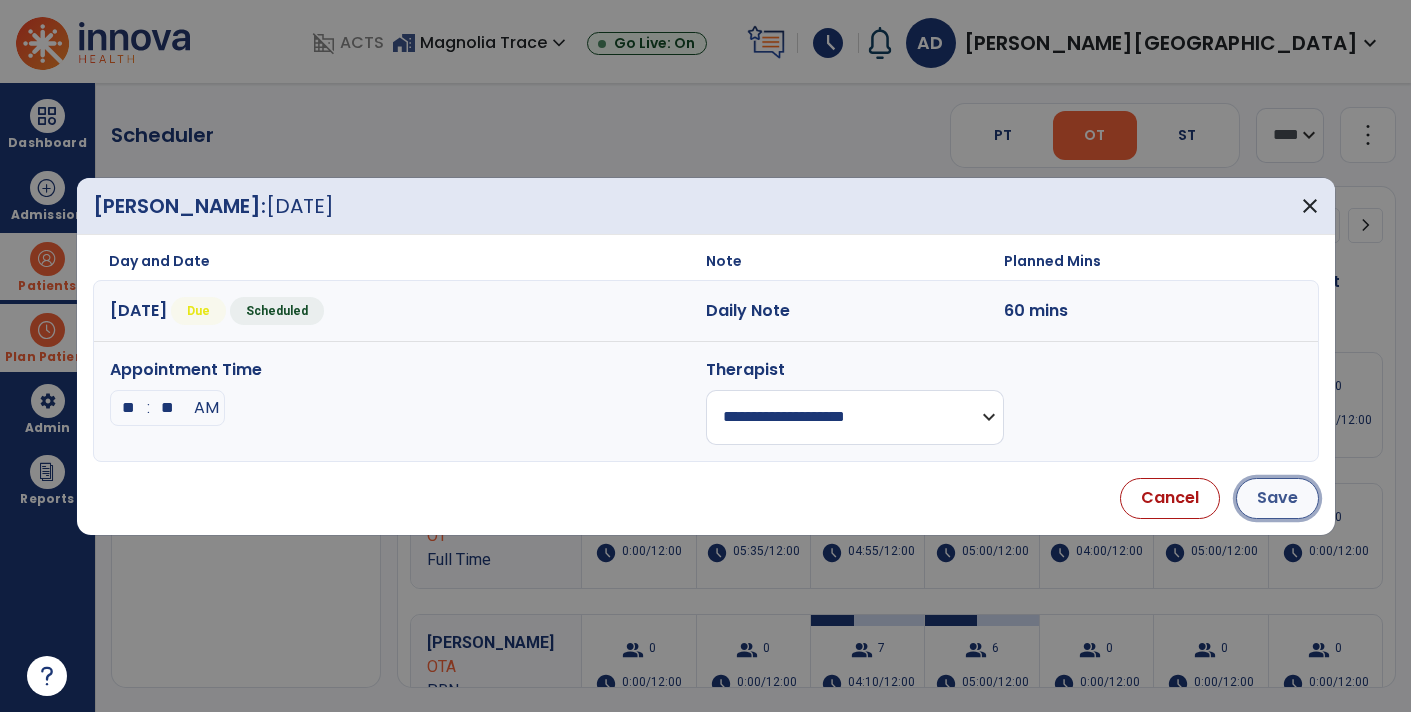 click on "Save" at bounding box center [1277, 498] 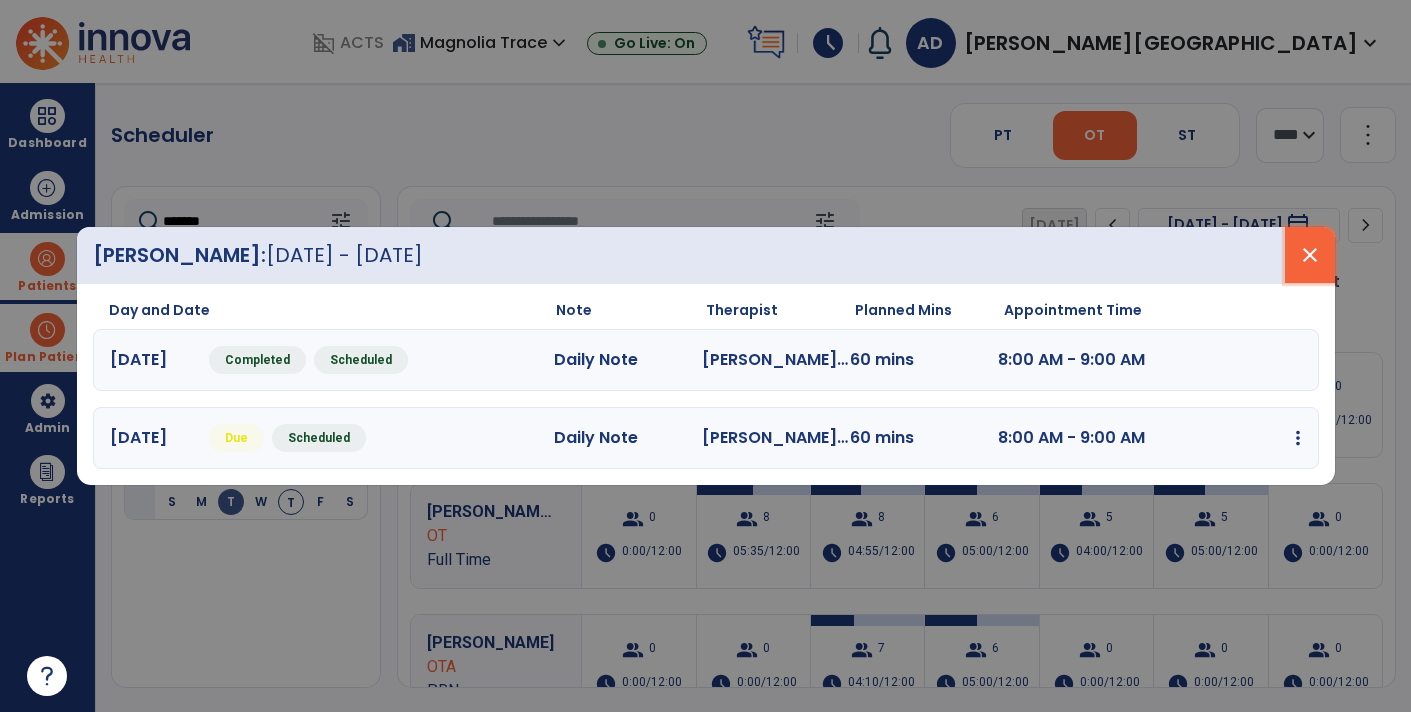 click on "close" at bounding box center (1310, 255) 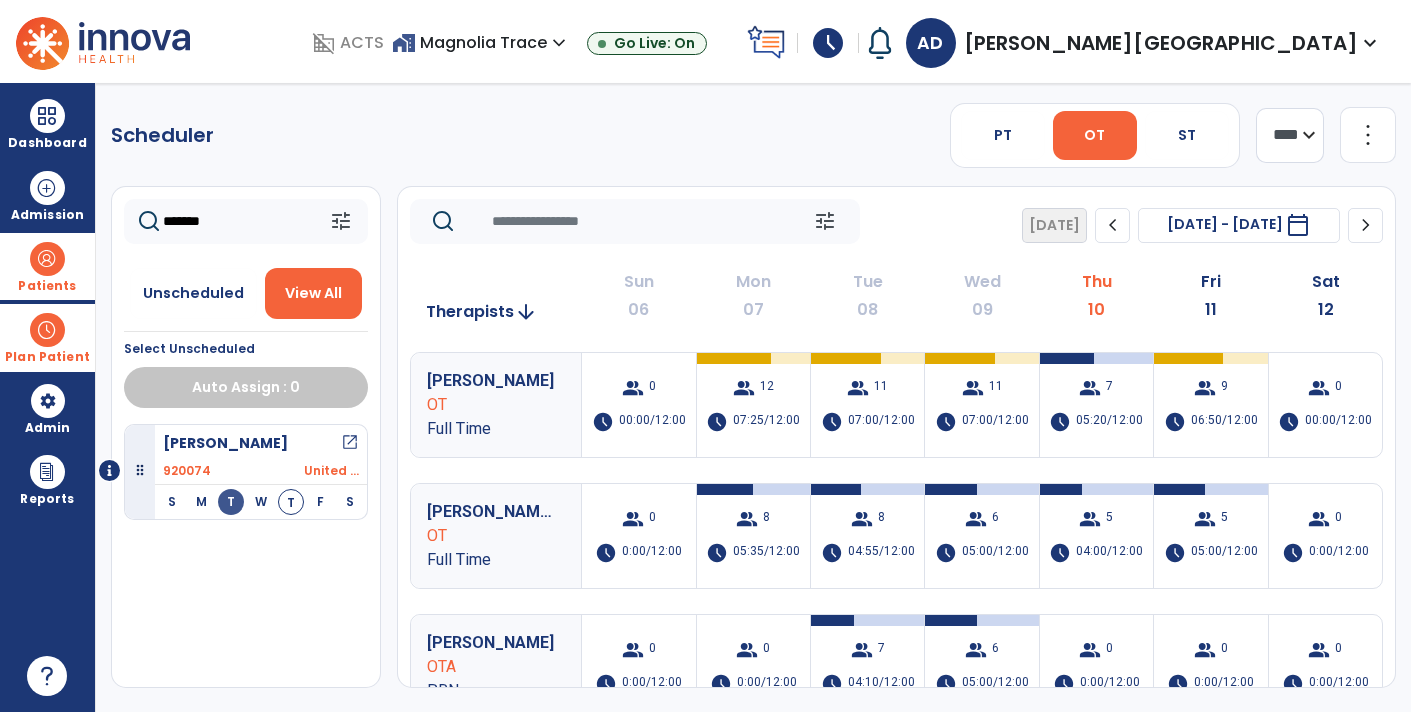 click on "*******" 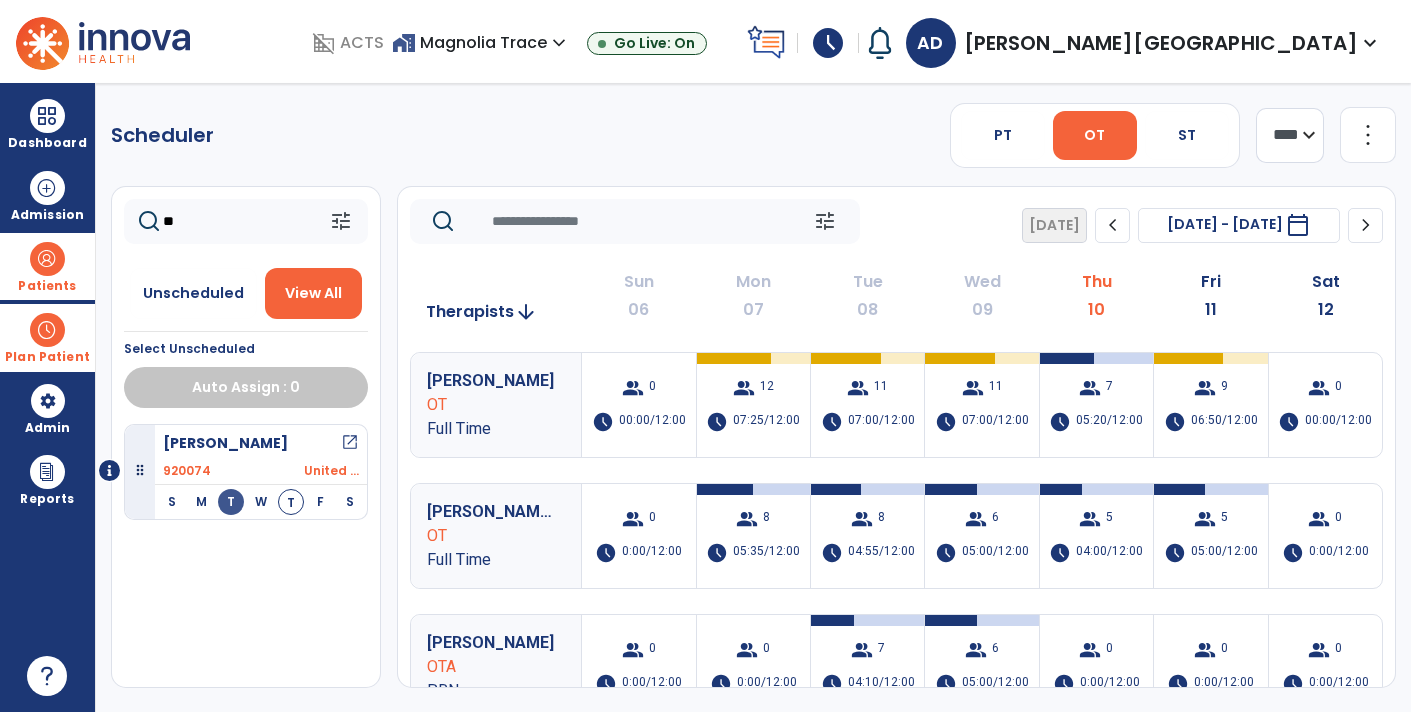 type on "*" 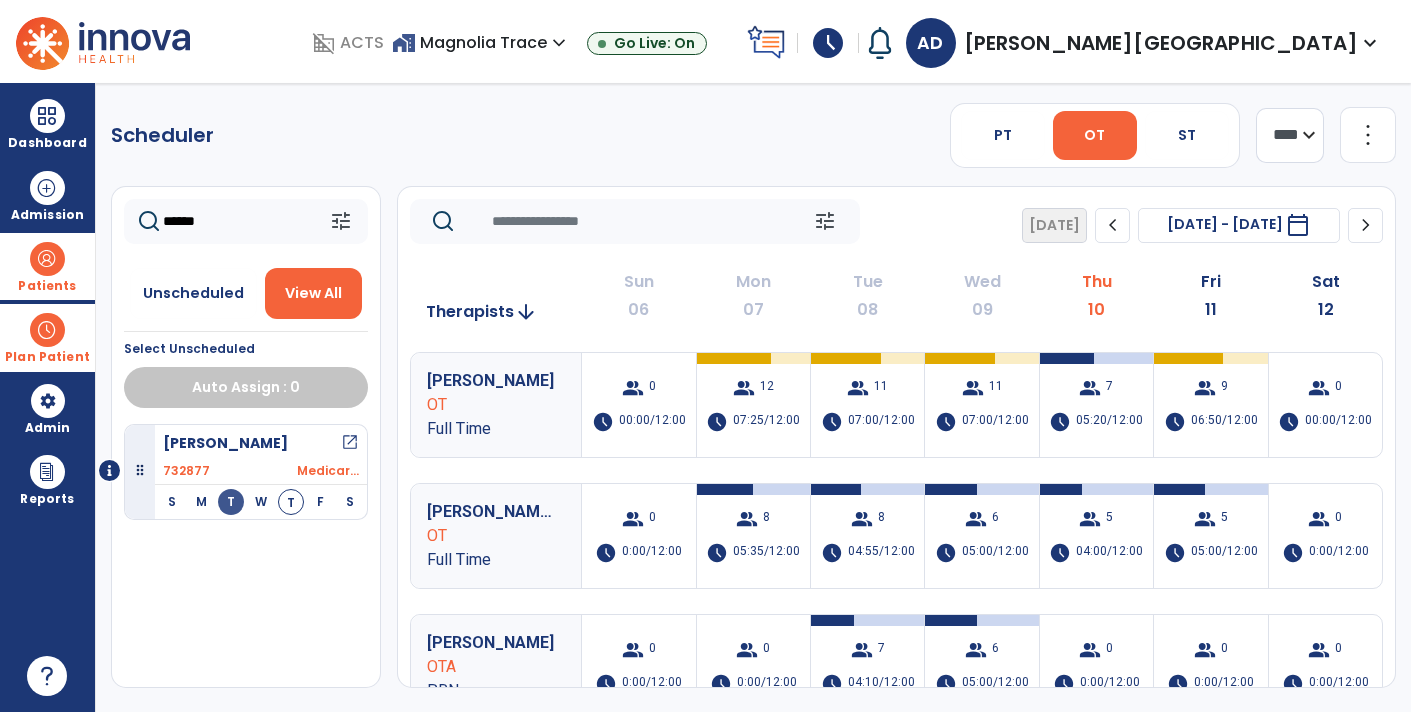 type on "******" 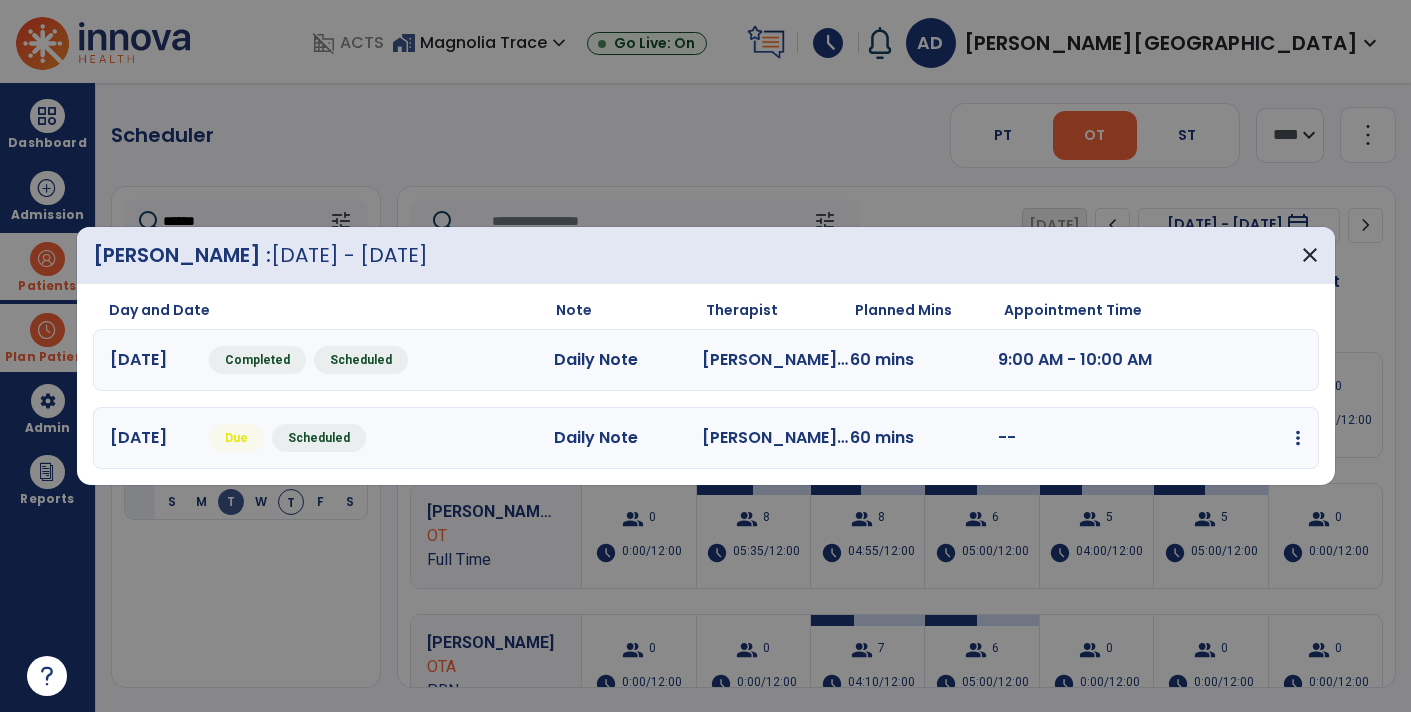 click at bounding box center (1298, 438) 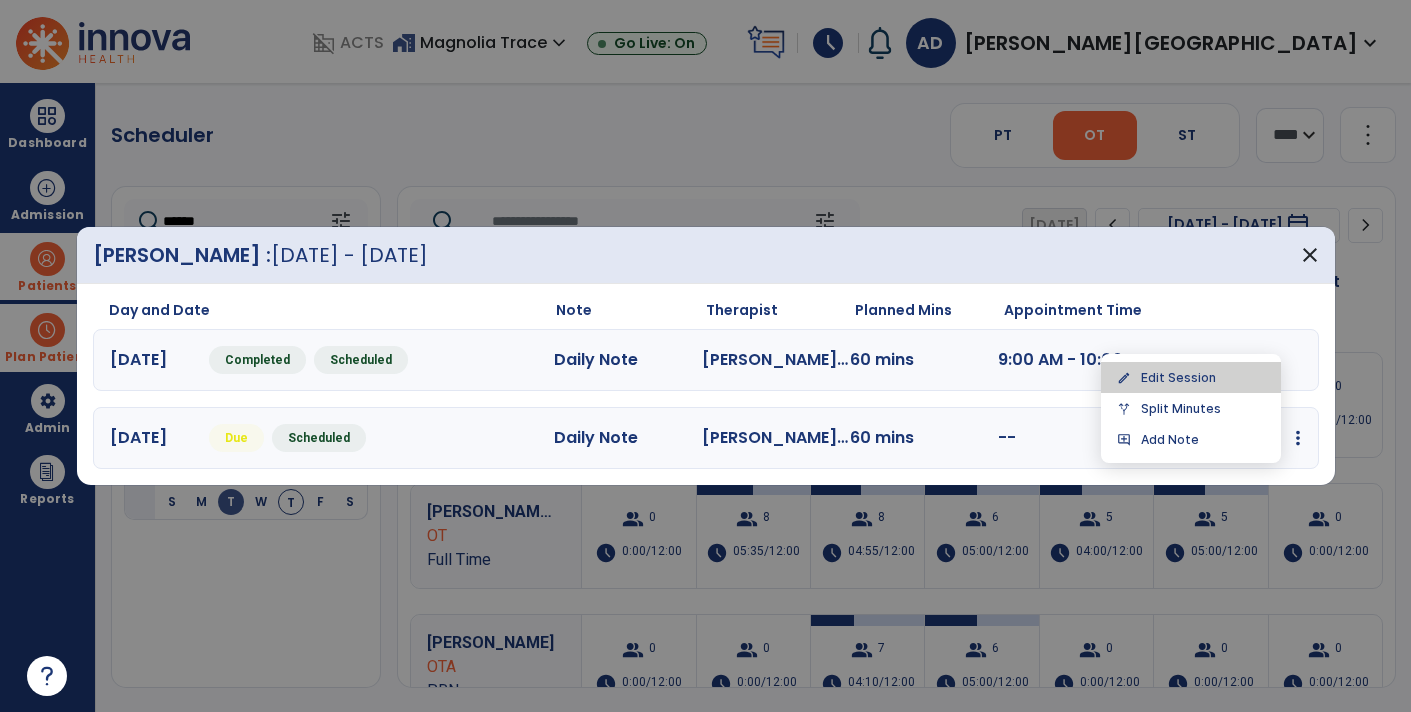 click on "edit   Edit Session" at bounding box center (1191, 377) 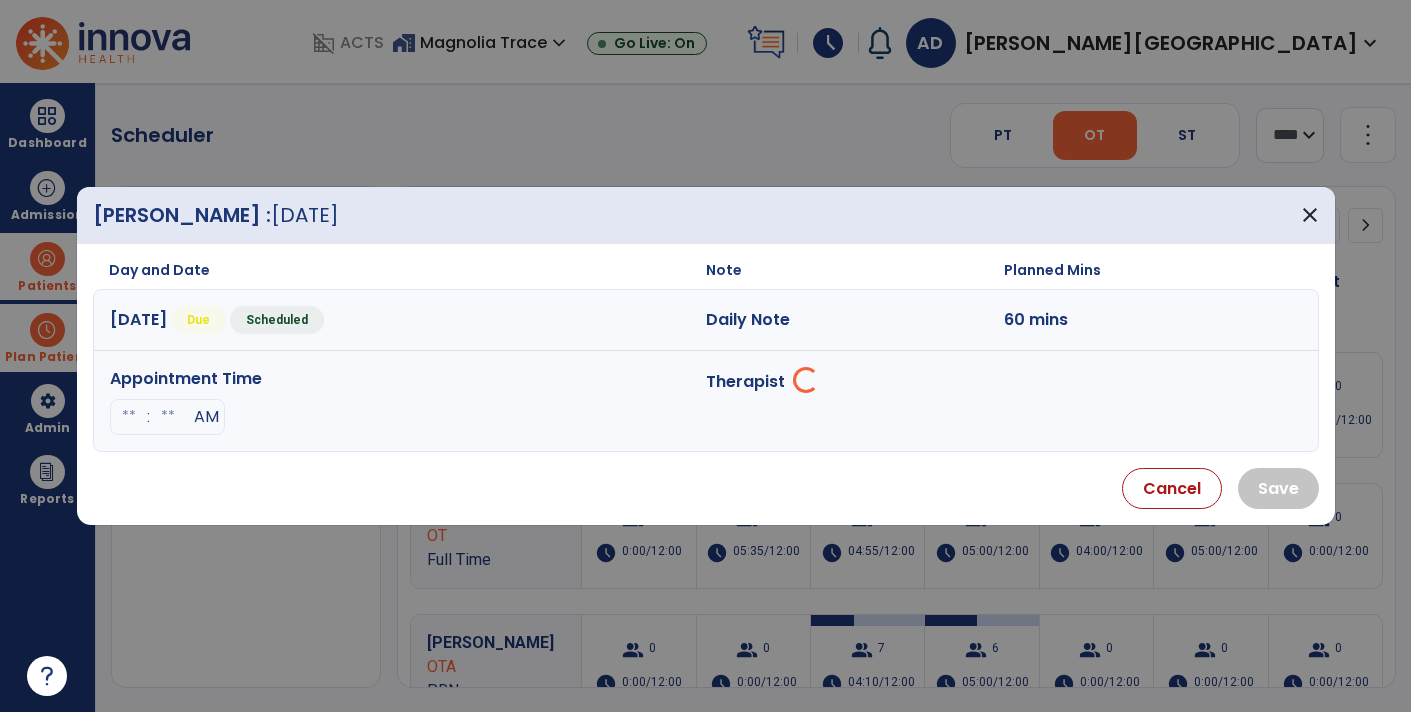 select on "**********" 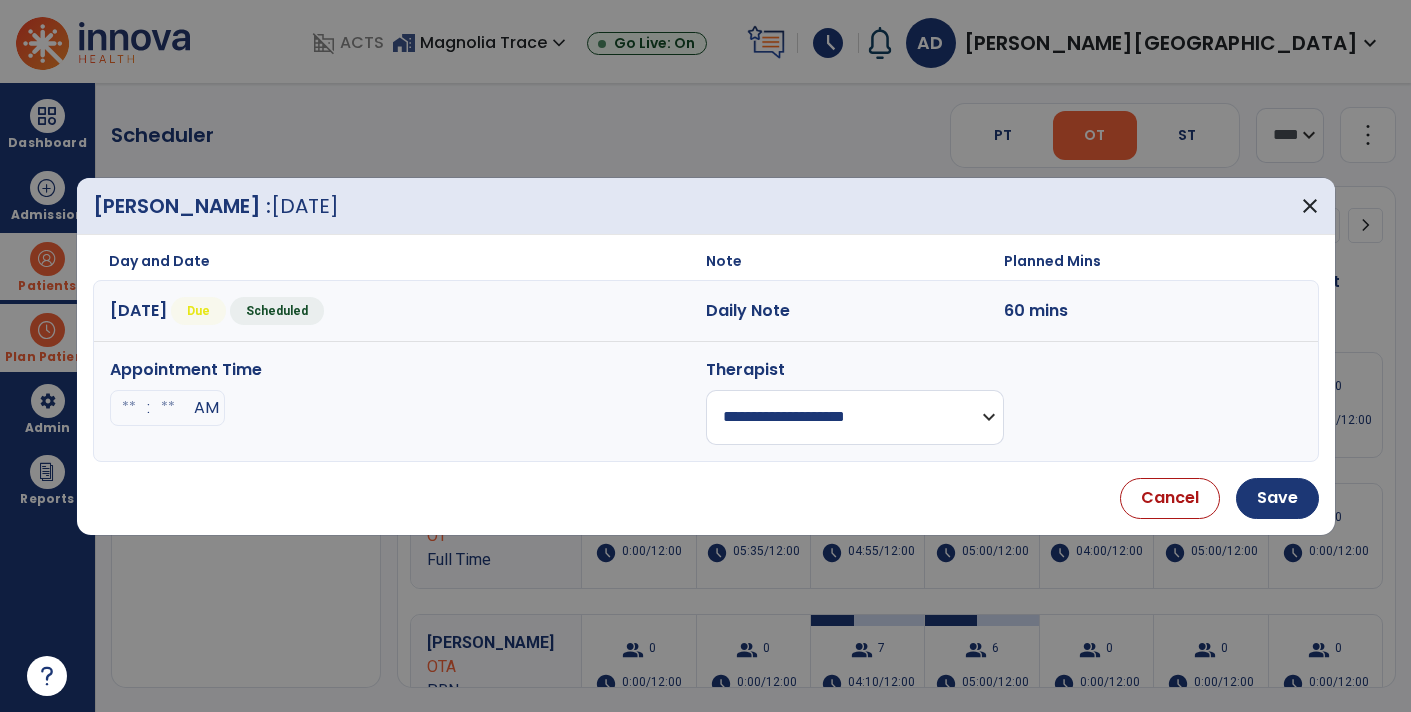 click at bounding box center (168, 408) 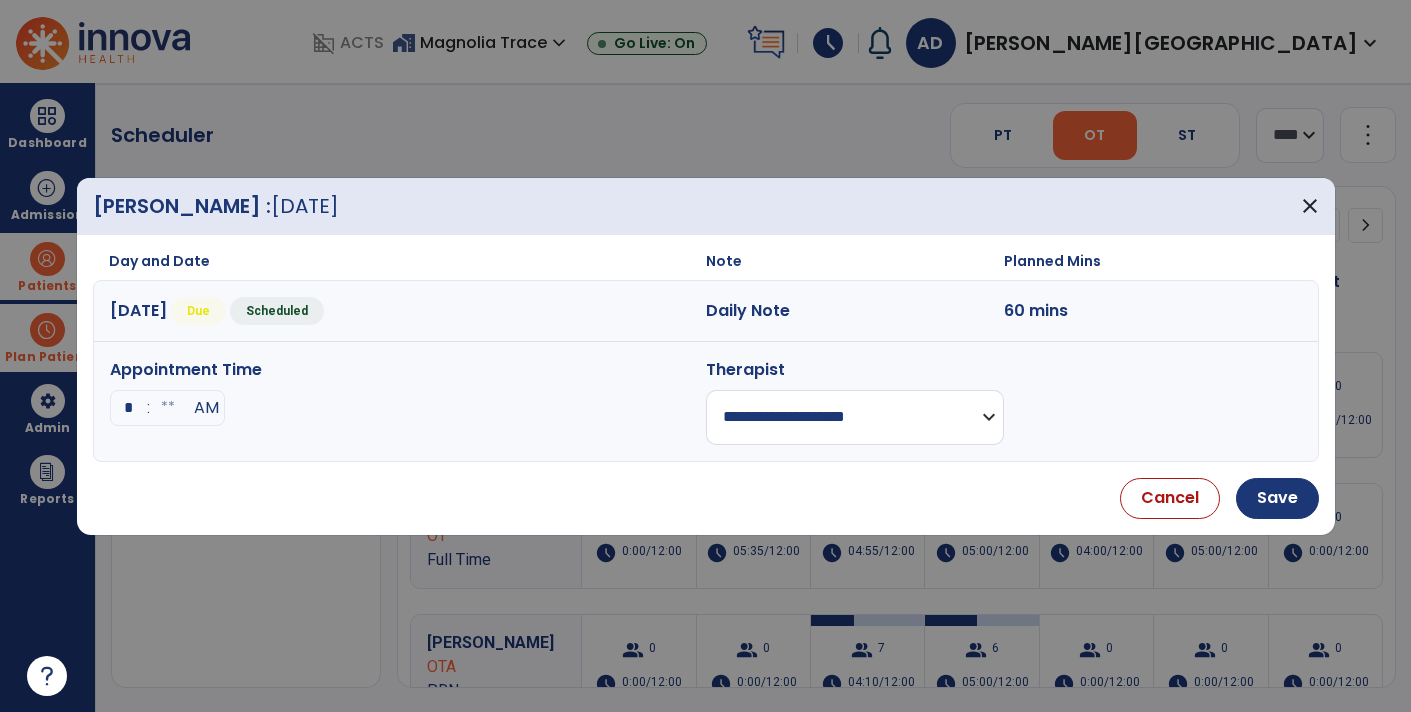 click at bounding box center [168, 408] 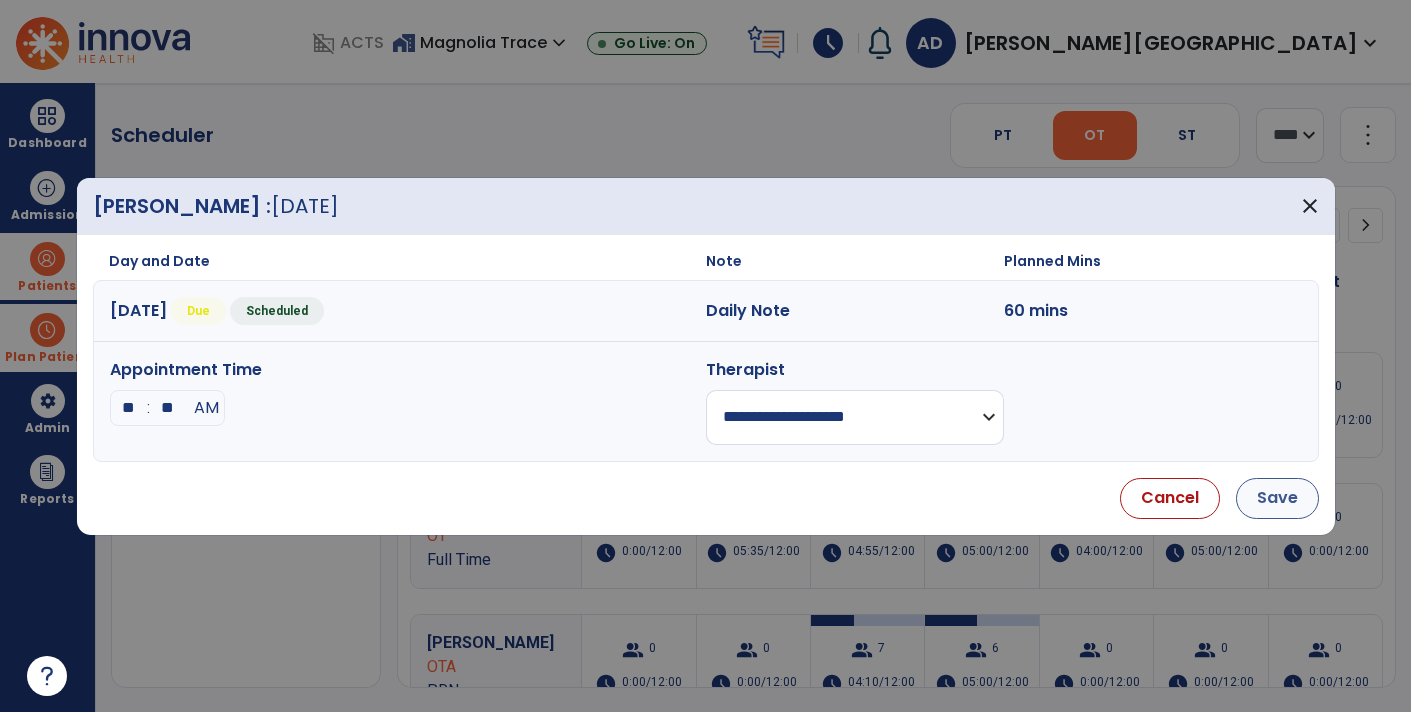 type on "**" 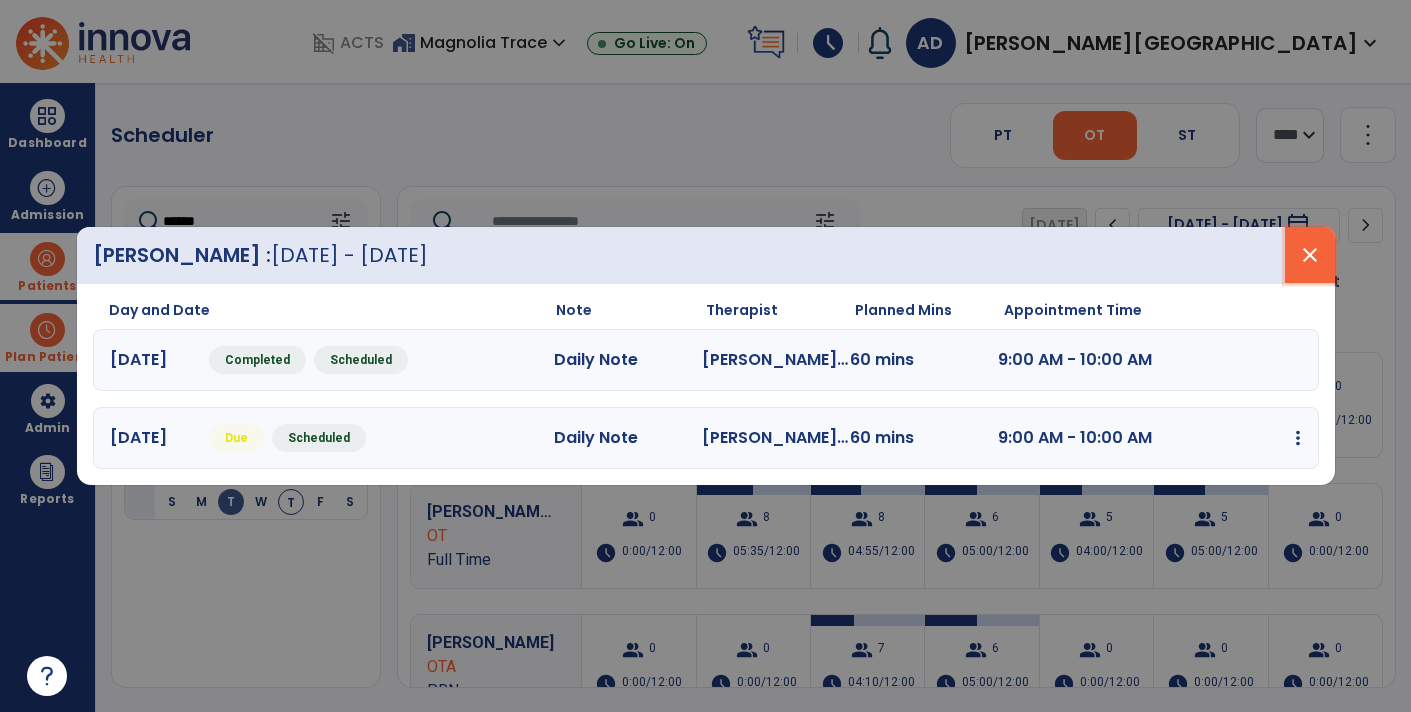 click on "close" at bounding box center [1310, 255] 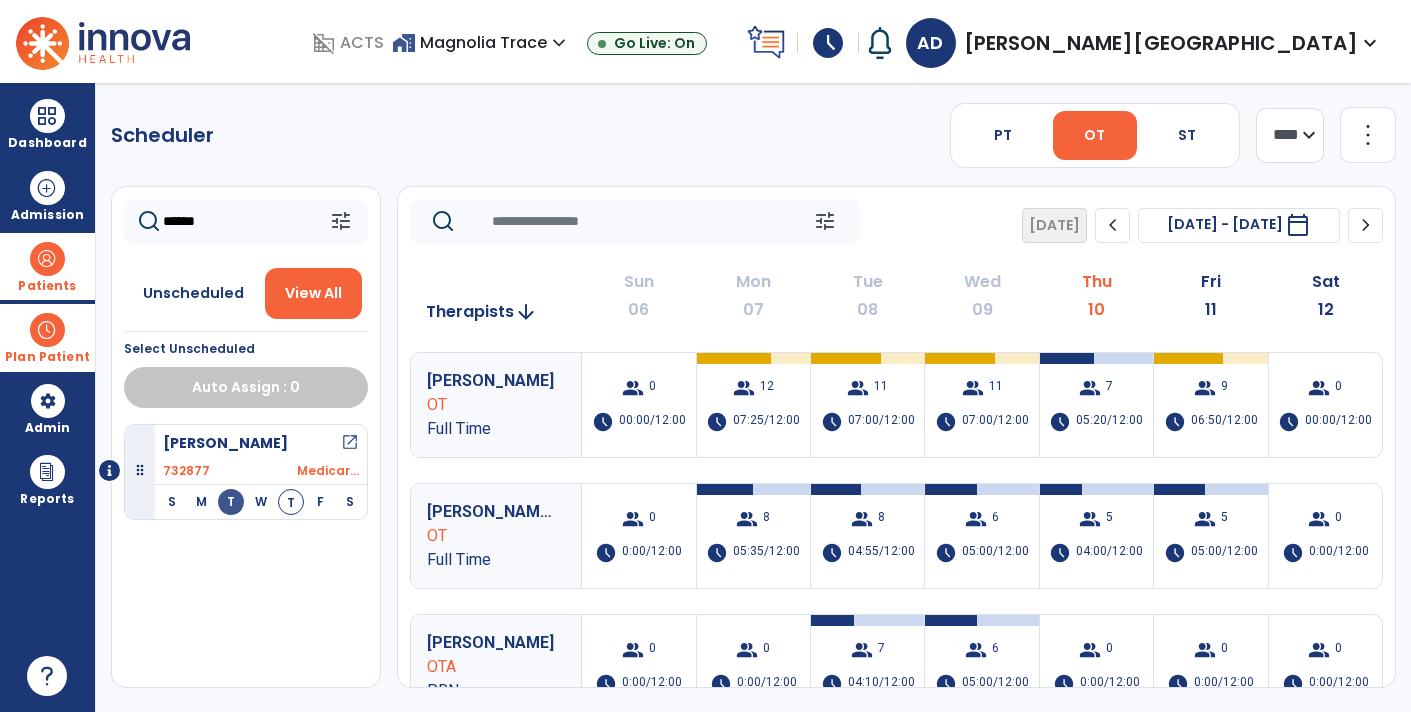 click on "******" 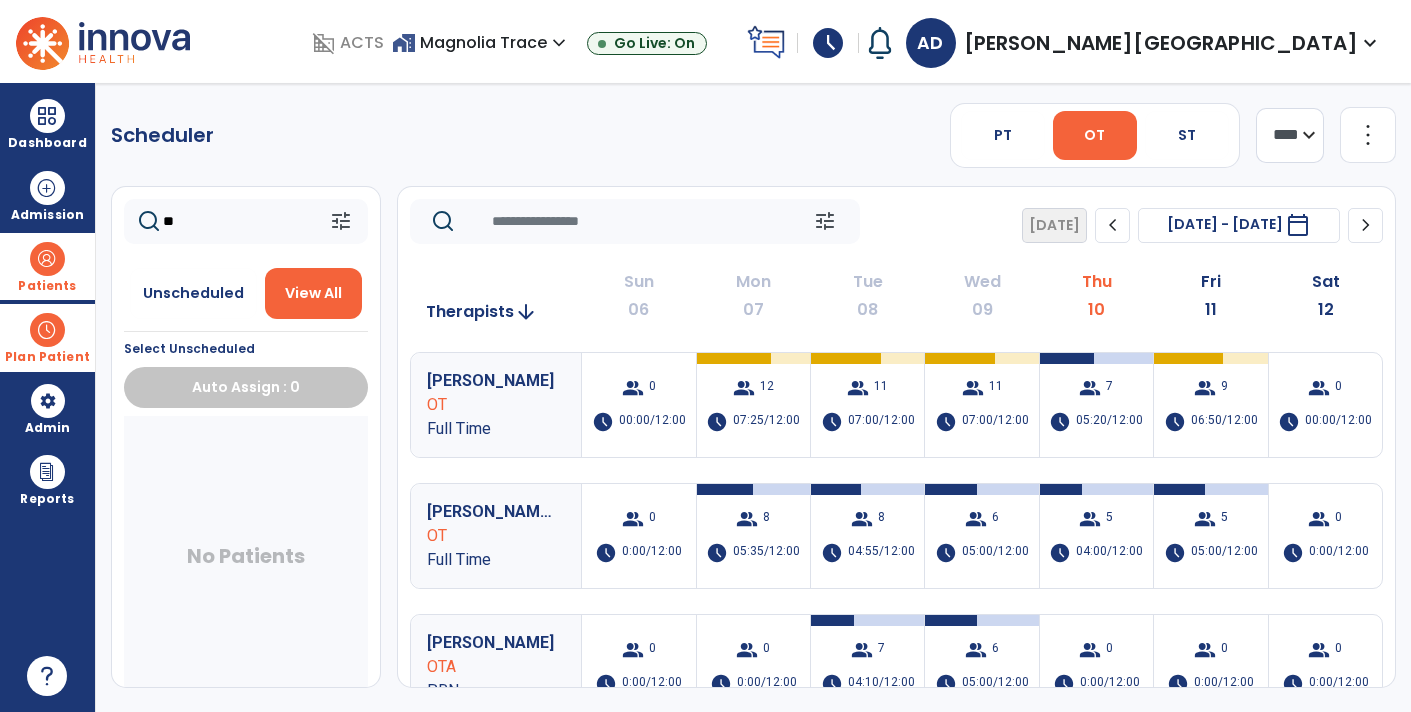 type on "*" 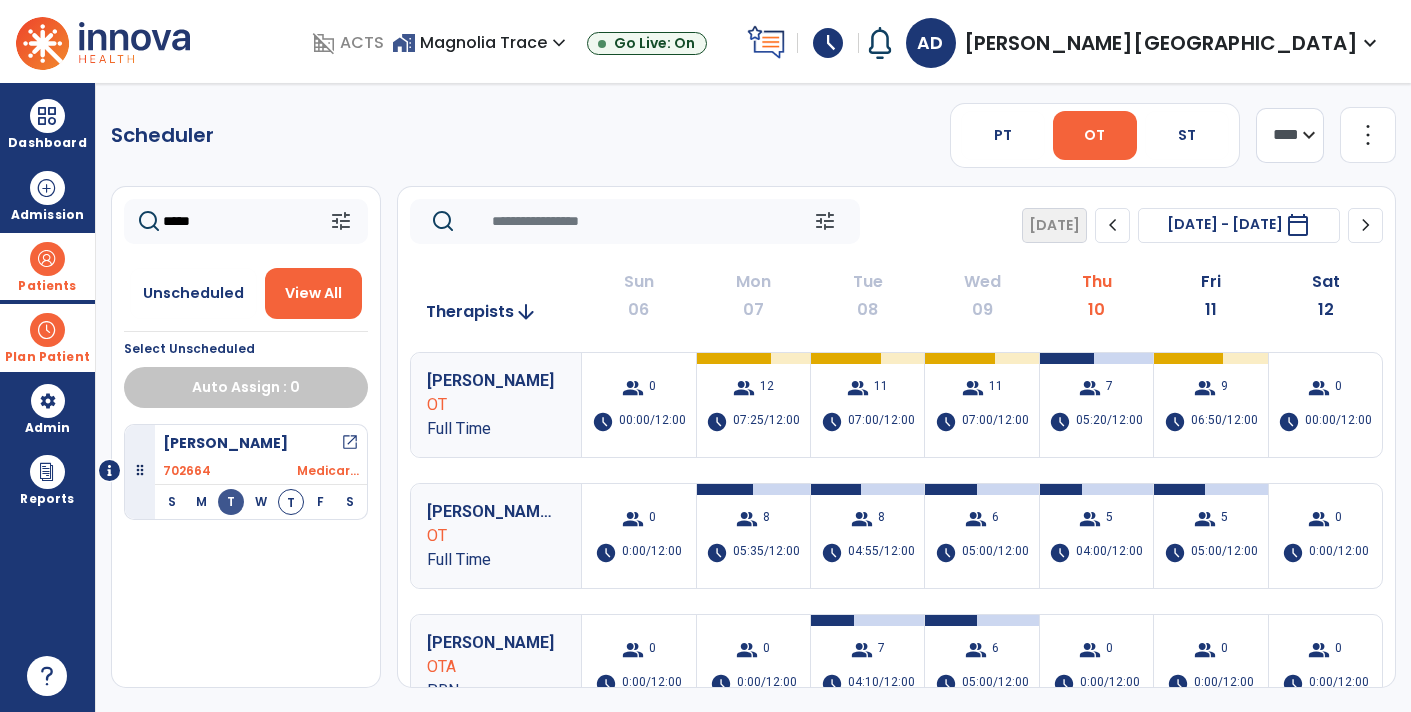 type on "*****" 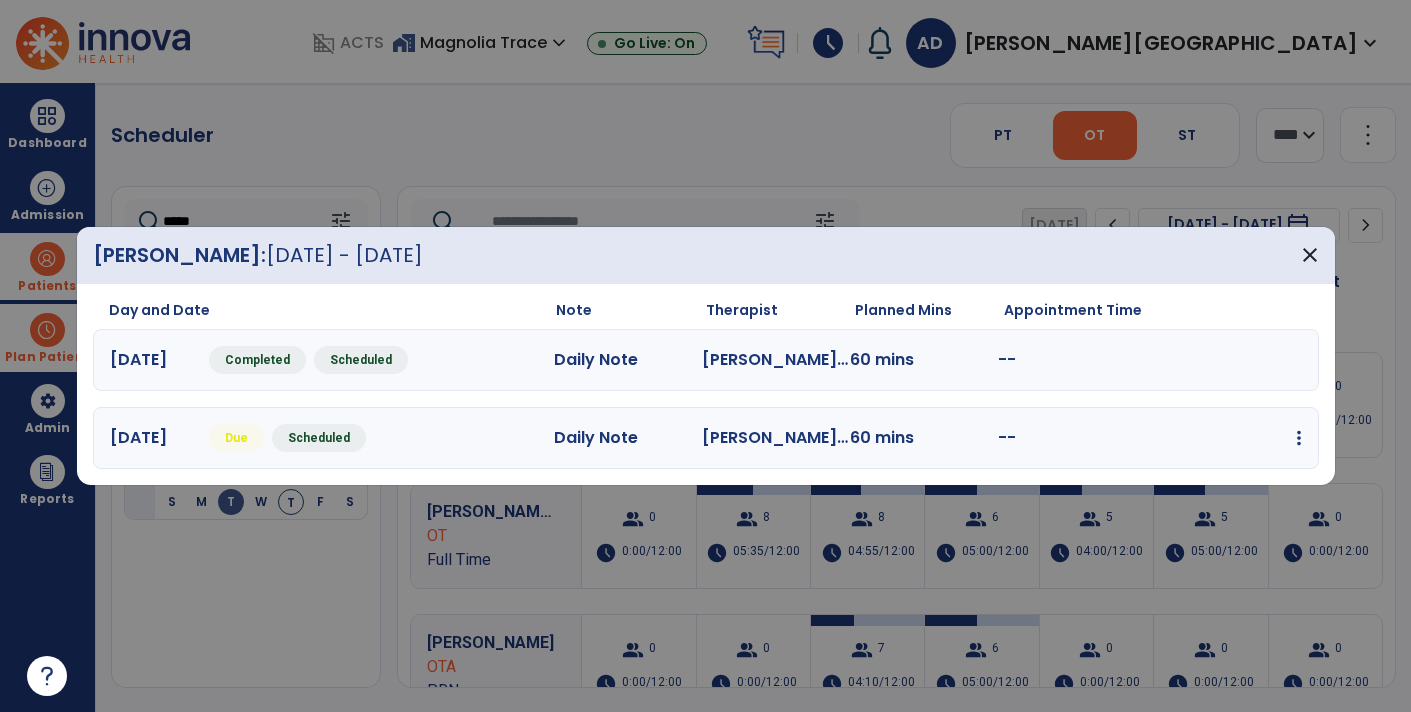 click at bounding box center [1299, 438] 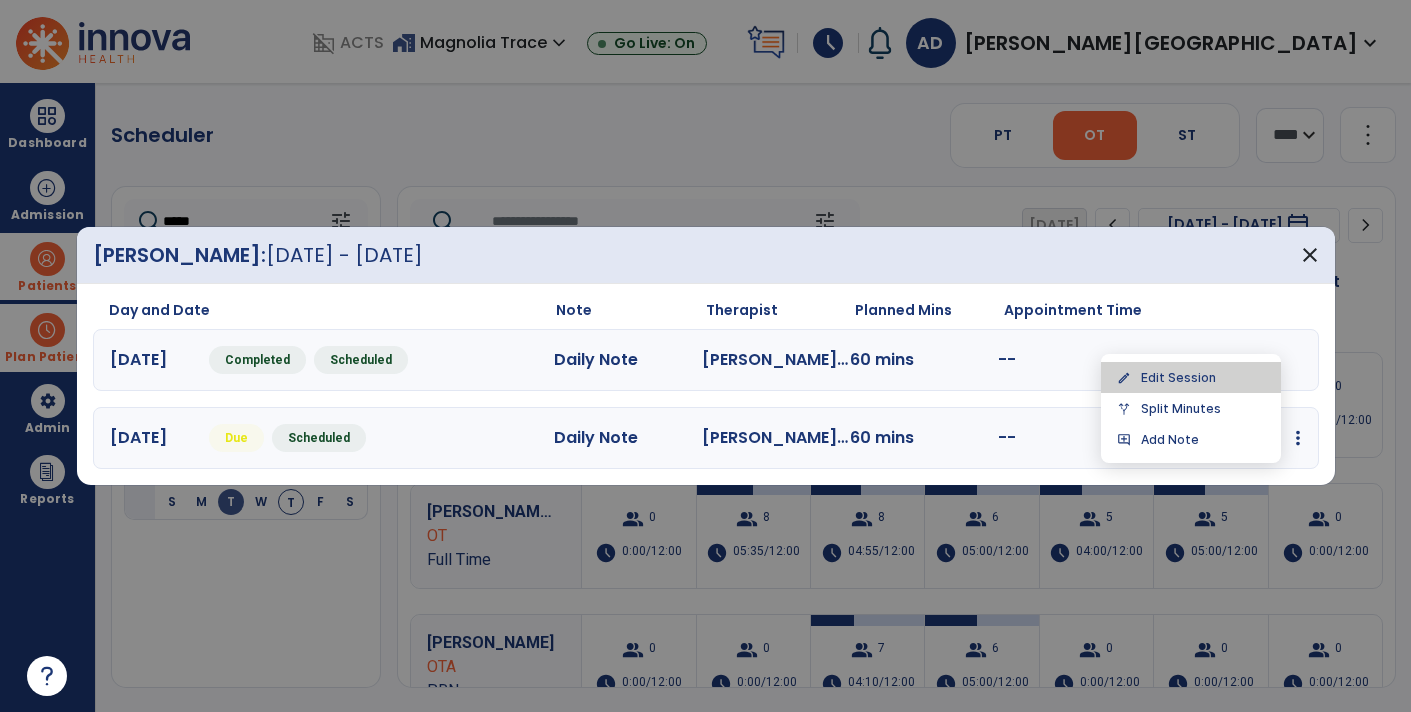 click on "edit   Edit Session" at bounding box center [1191, 377] 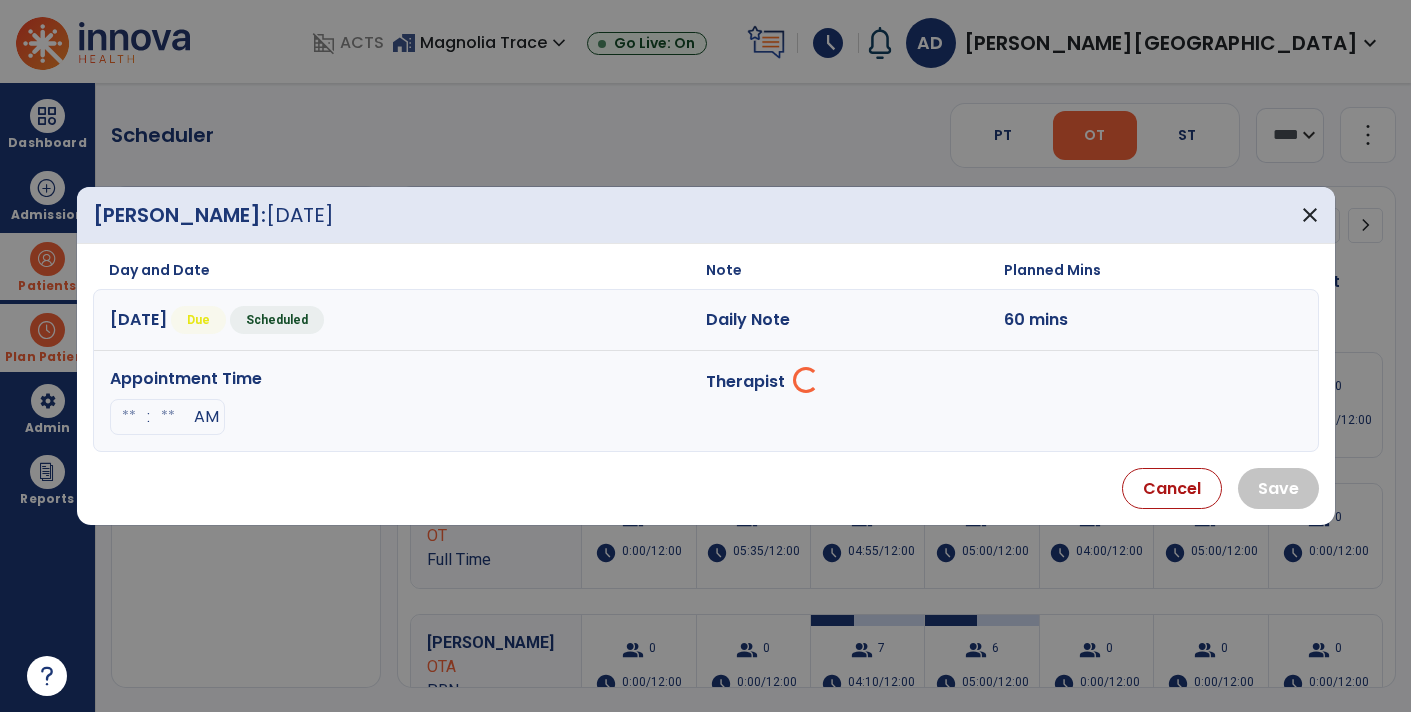 select on "**********" 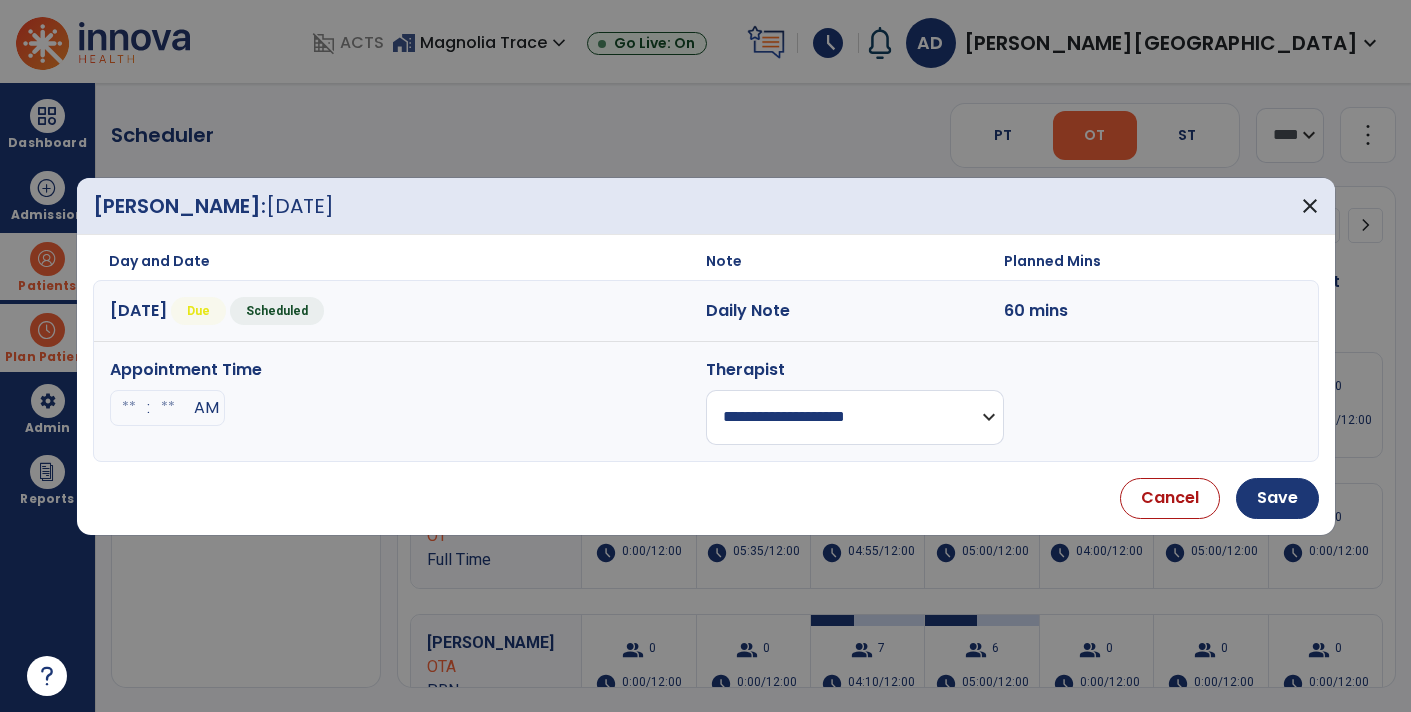 click at bounding box center [129, 408] 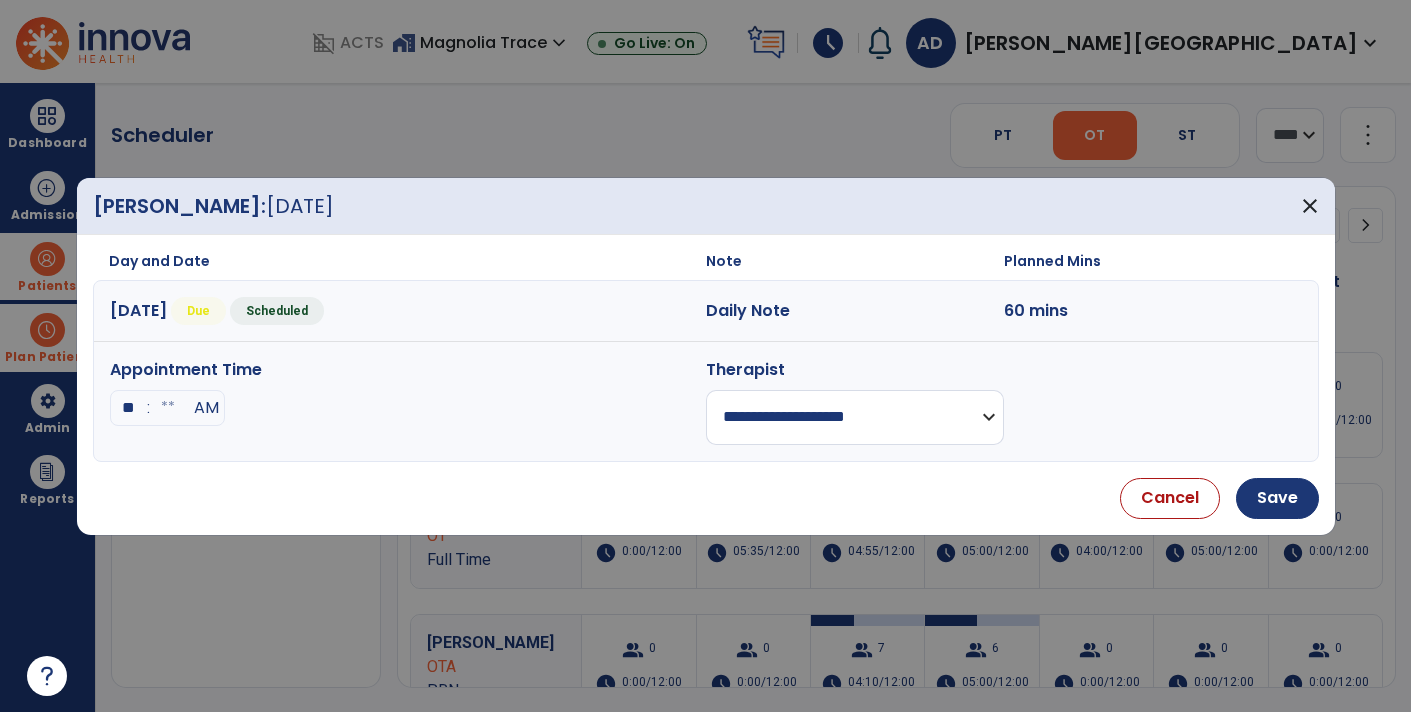type on "**" 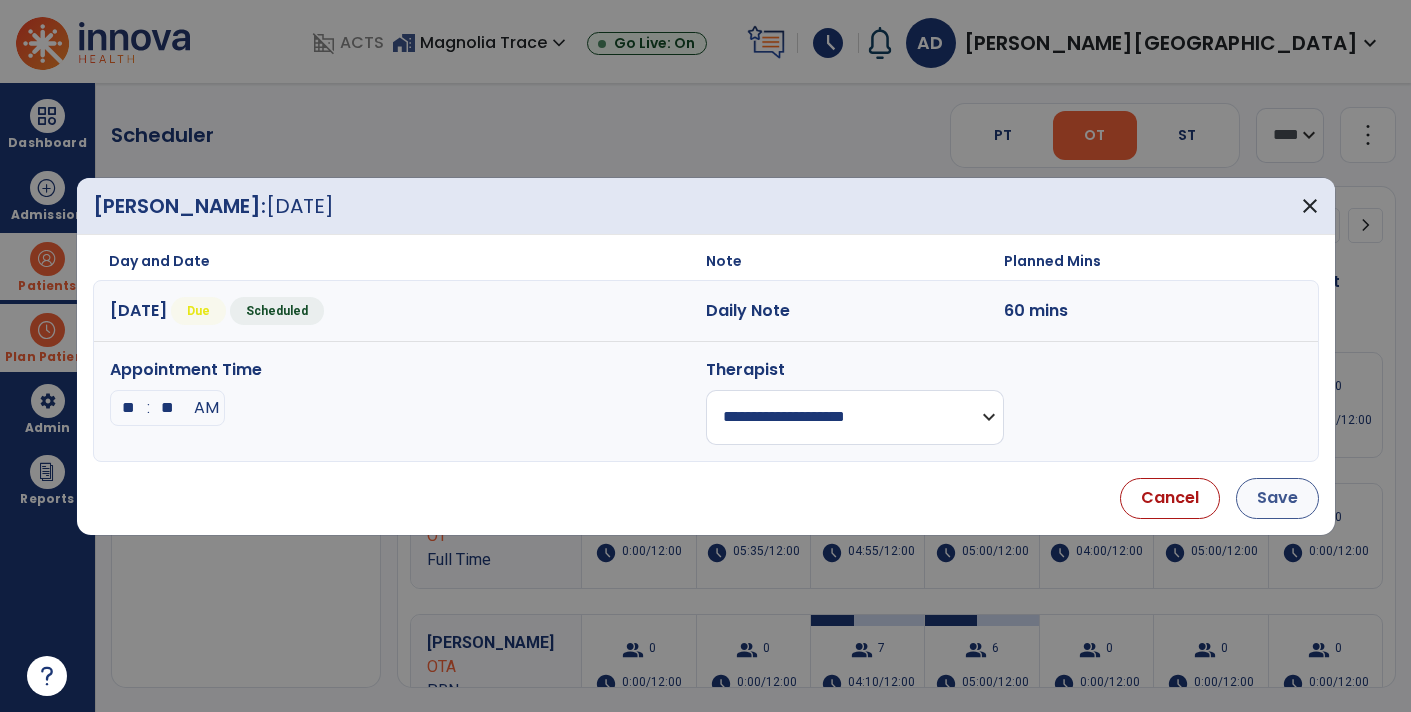 type on "**" 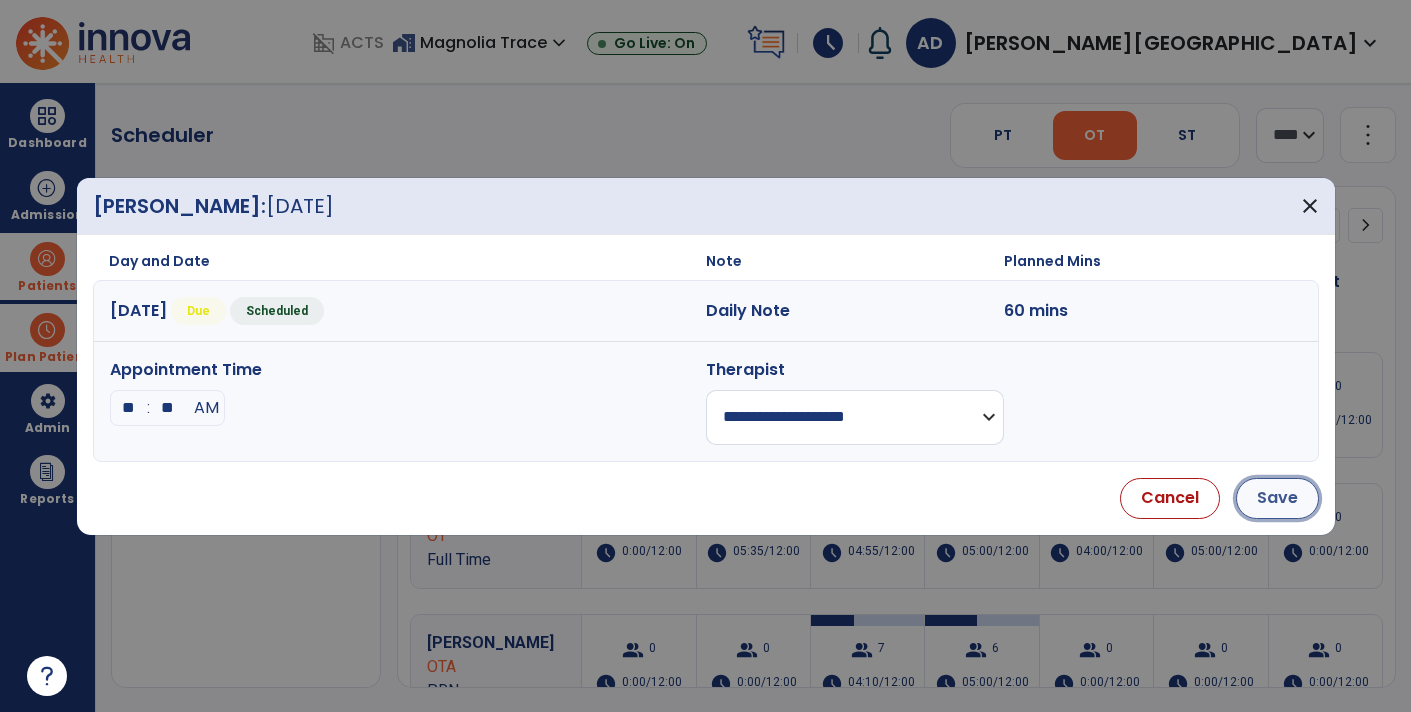 click on "Save" at bounding box center (1277, 498) 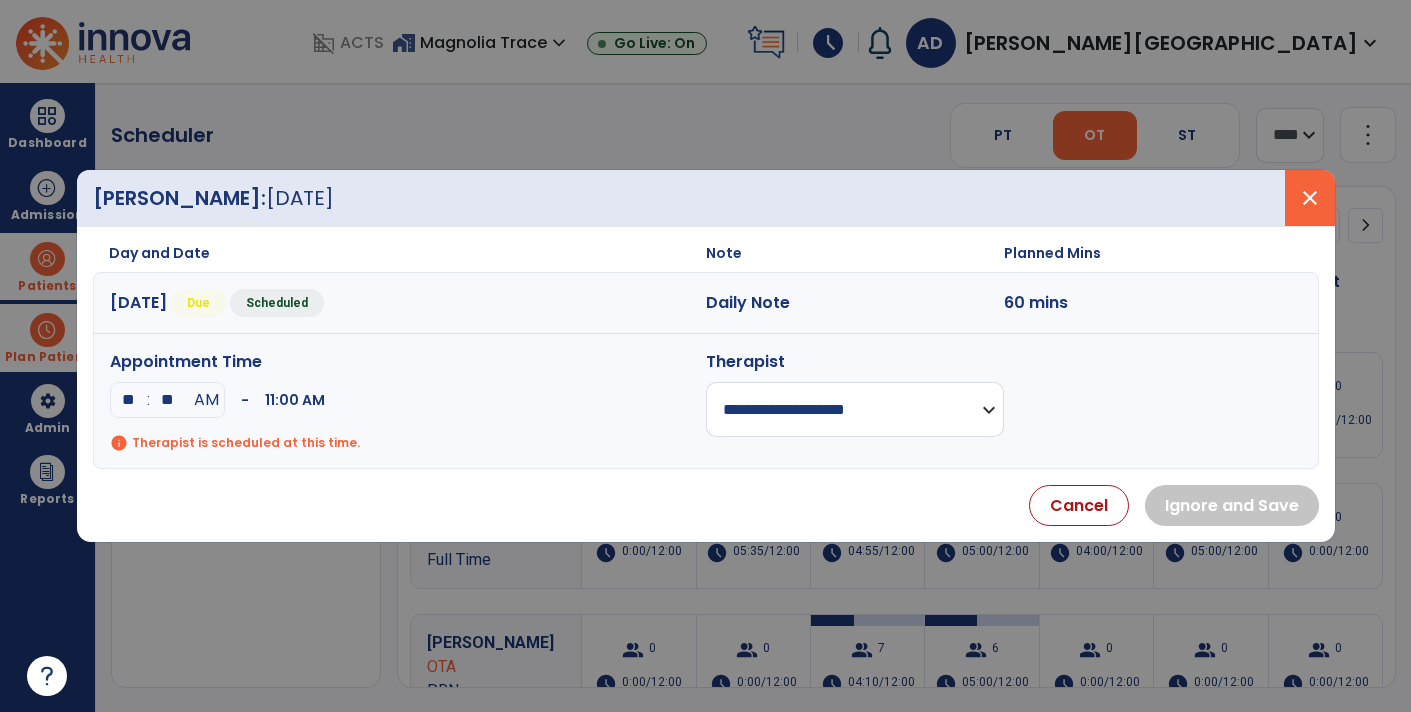click on "close" at bounding box center [1310, 198] 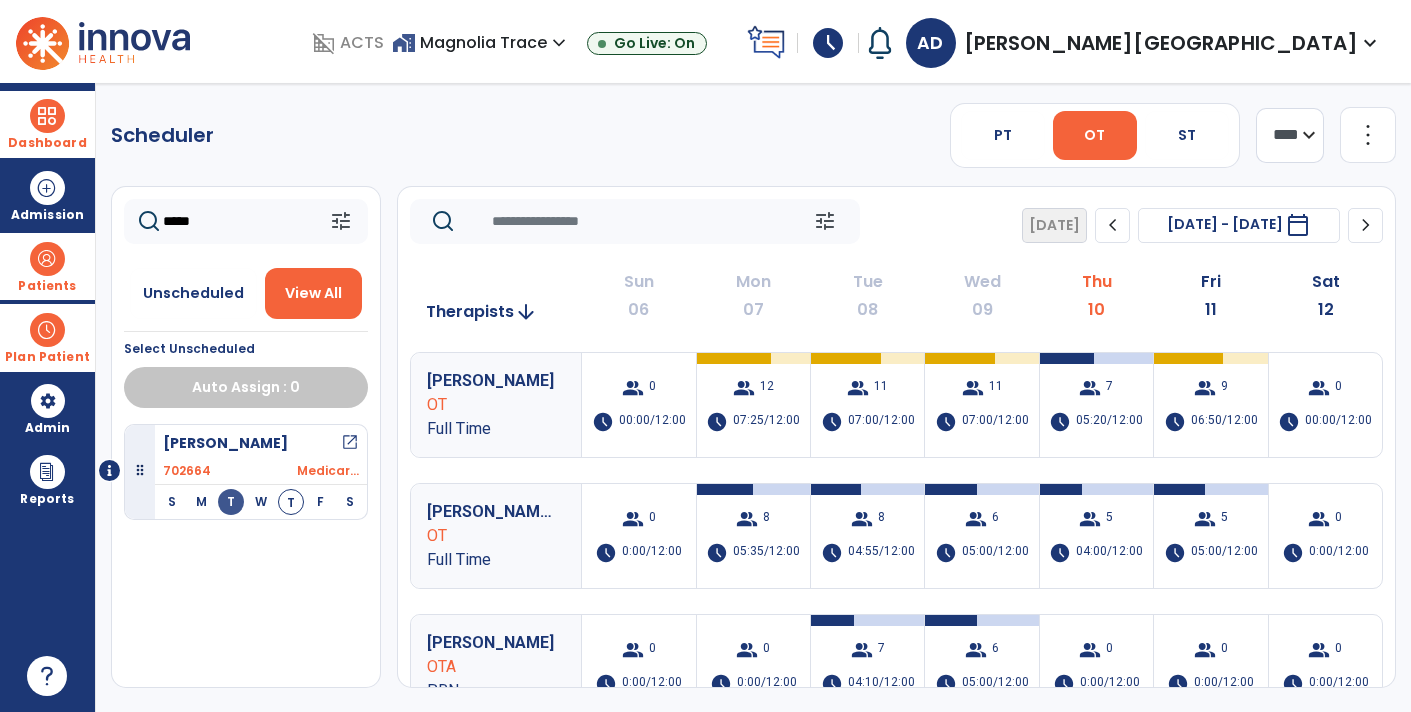 click on "Dashboard" at bounding box center (47, 143) 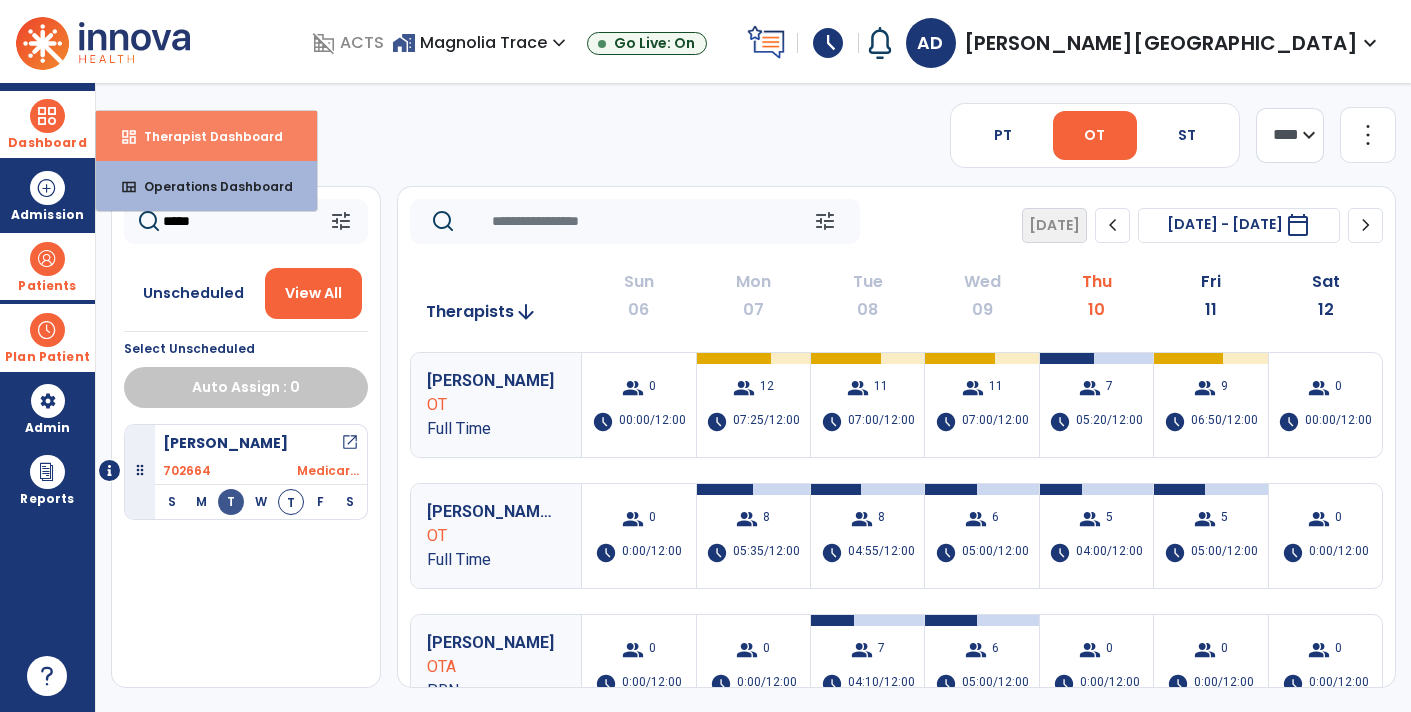 click on "dashboard  Therapist Dashboard" at bounding box center (206, 136) 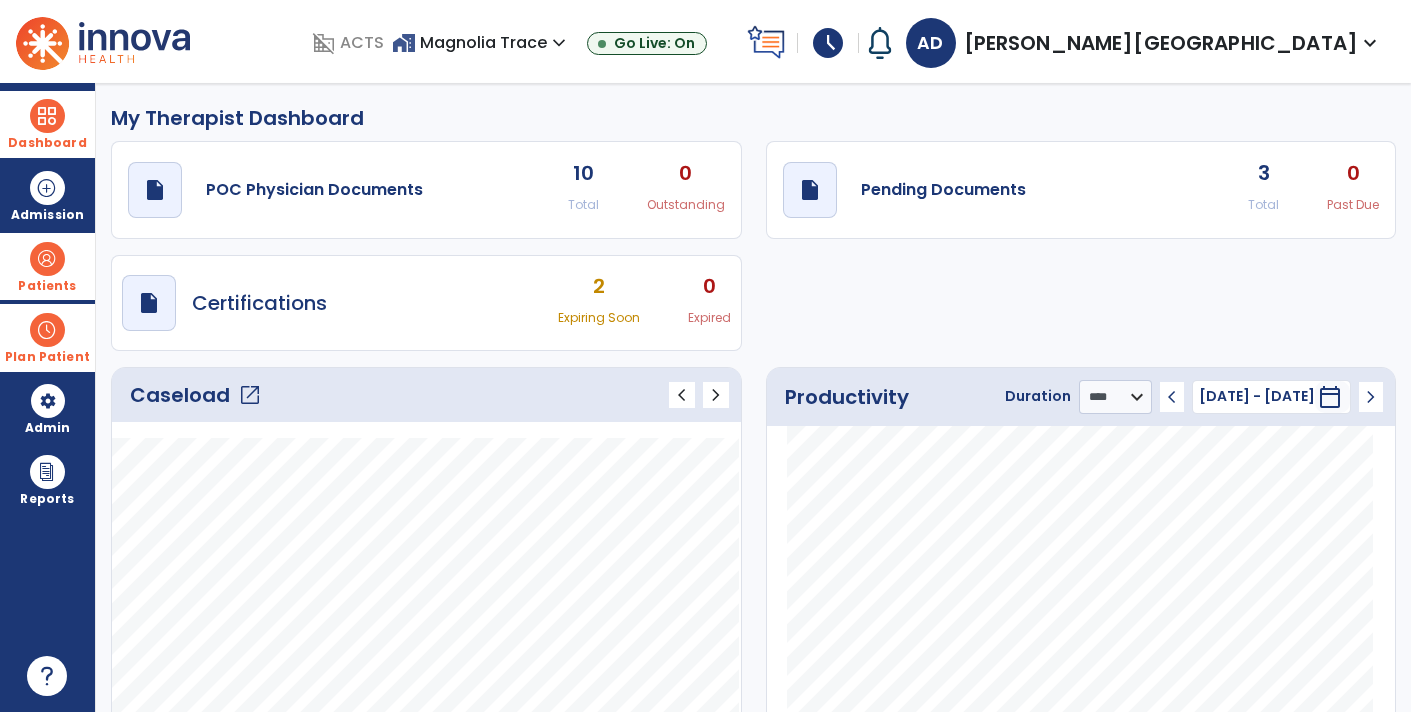 click at bounding box center [47, 116] 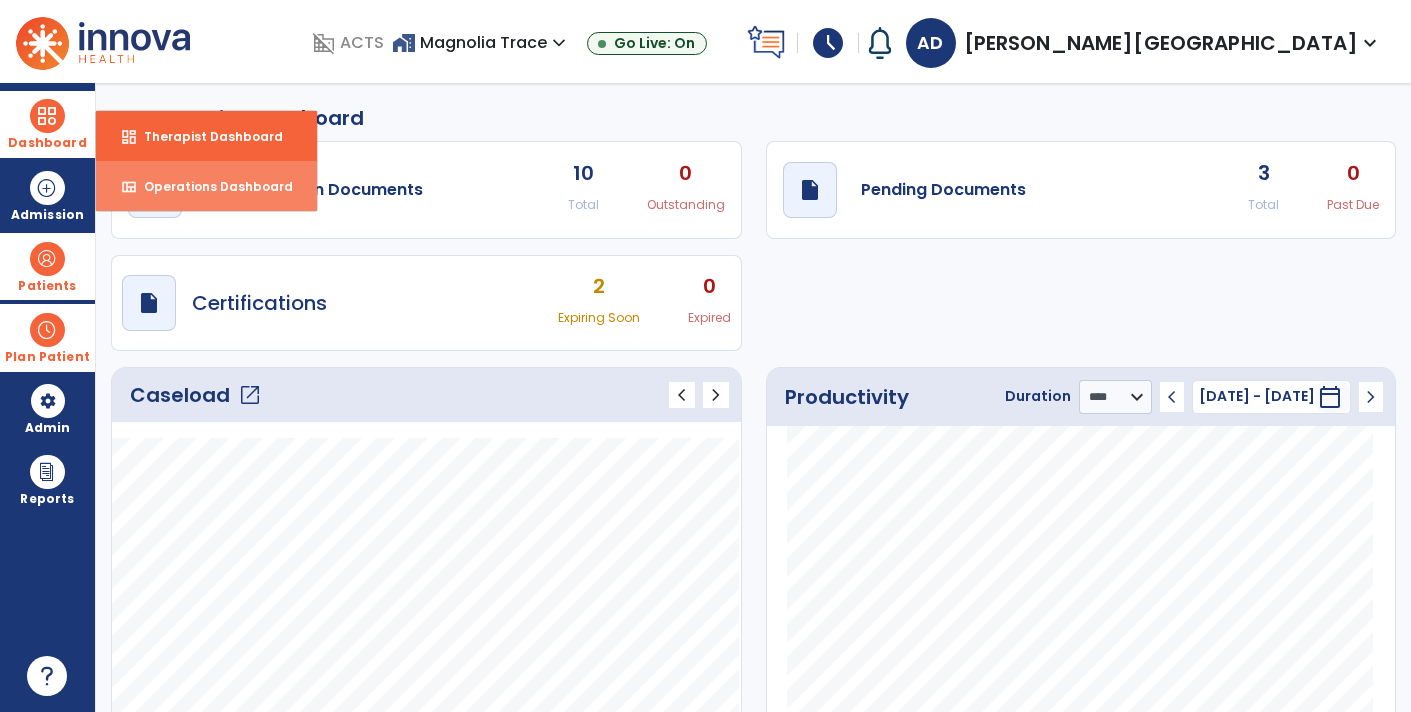 click on "Operations Dashboard" at bounding box center (210, 186) 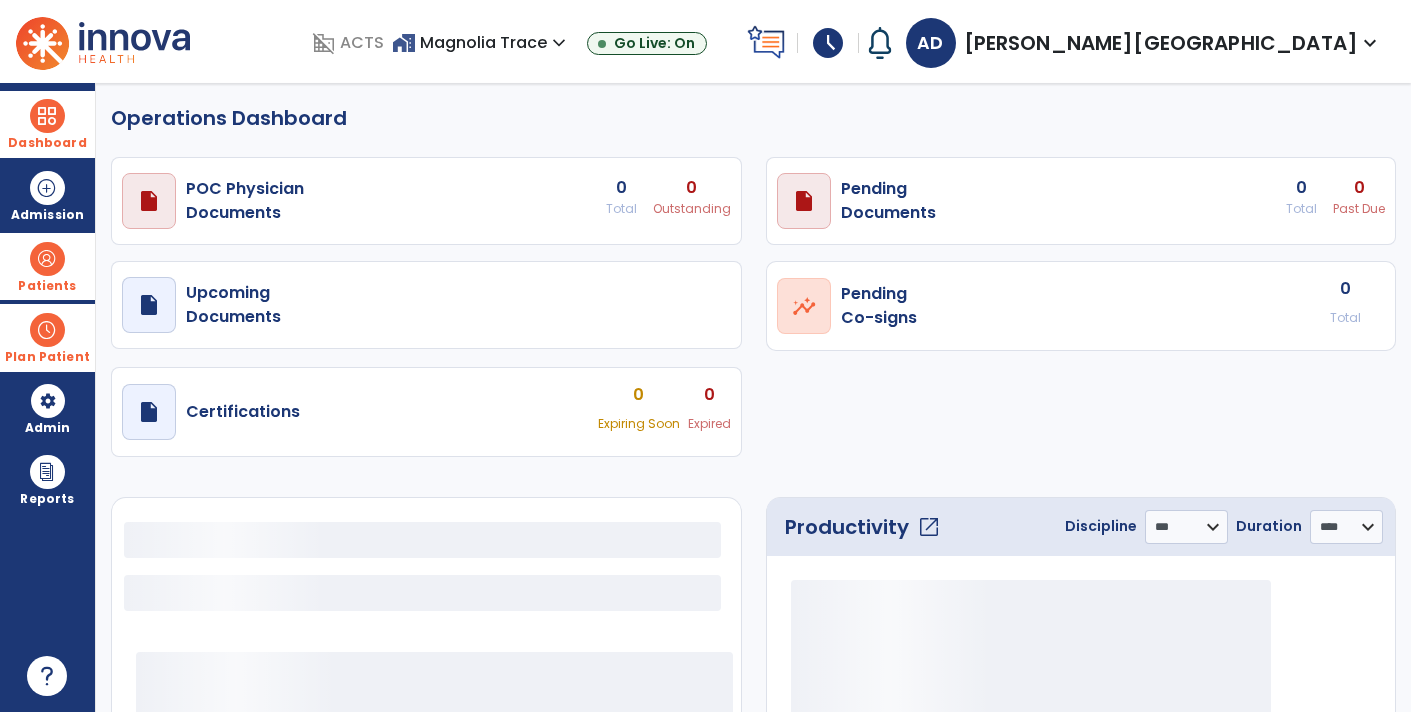 select on "***" 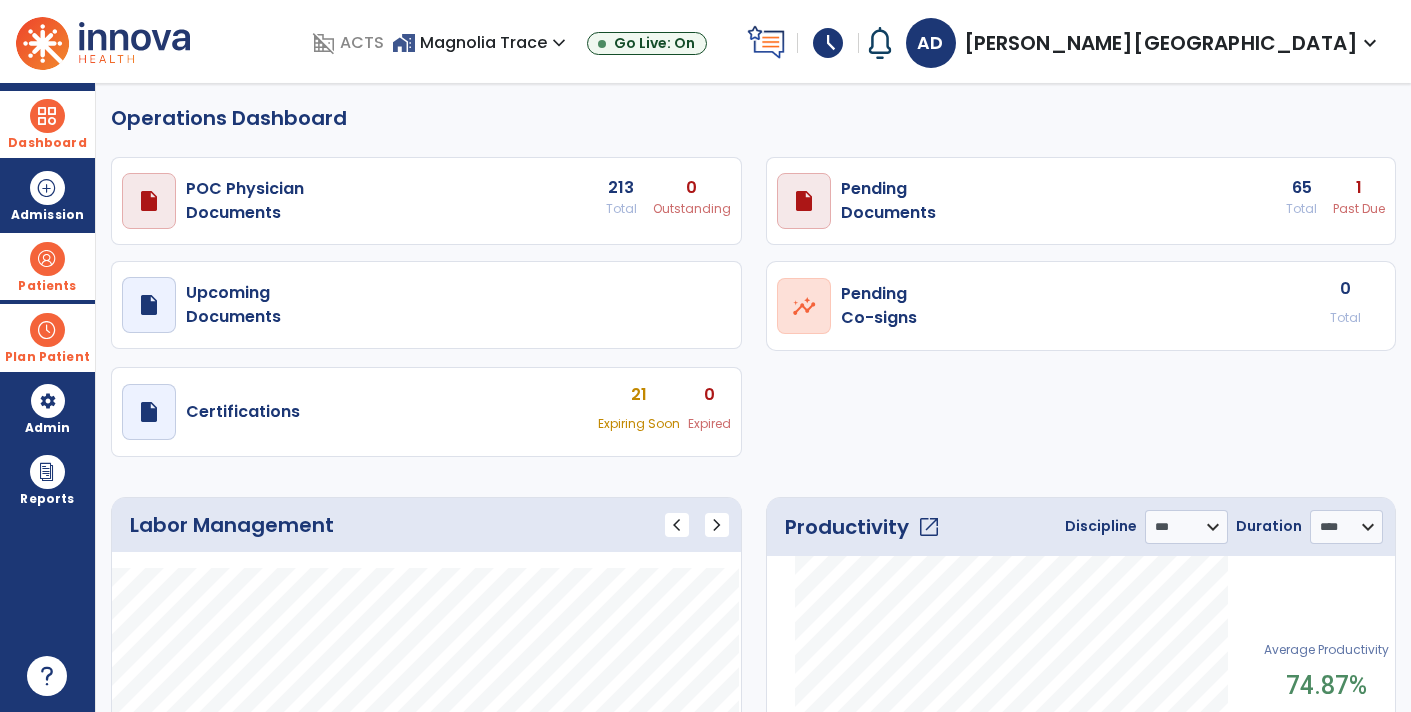 click on "open_in_new" 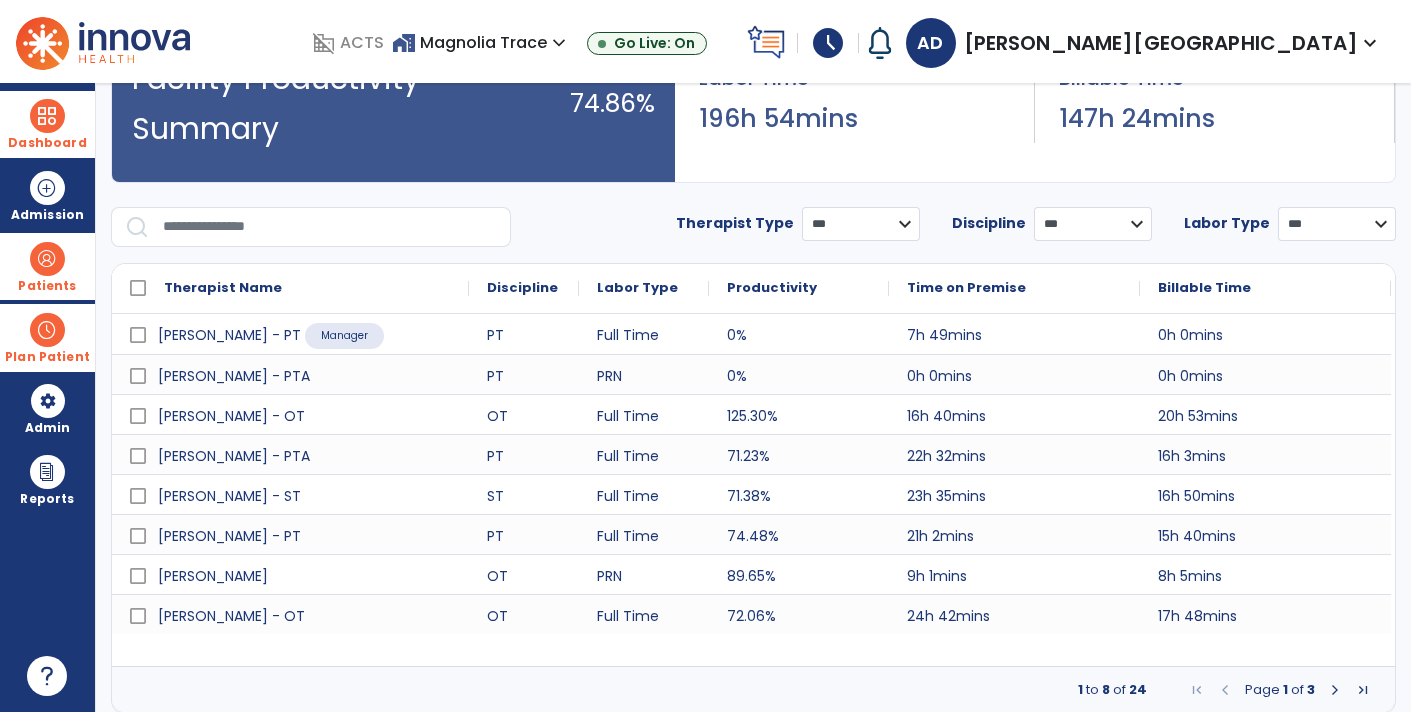scroll, scrollTop: 135, scrollLeft: 0, axis: vertical 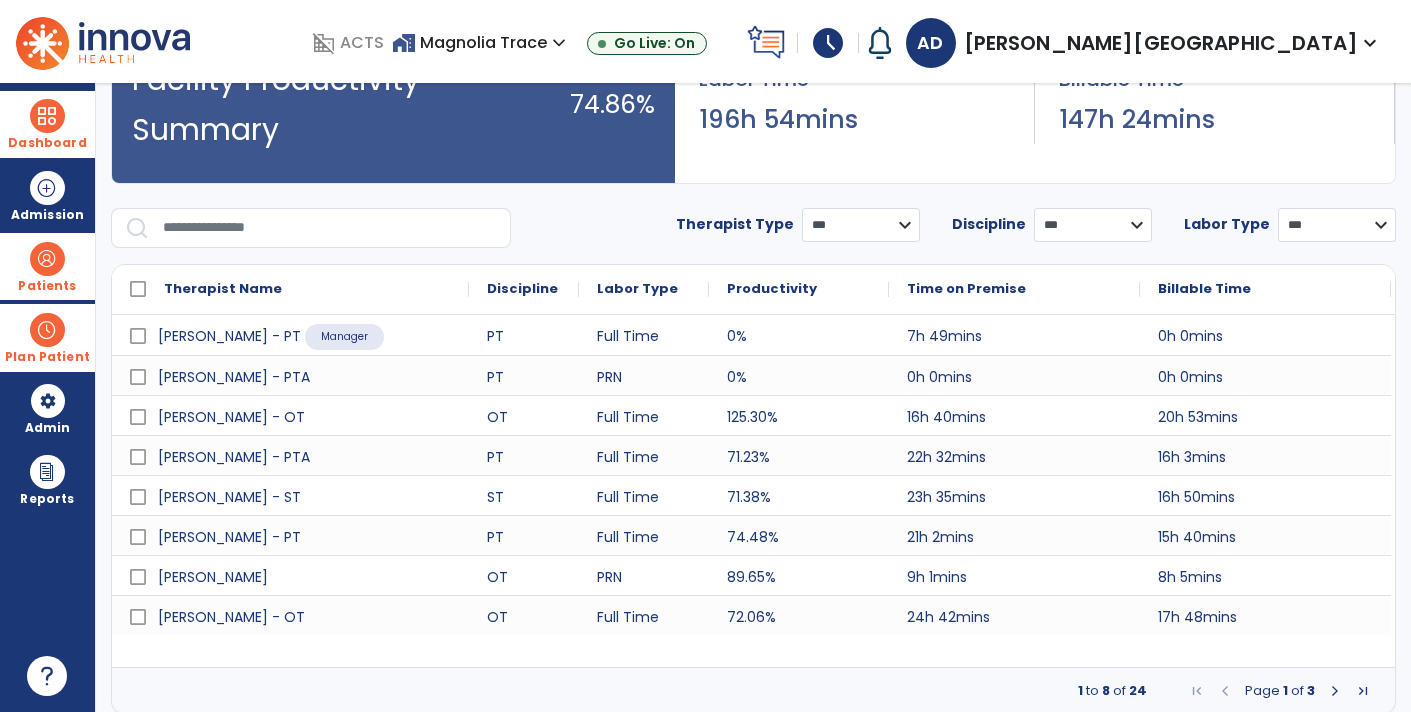 click at bounding box center [1335, 691] 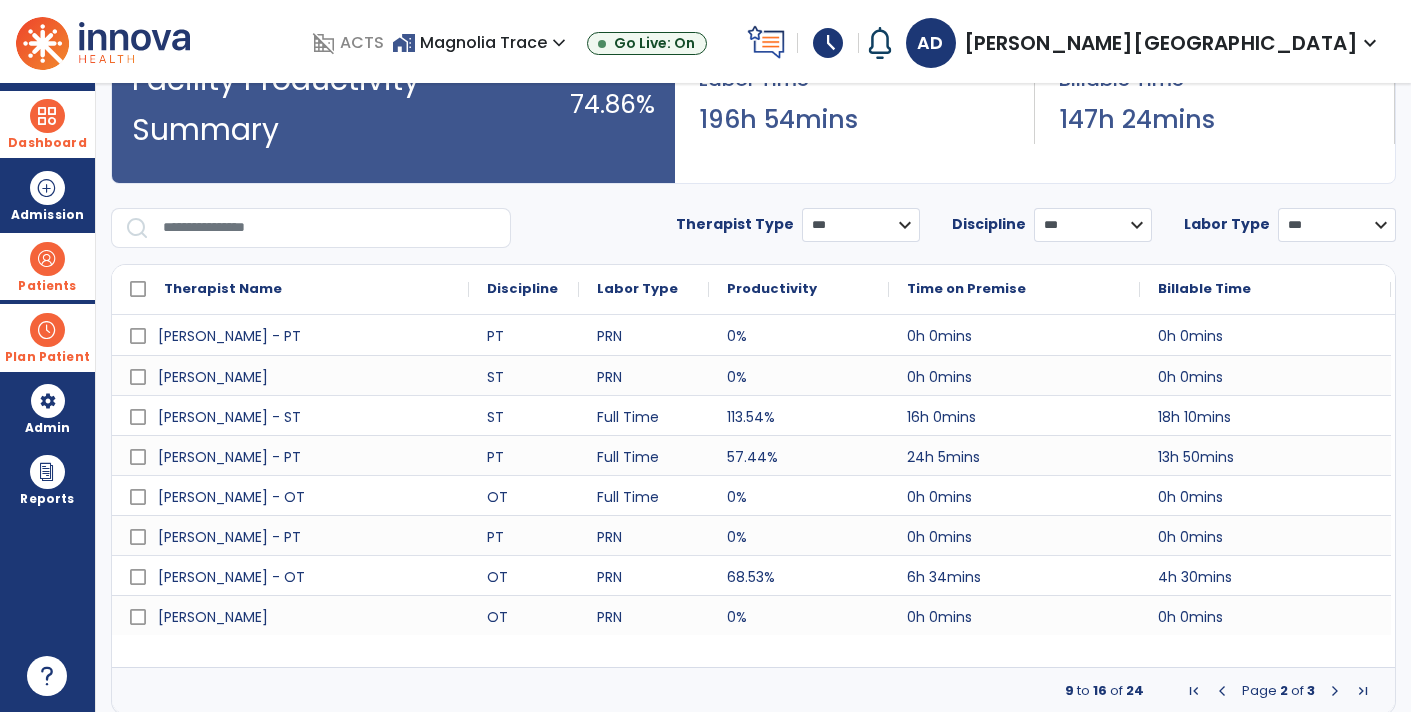 click at bounding box center (1335, 691) 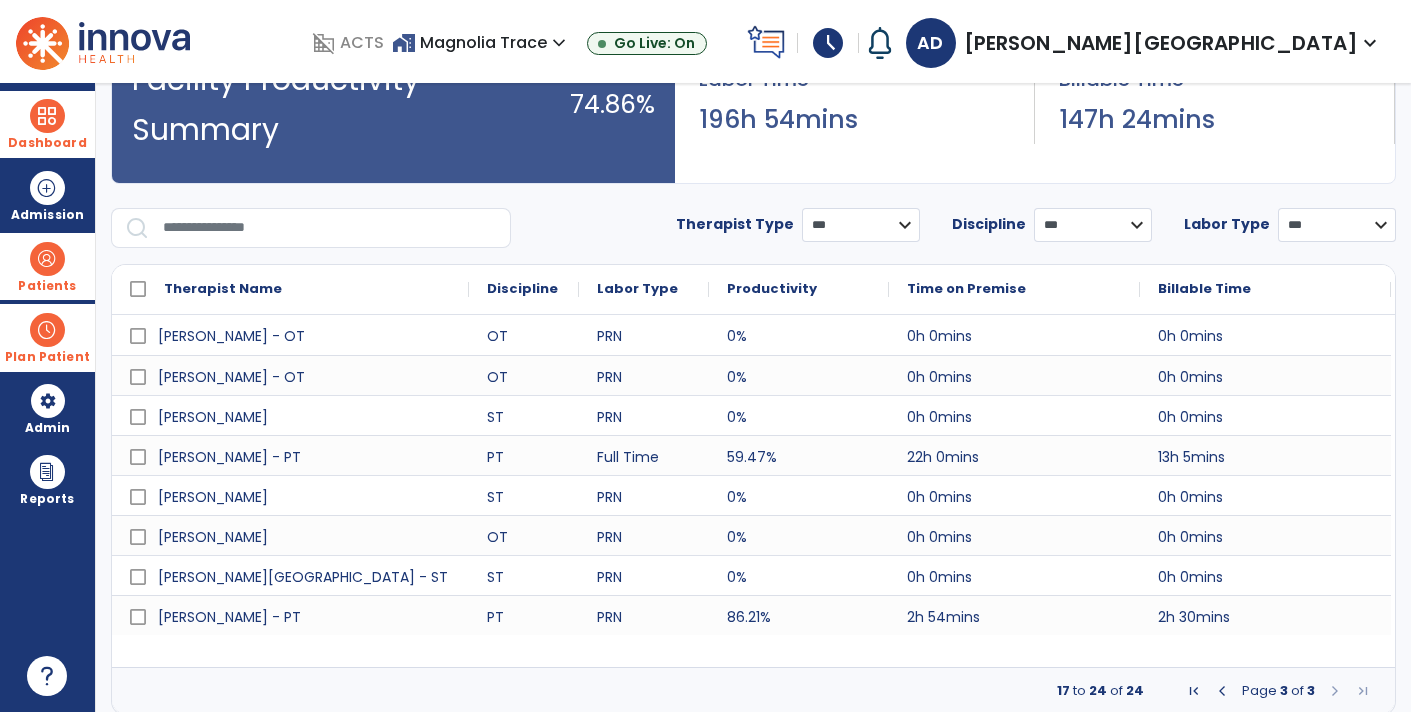 click at bounding box center [1222, 691] 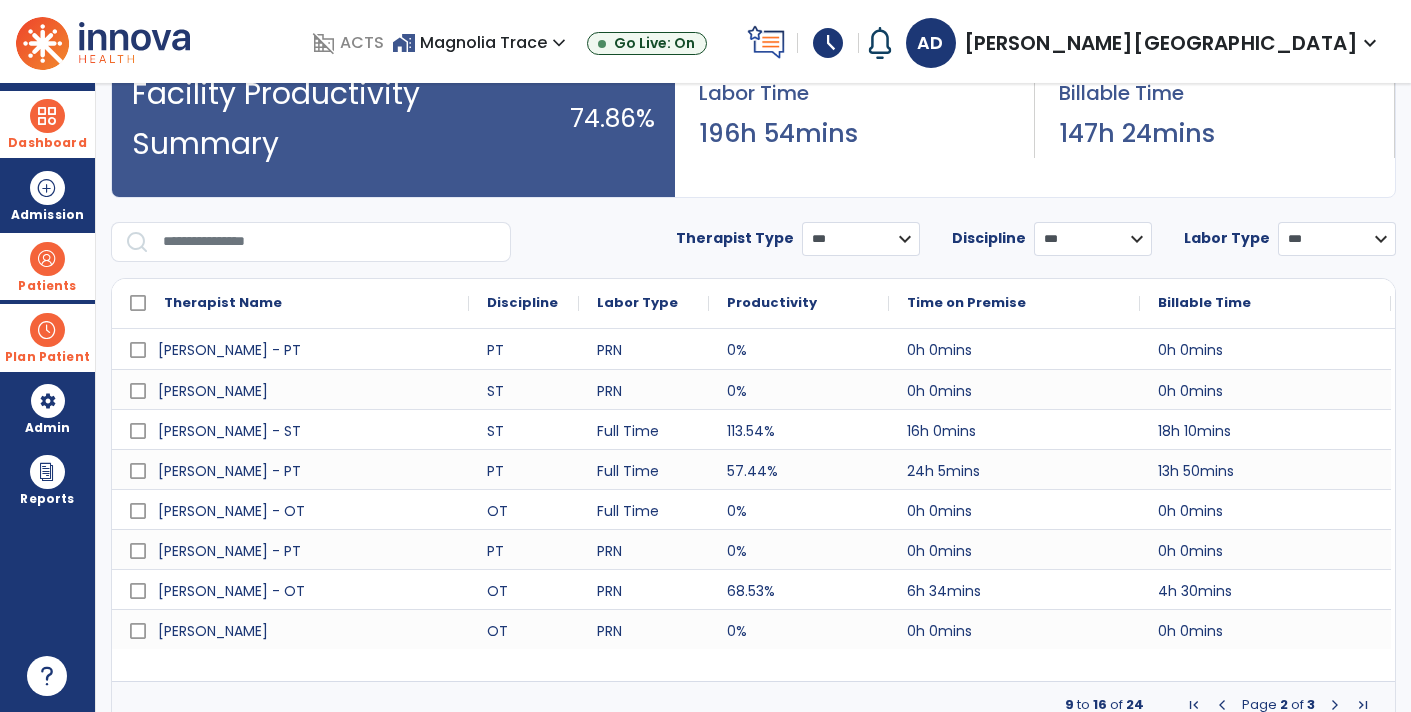 scroll, scrollTop: 136, scrollLeft: 0, axis: vertical 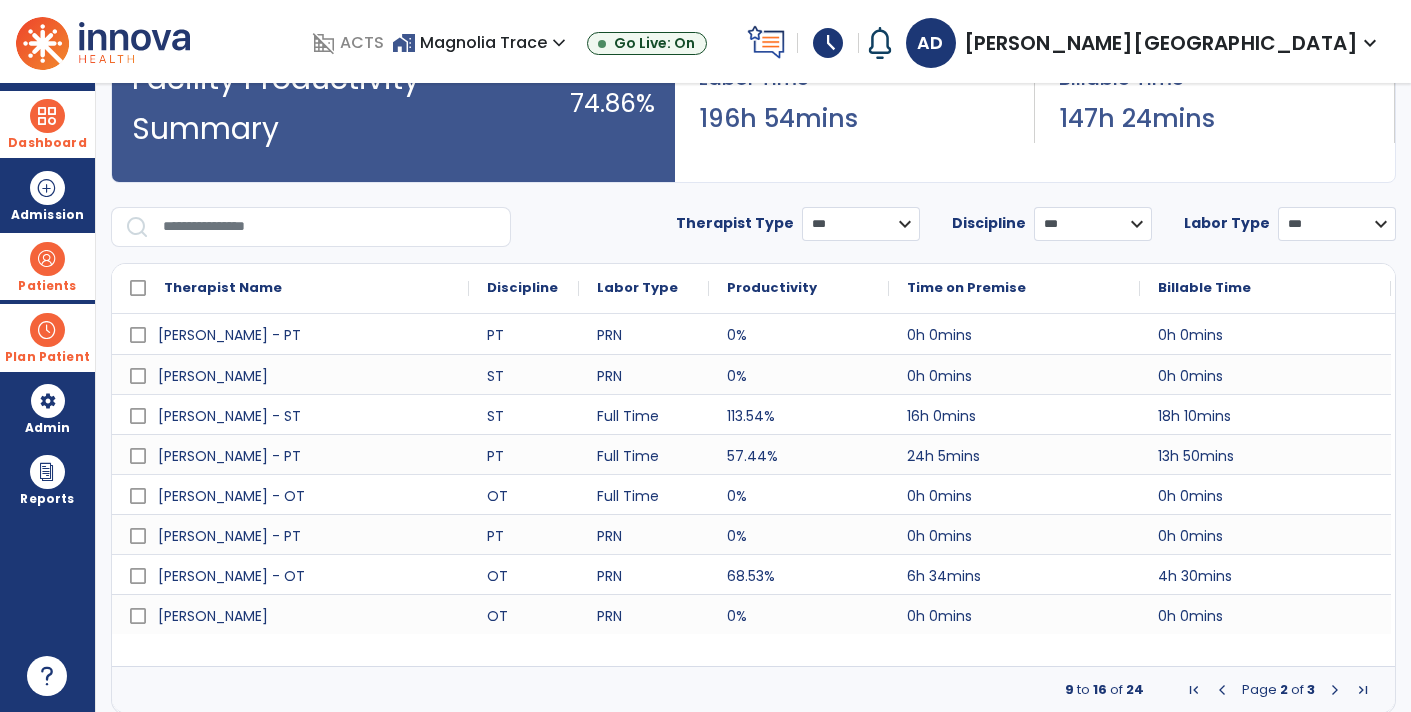 click at bounding box center (1222, 690) 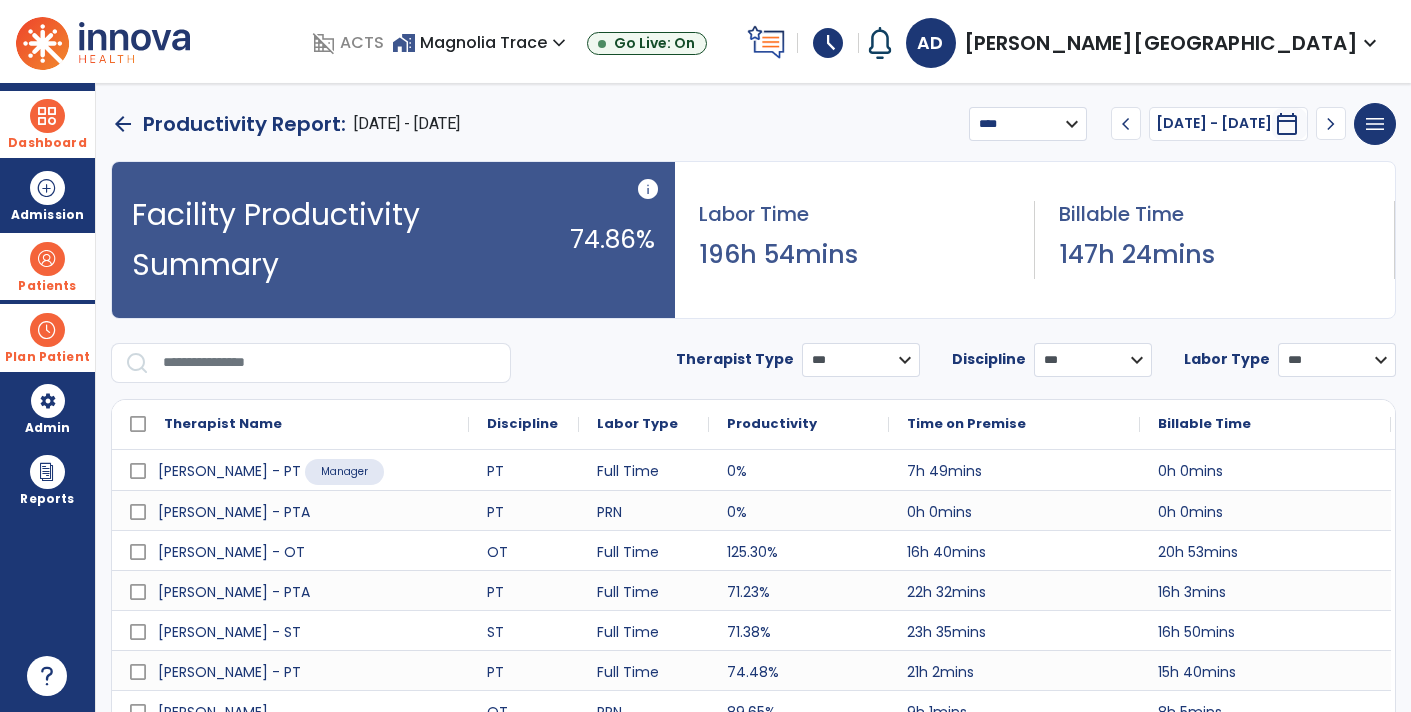 scroll, scrollTop: 136, scrollLeft: 0, axis: vertical 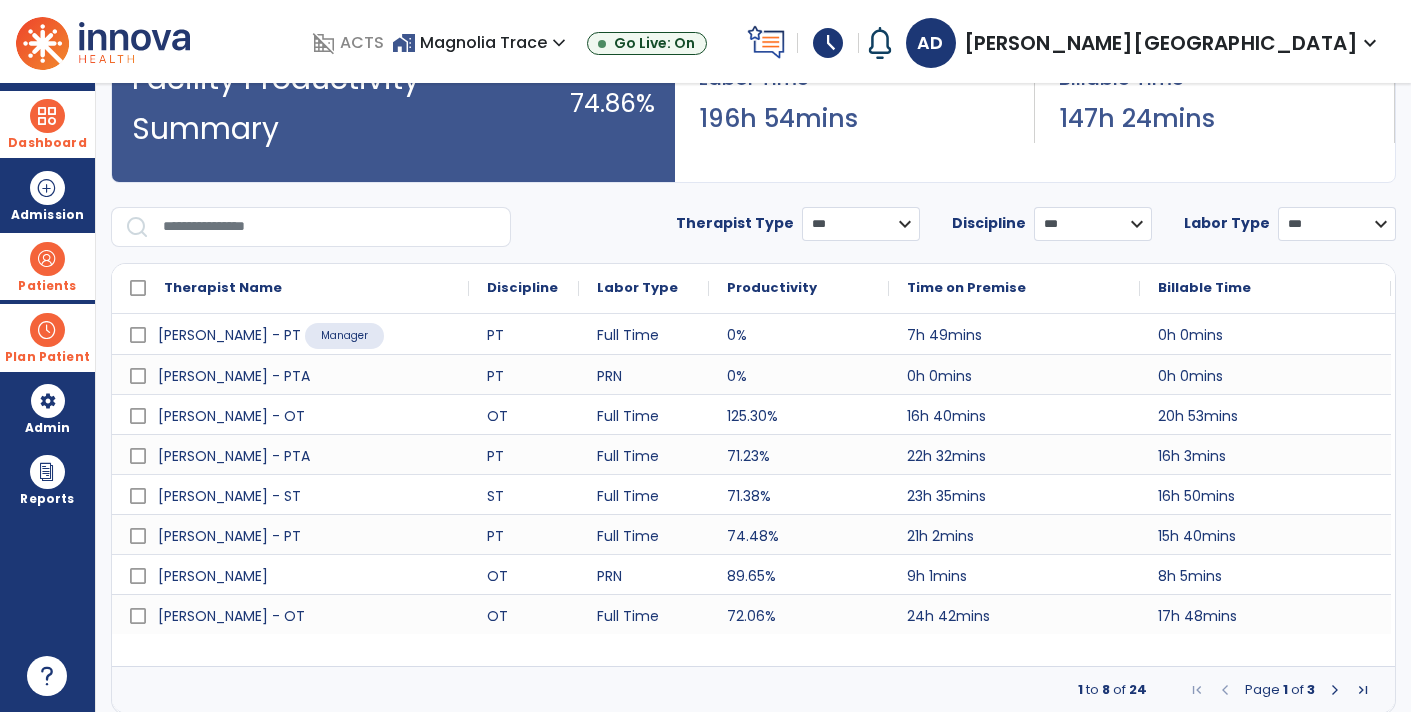 click on "Patients" at bounding box center (47, 266) 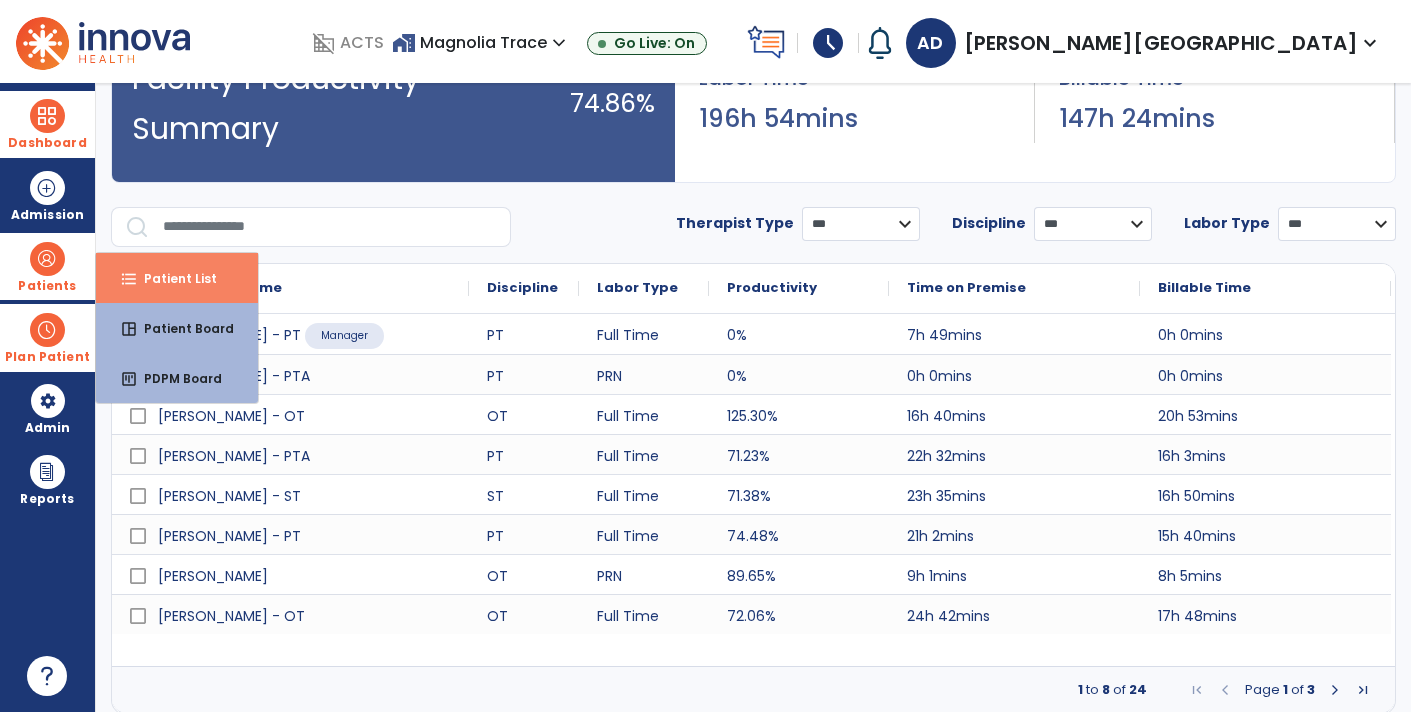 click on "Patient List" at bounding box center [172, 278] 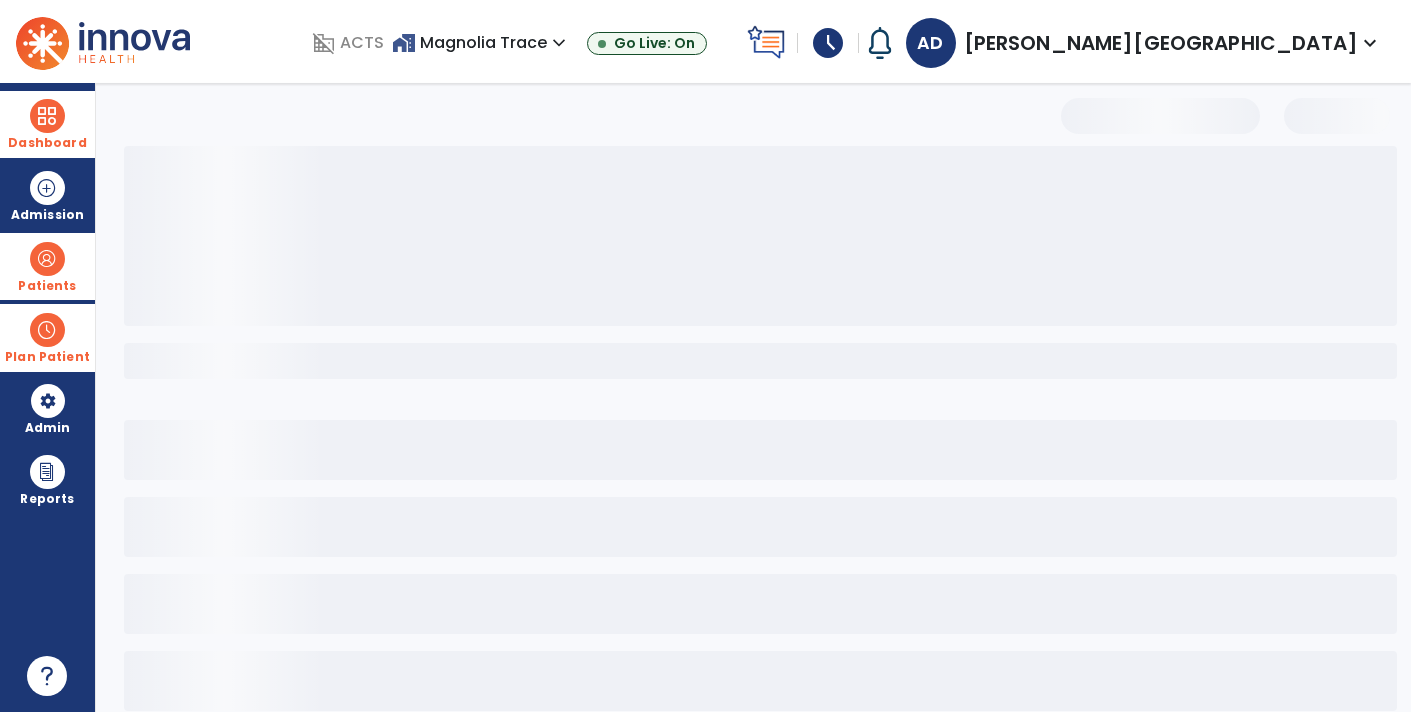 scroll, scrollTop: 30, scrollLeft: 0, axis: vertical 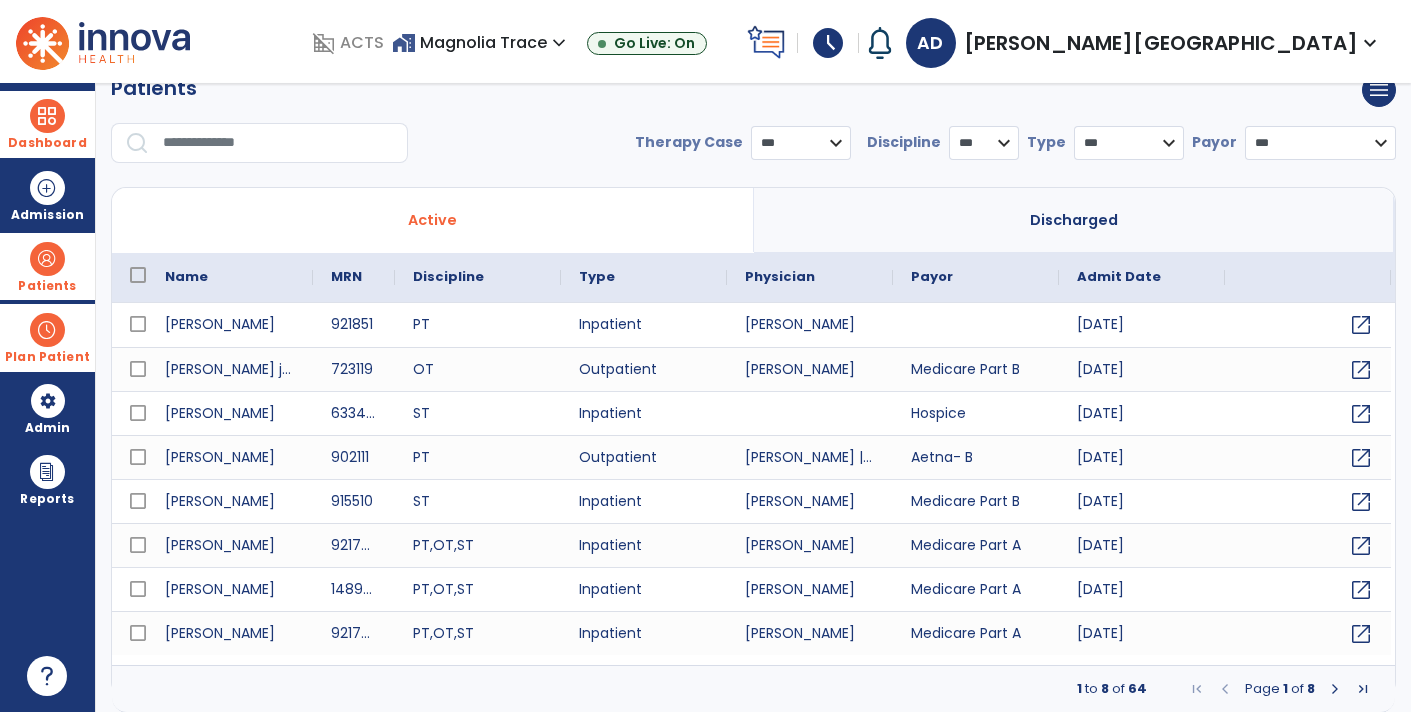 click at bounding box center (278, 143) 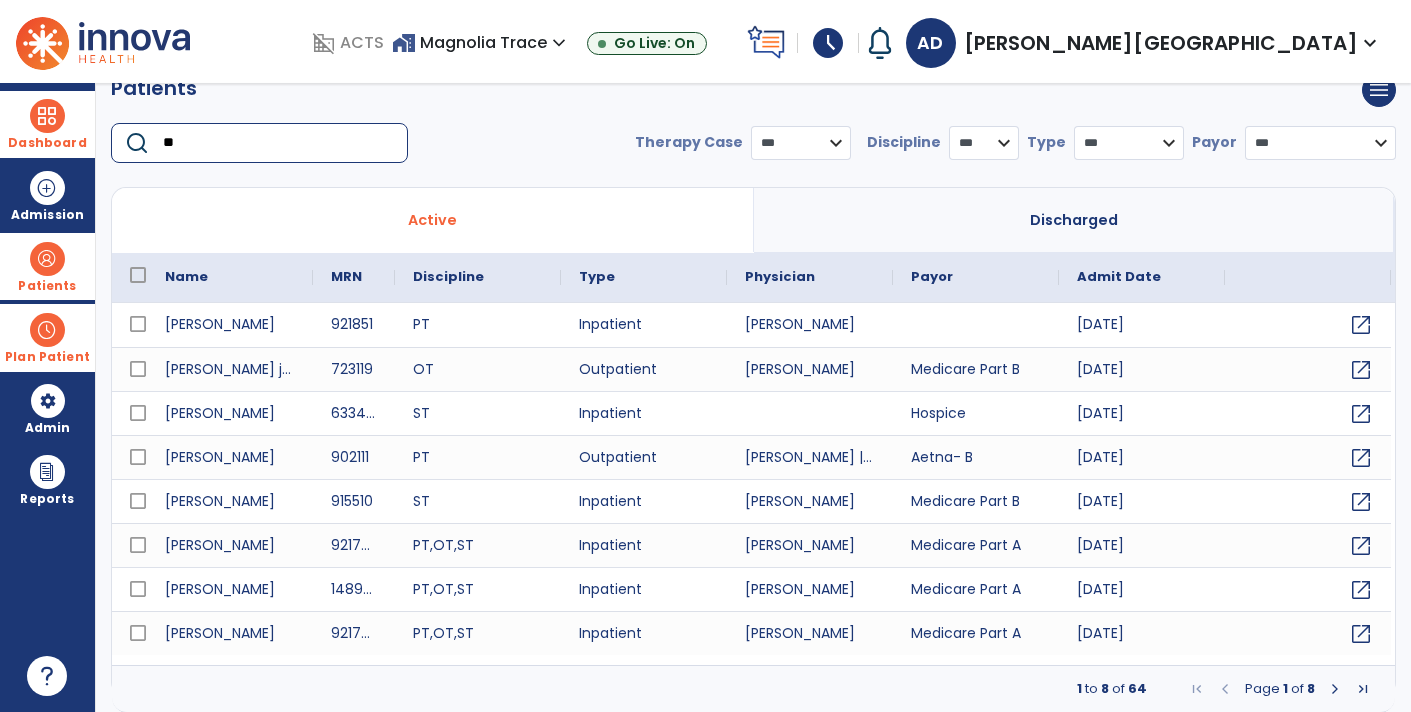 type on "*" 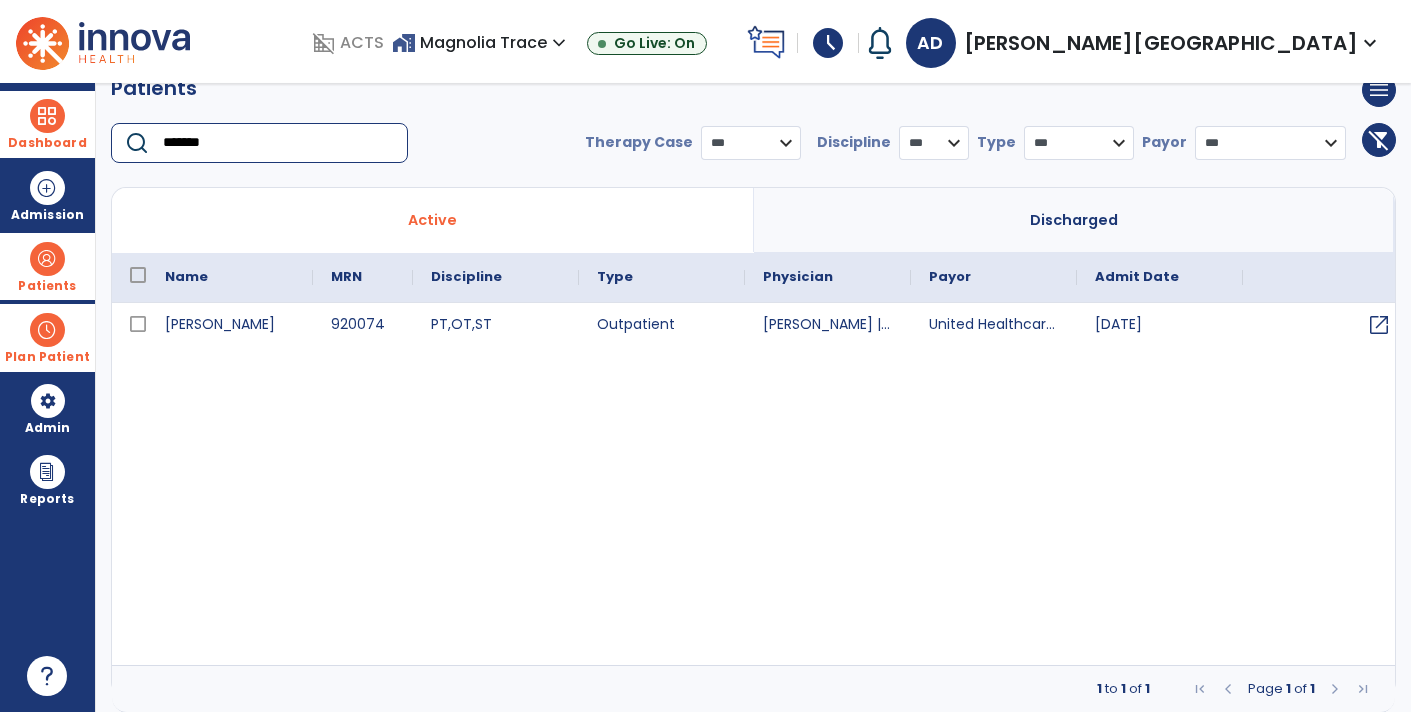 type on "*******" 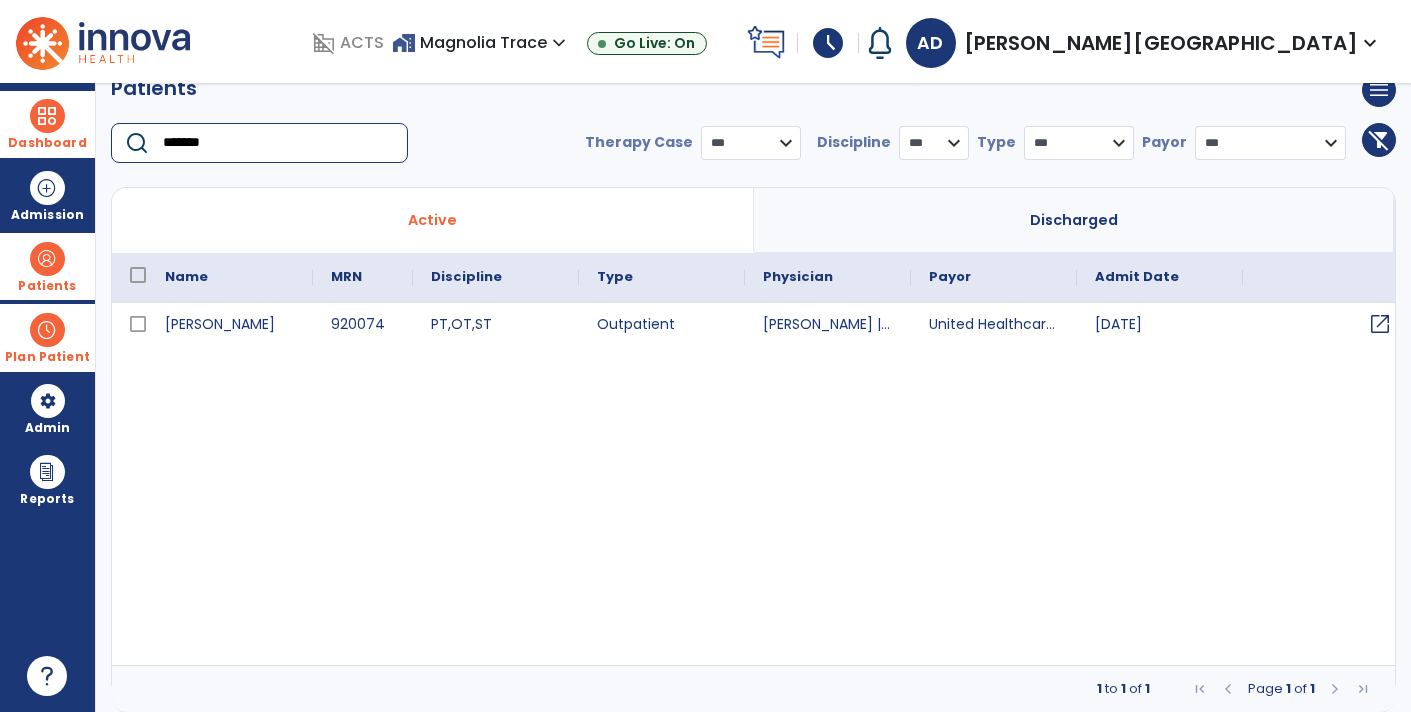 click on "open_in_new" at bounding box center (1380, 324) 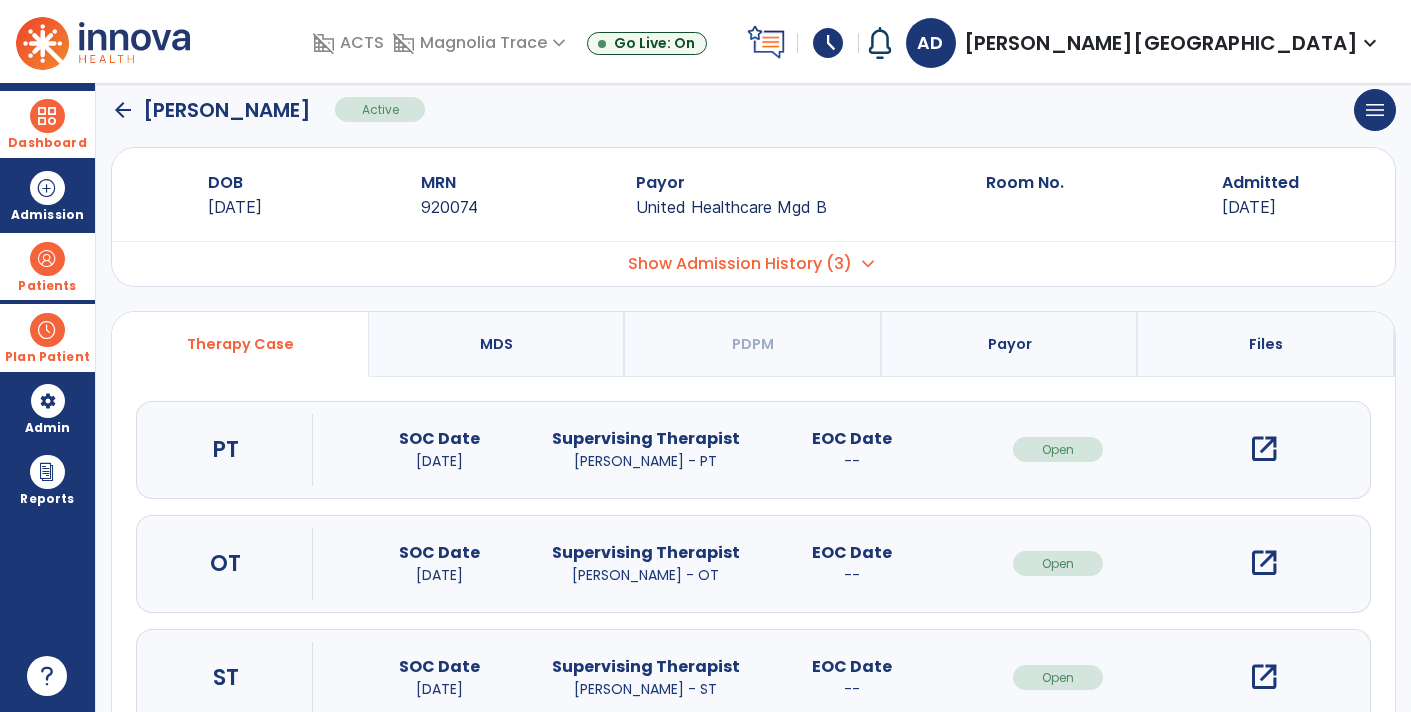 scroll, scrollTop: 0, scrollLeft: 0, axis: both 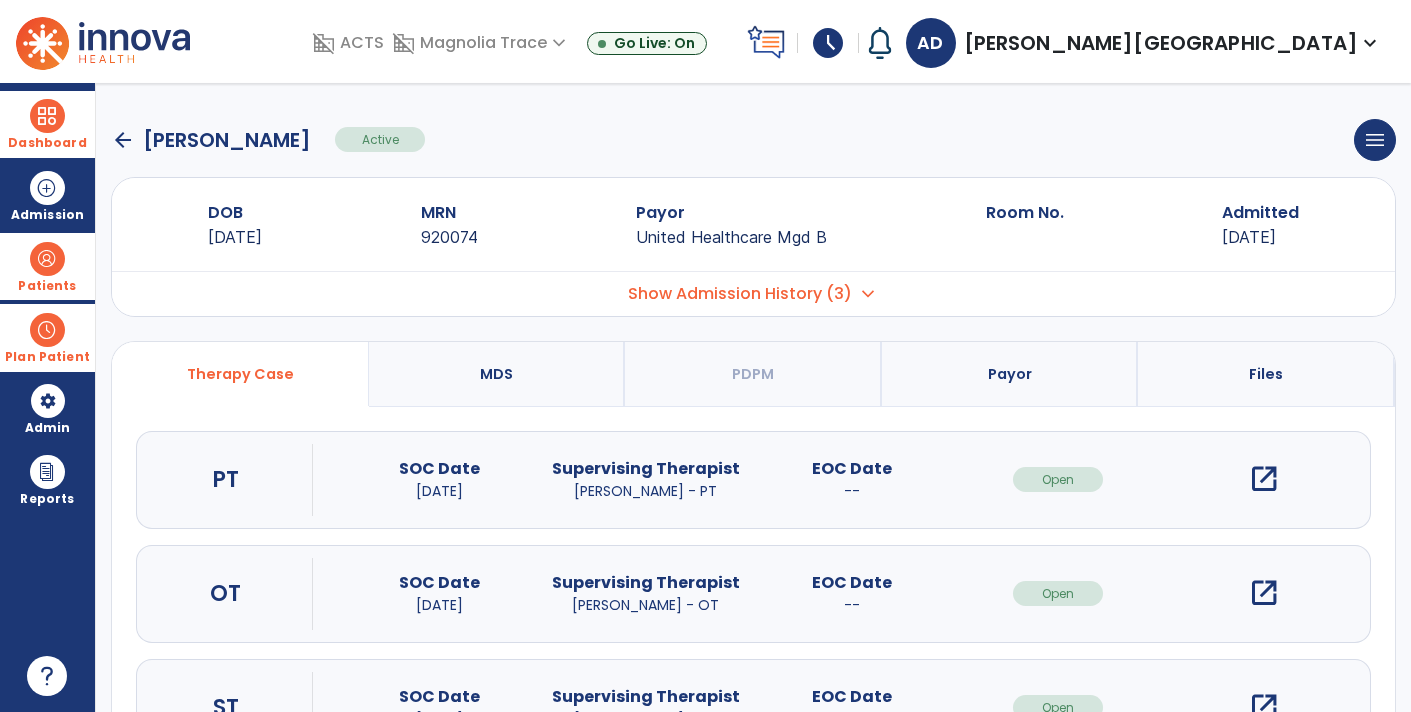 click on "open_in_new" at bounding box center [1264, 593] 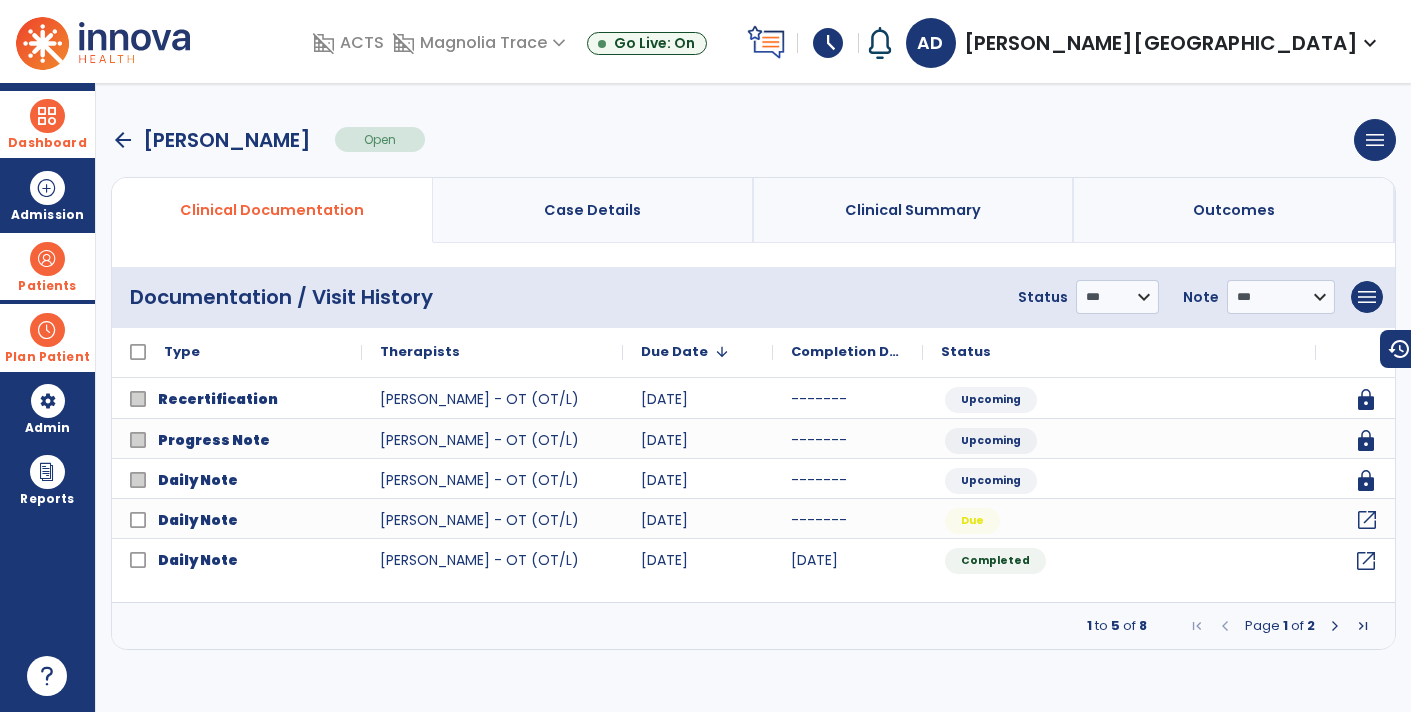 click on "open_in_new" 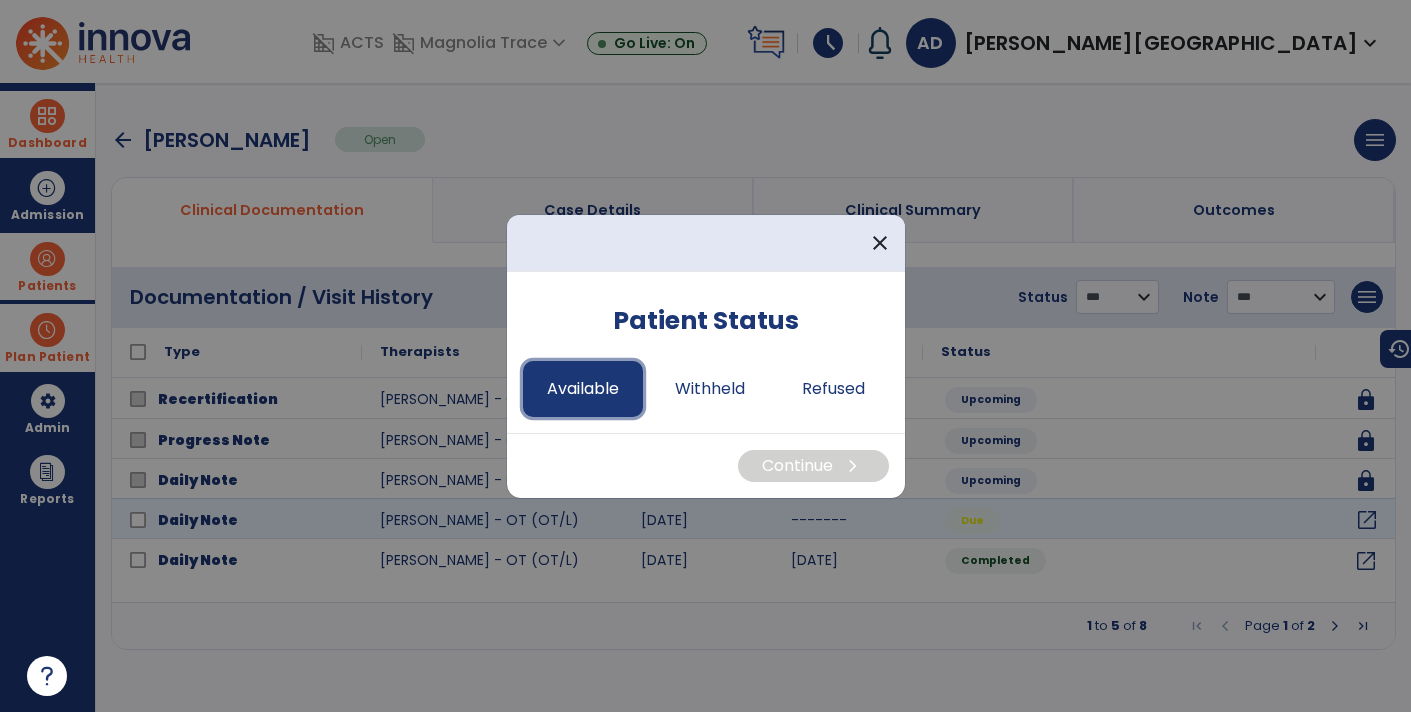 click on "Available" at bounding box center [583, 389] 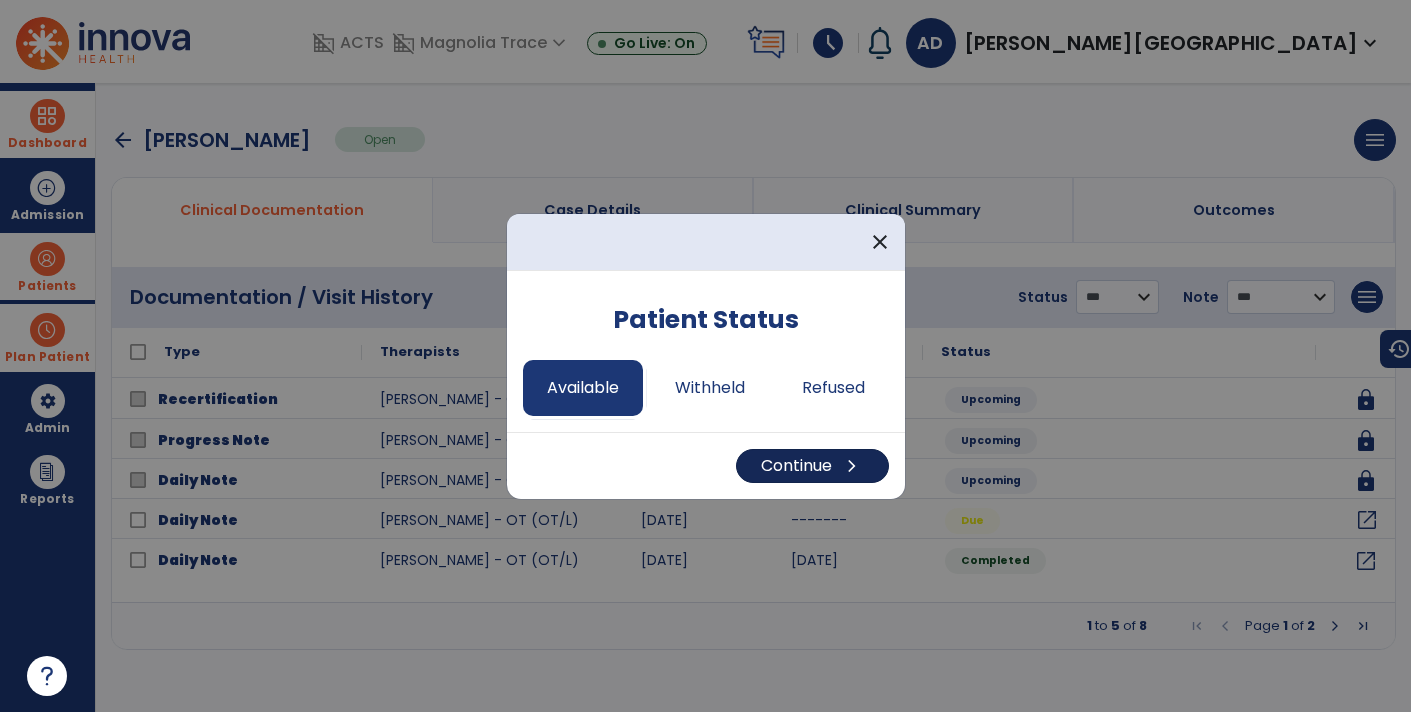 click on "Continue   chevron_right" at bounding box center (812, 466) 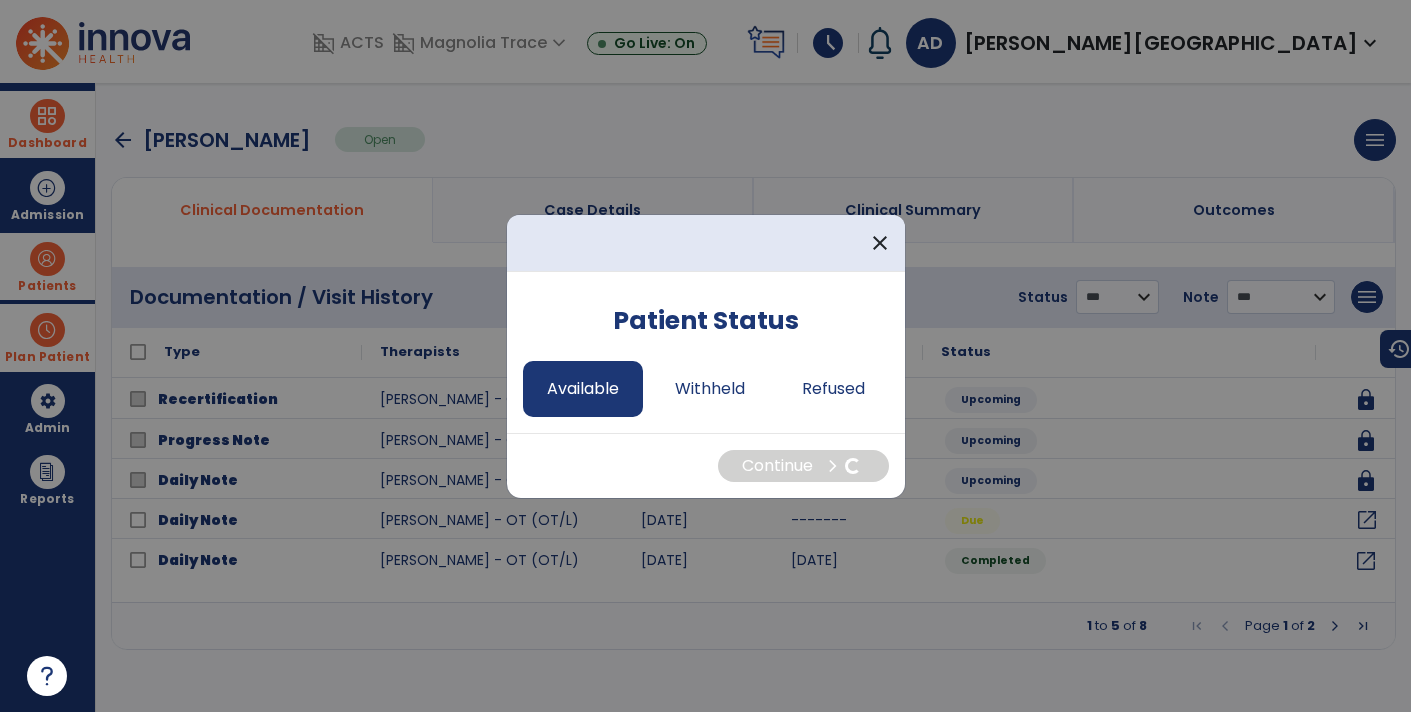 select on "*" 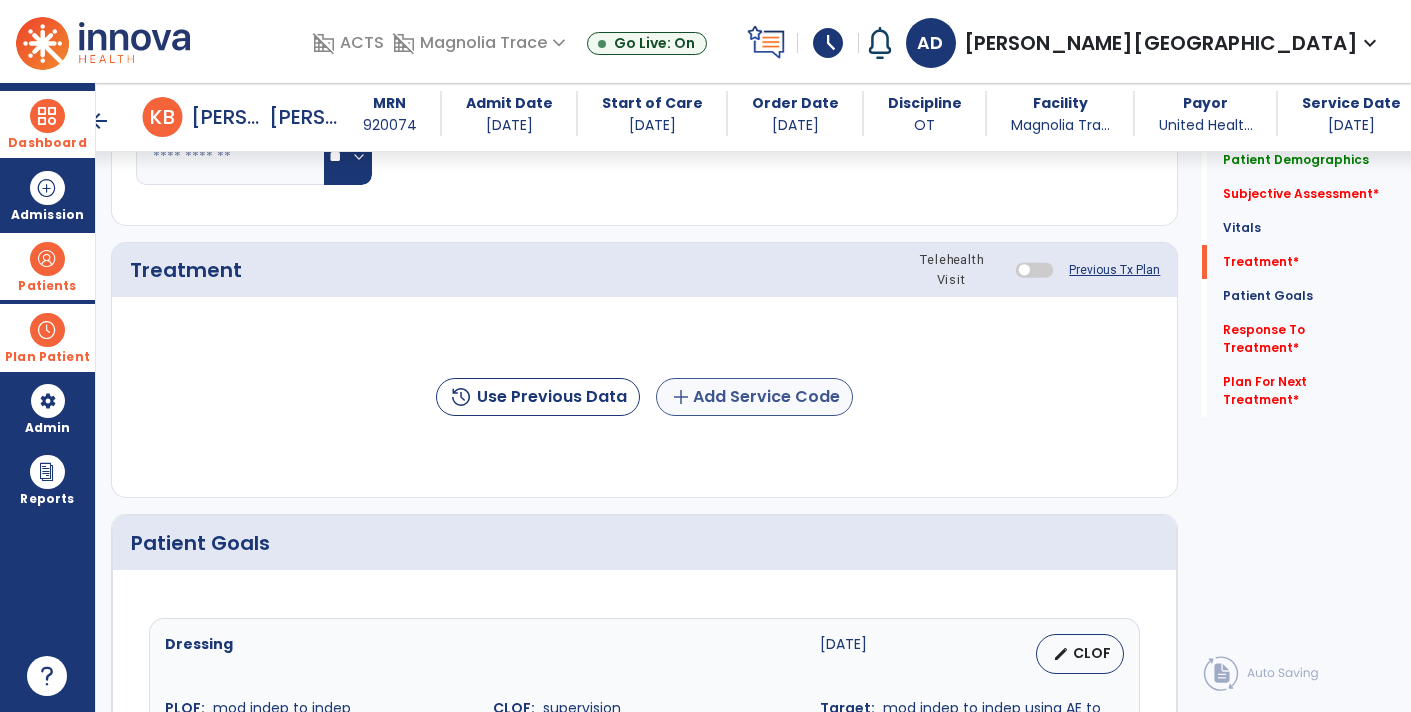 click on "add  Add Service Code" 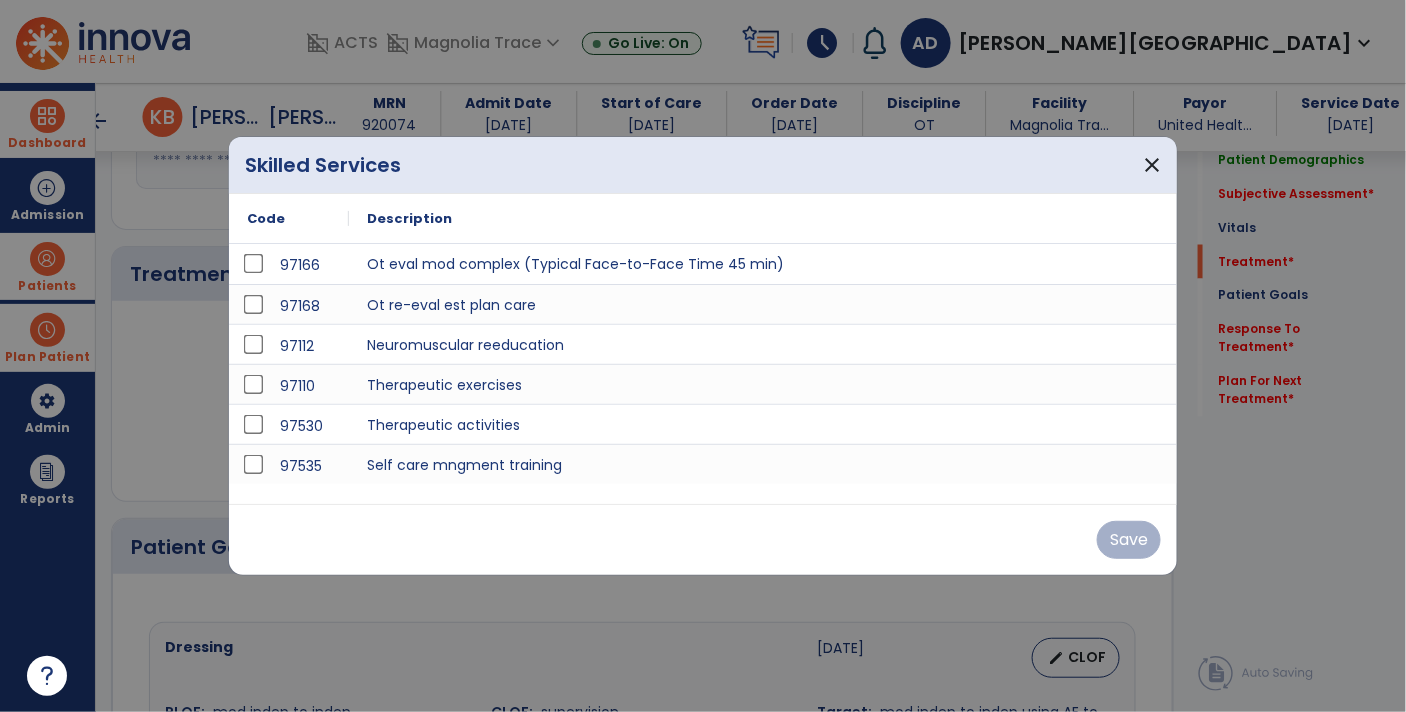 scroll, scrollTop: 1007, scrollLeft: 0, axis: vertical 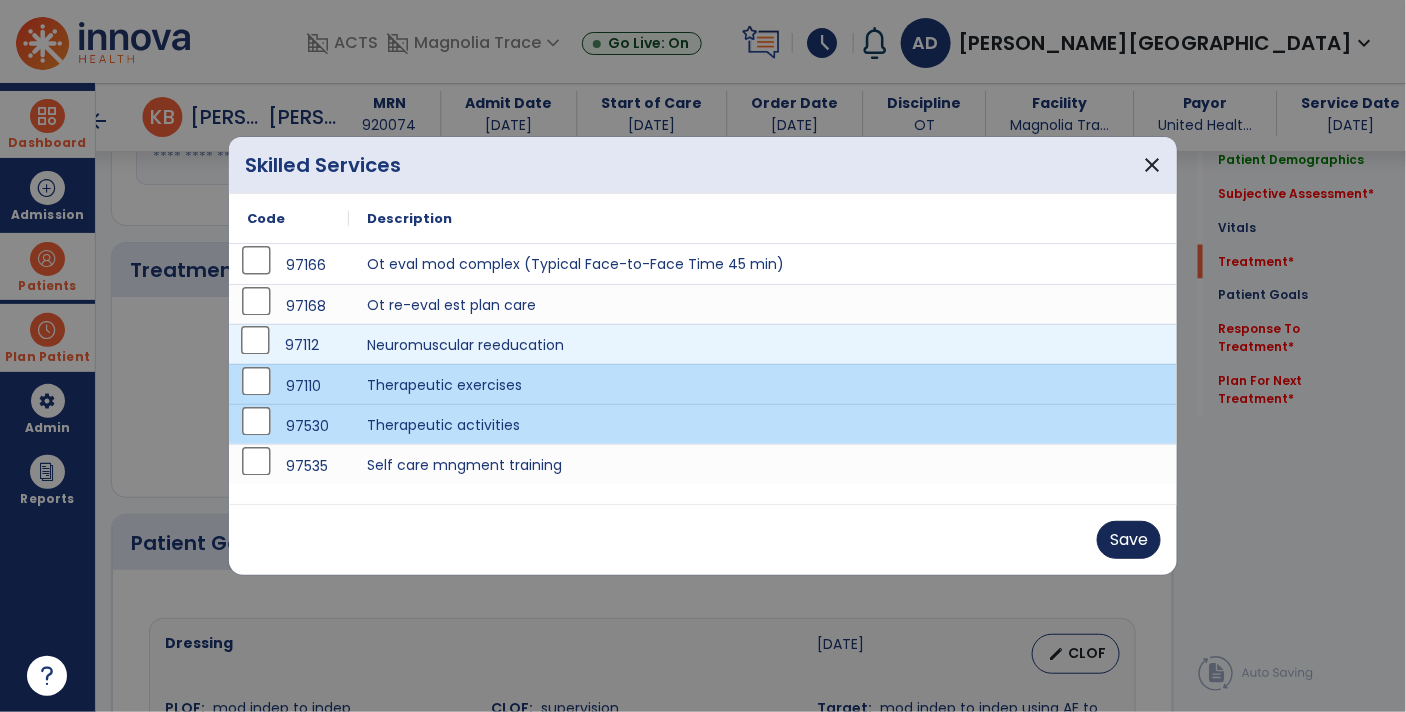click on "Save" at bounding box center [1129, 540] 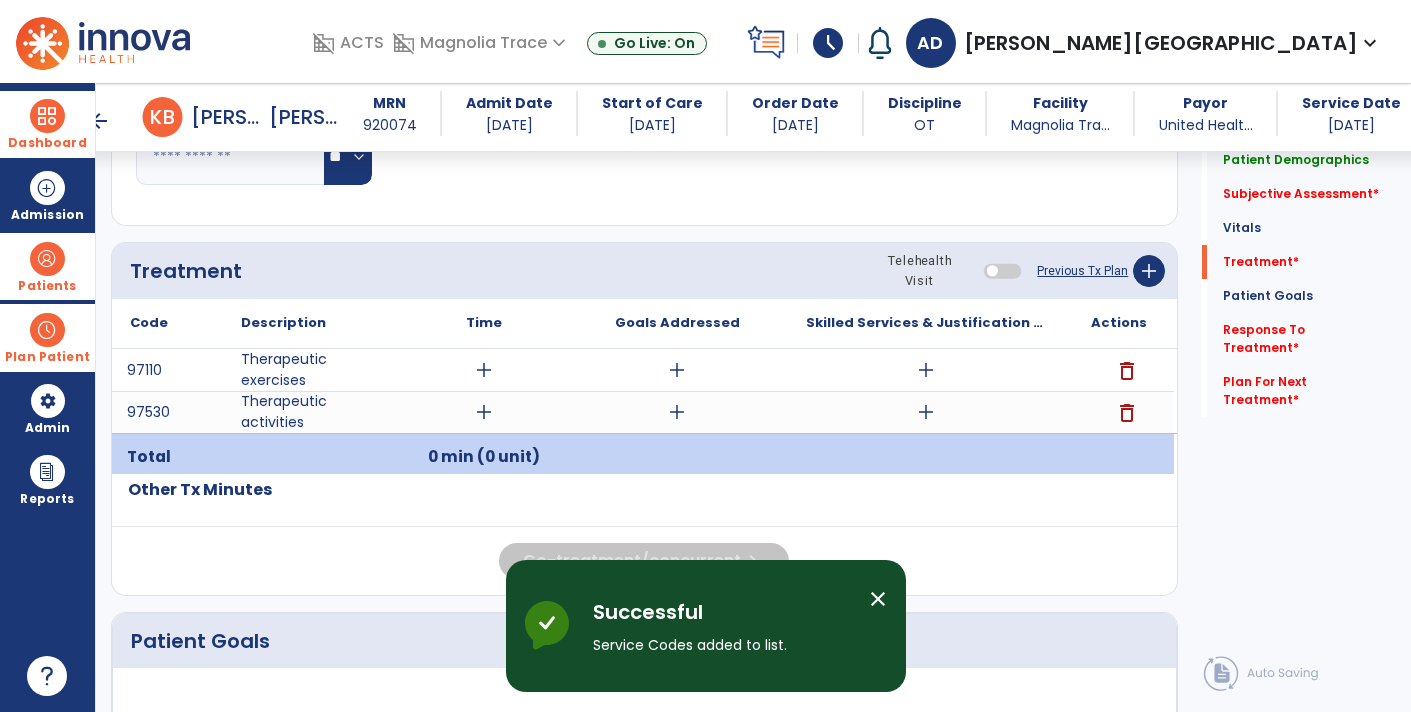 click on "add" at bounding box center [926, 370] 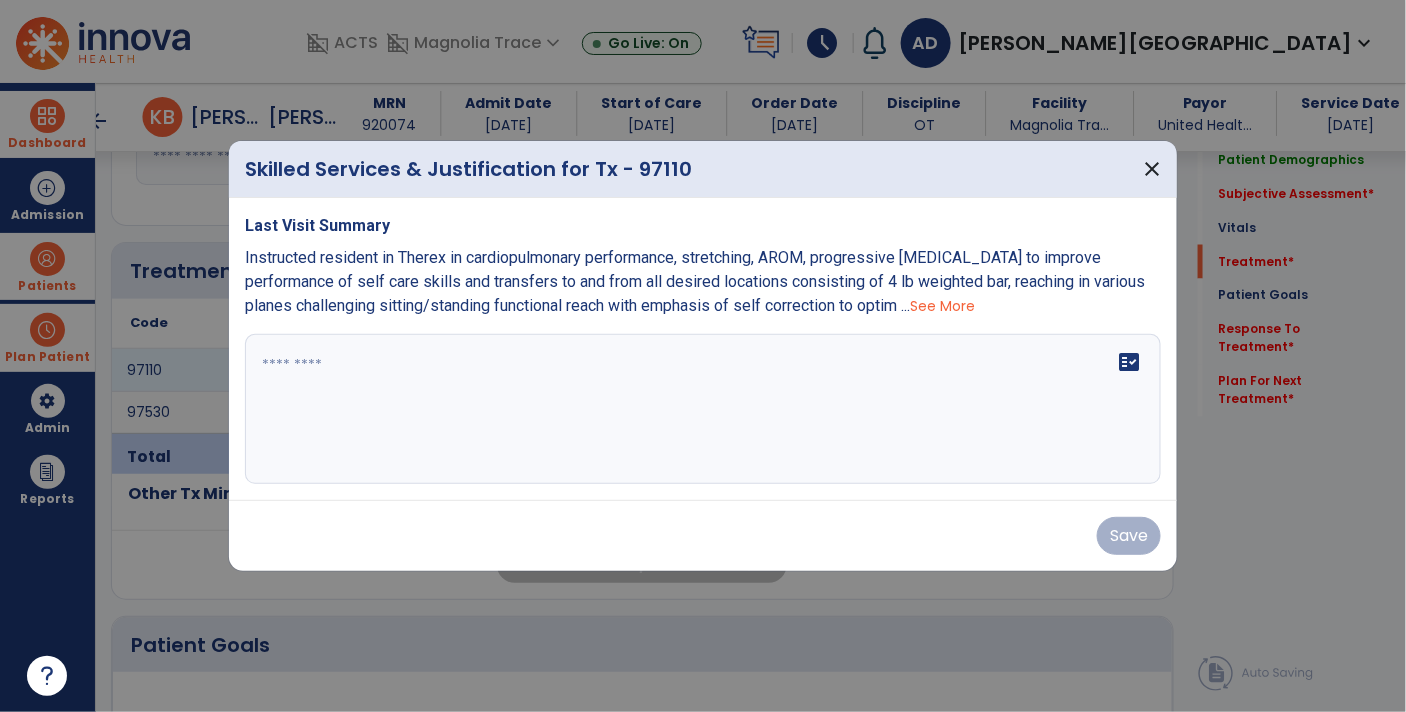 scroll, scrollTop: 1007, scrollLeft: 0, axis: vertical 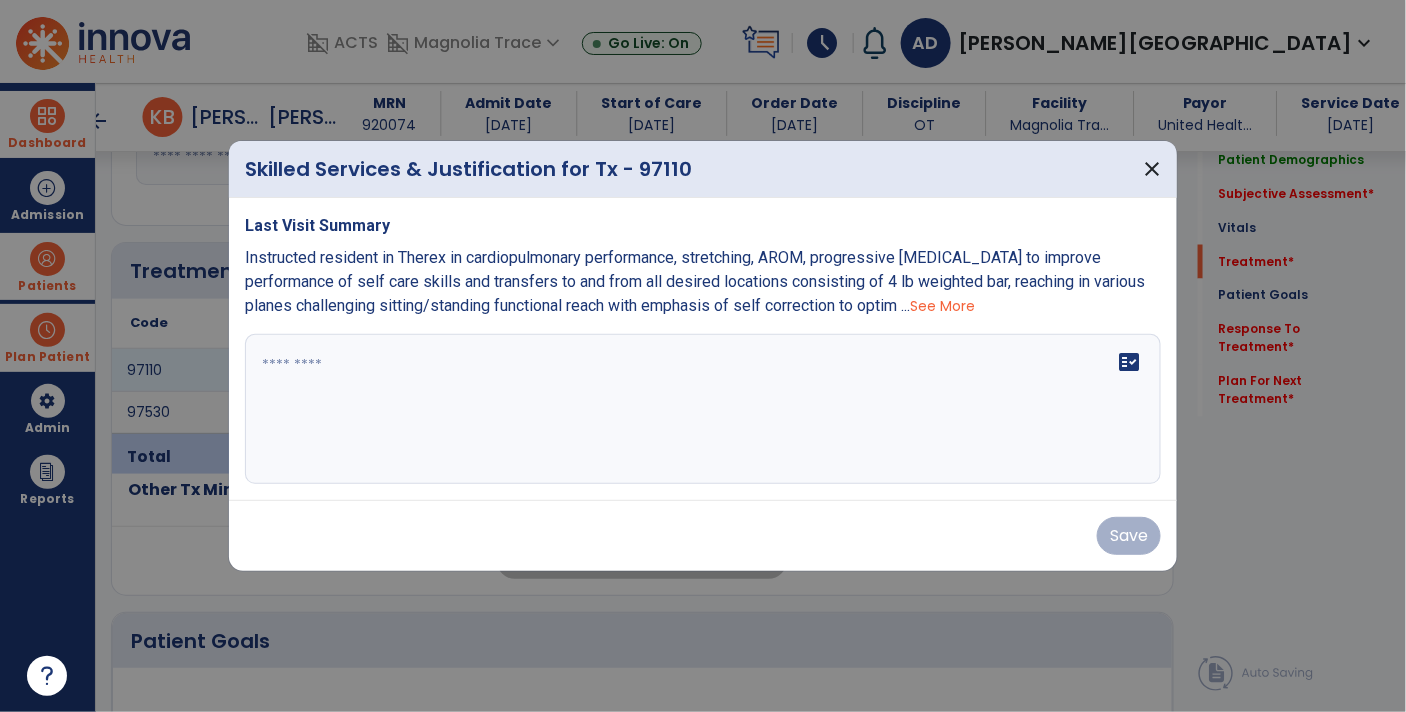 click on "See More" at bounding box center (942, 306) 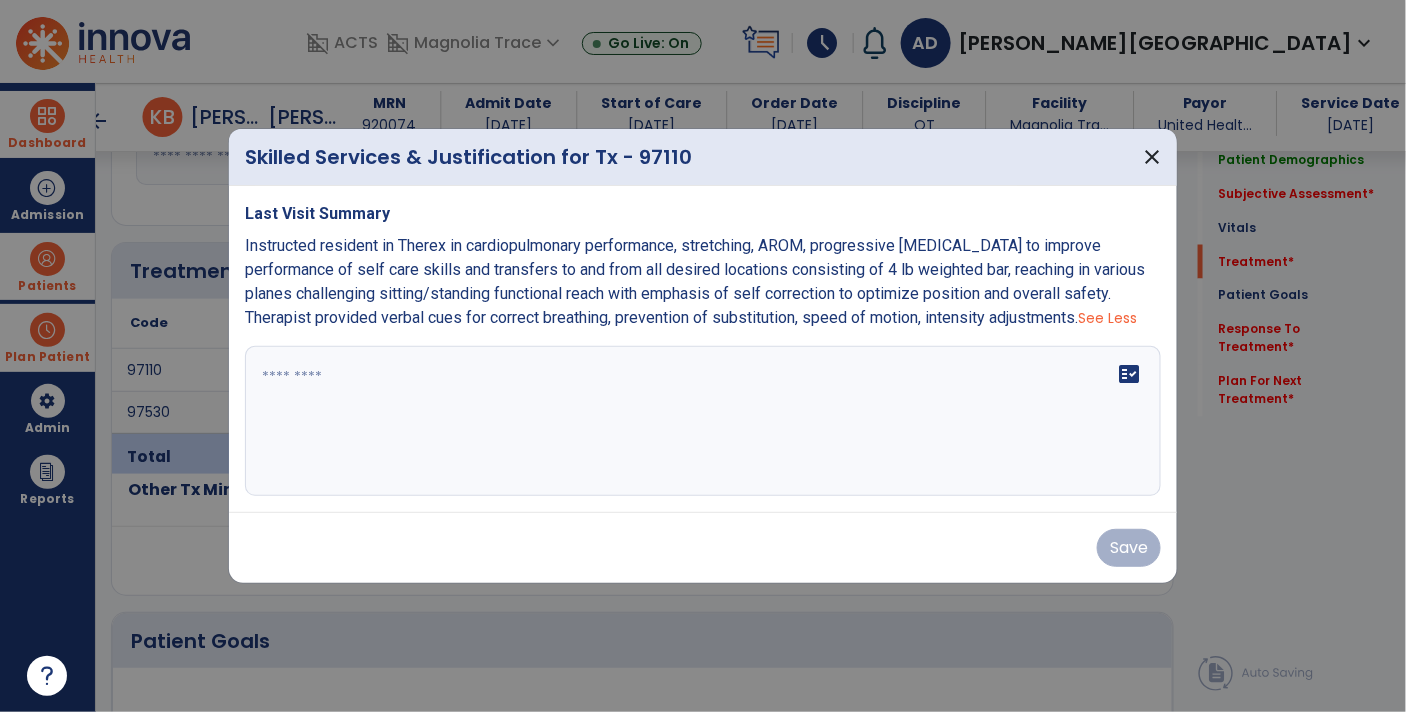 copy on "Instructed resident in Therex  in cardiopulmonary performance, stretching, AROM, progressive [MEDICAL_DATA] to improve performance of self care skills and transfers to and from all desired locations consisting of 4 lb weighted bar, reaching in various planes challenging sitting/standing functional reach with emphasis of self correction to optimize position and overall safety. Therapist provided verbal cues for correct breathing, prevention of substitution, speed of motion, intensity adjustments." 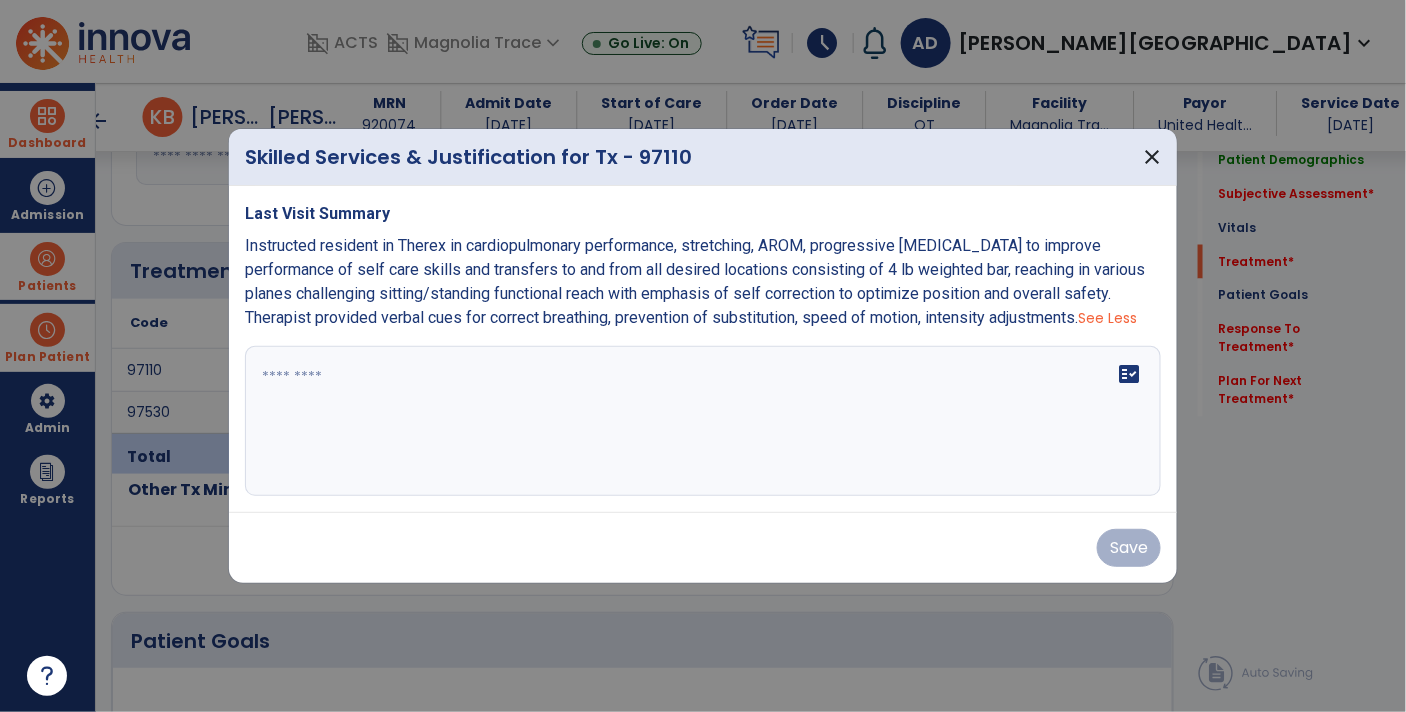 click at bounding box center (703, 421) 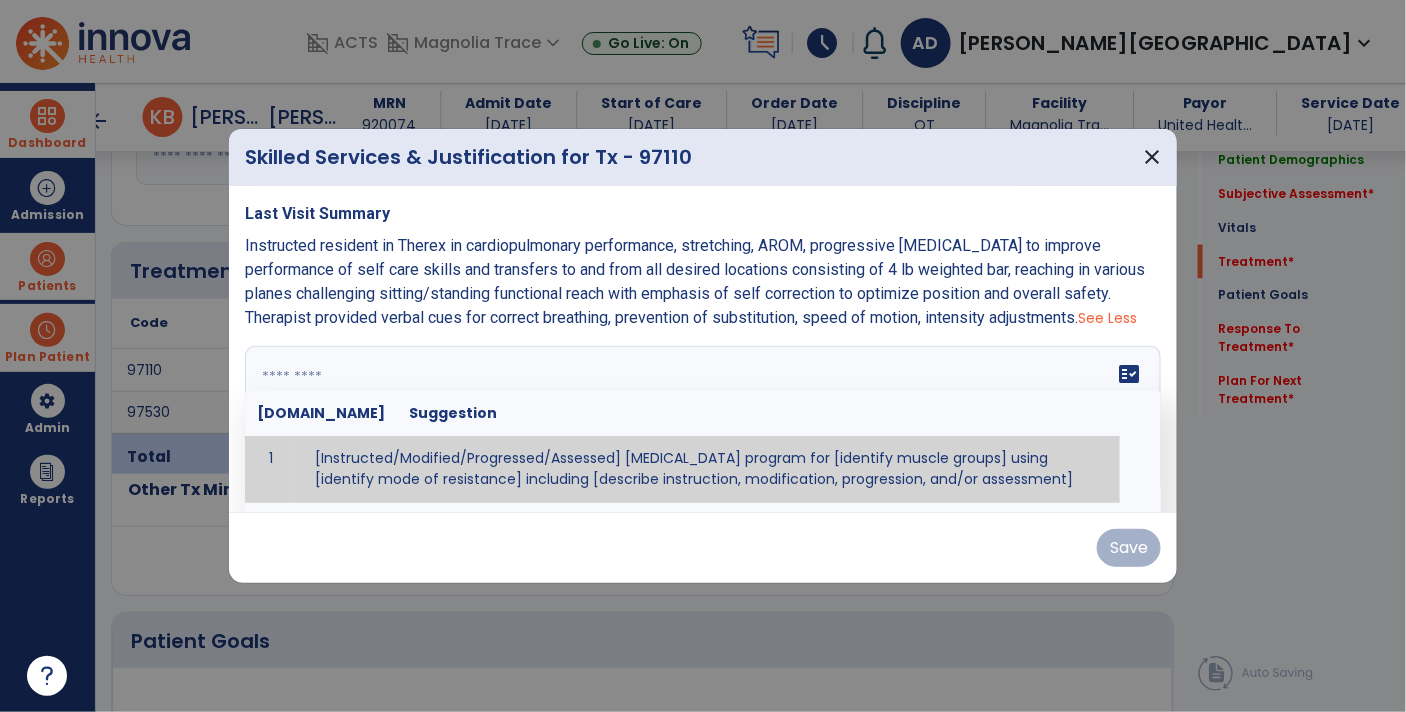 click at bounding box center [701, 421] 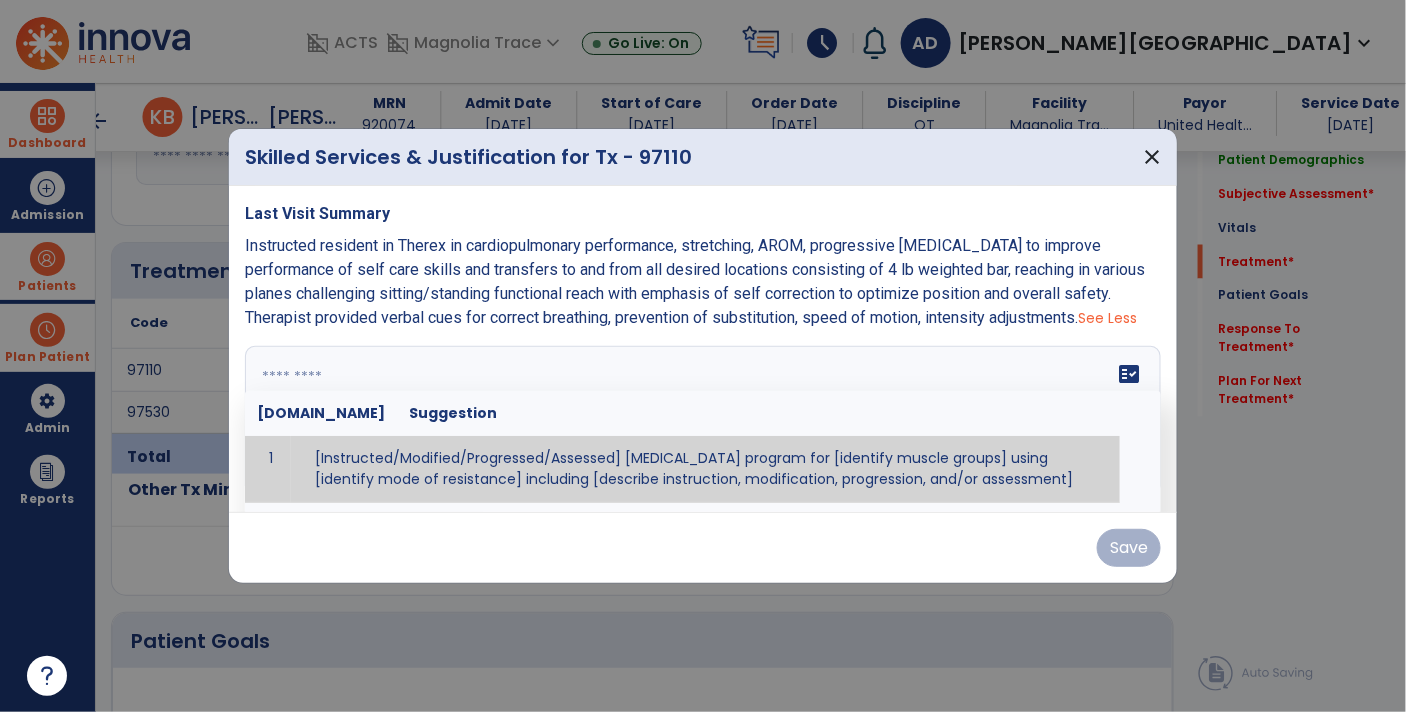 paste on "**********" 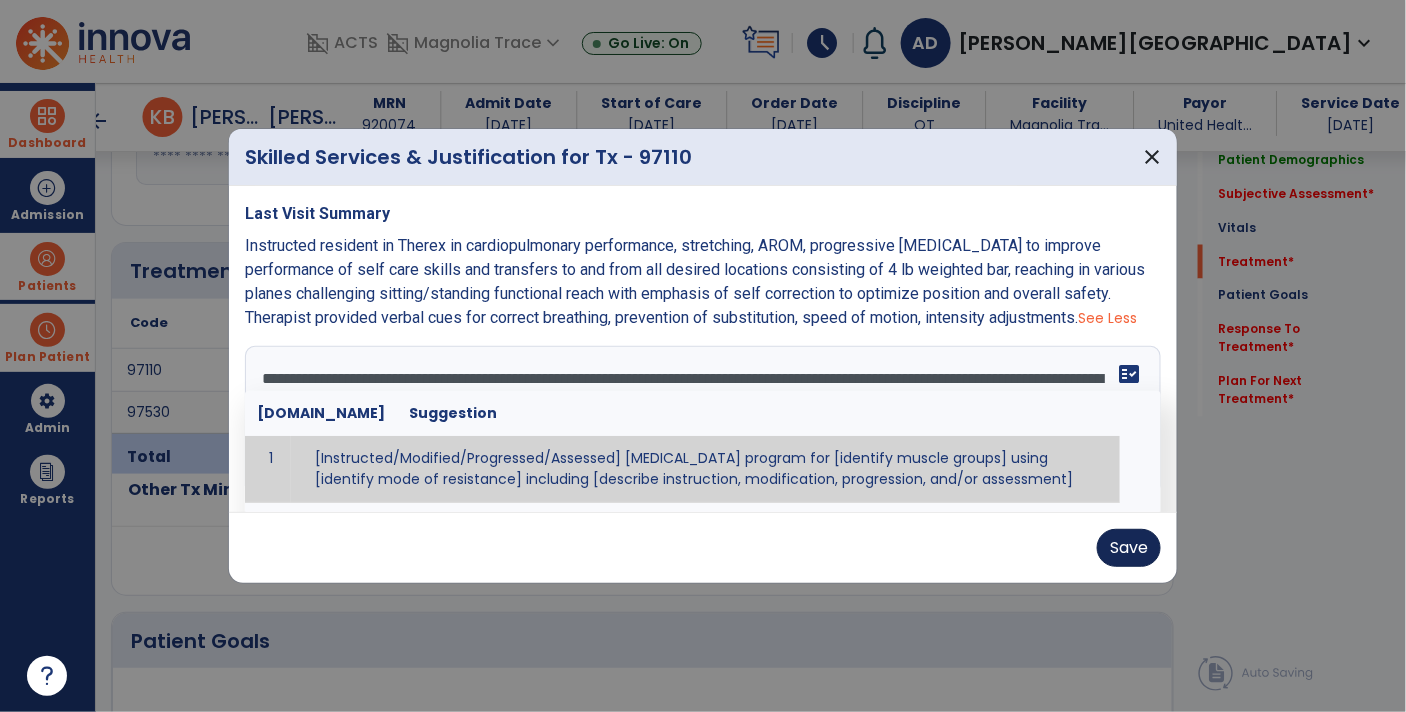 type on "**********" 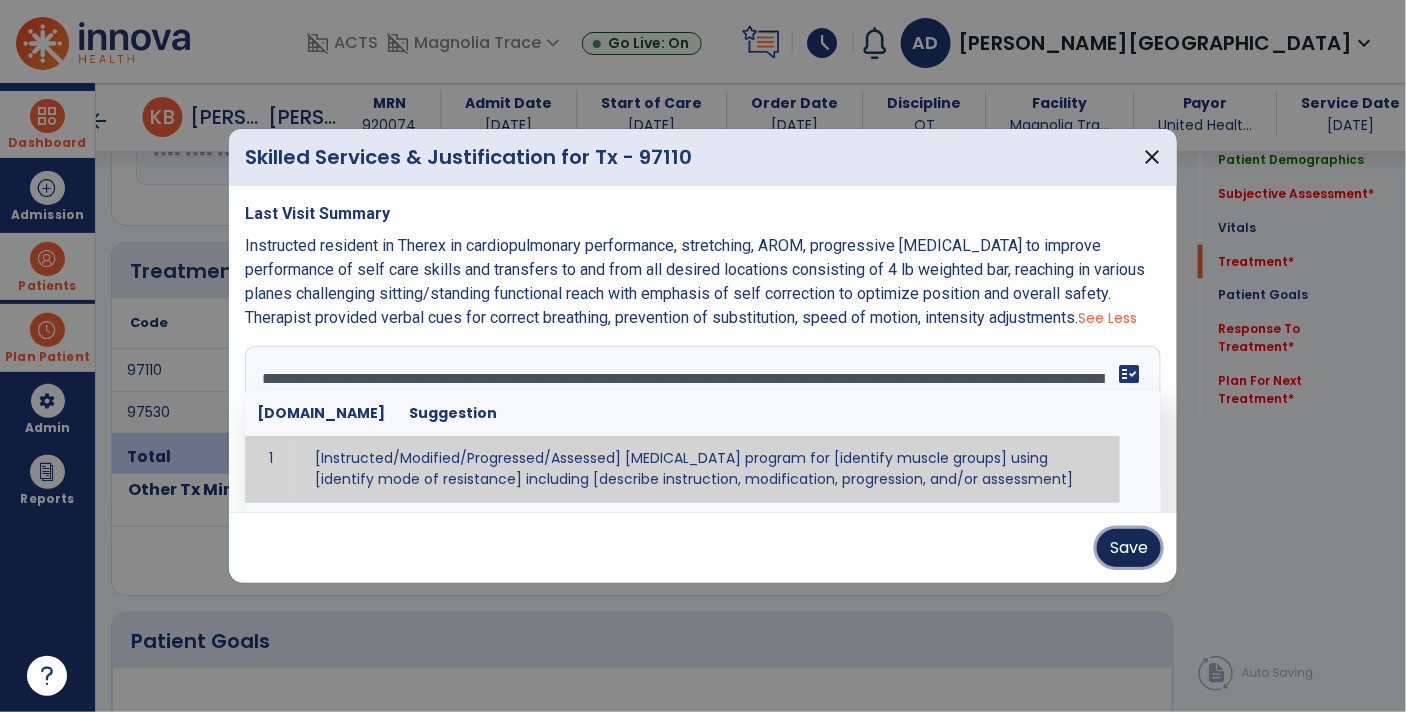 click on "Save" at bounding box center [1129, 548] 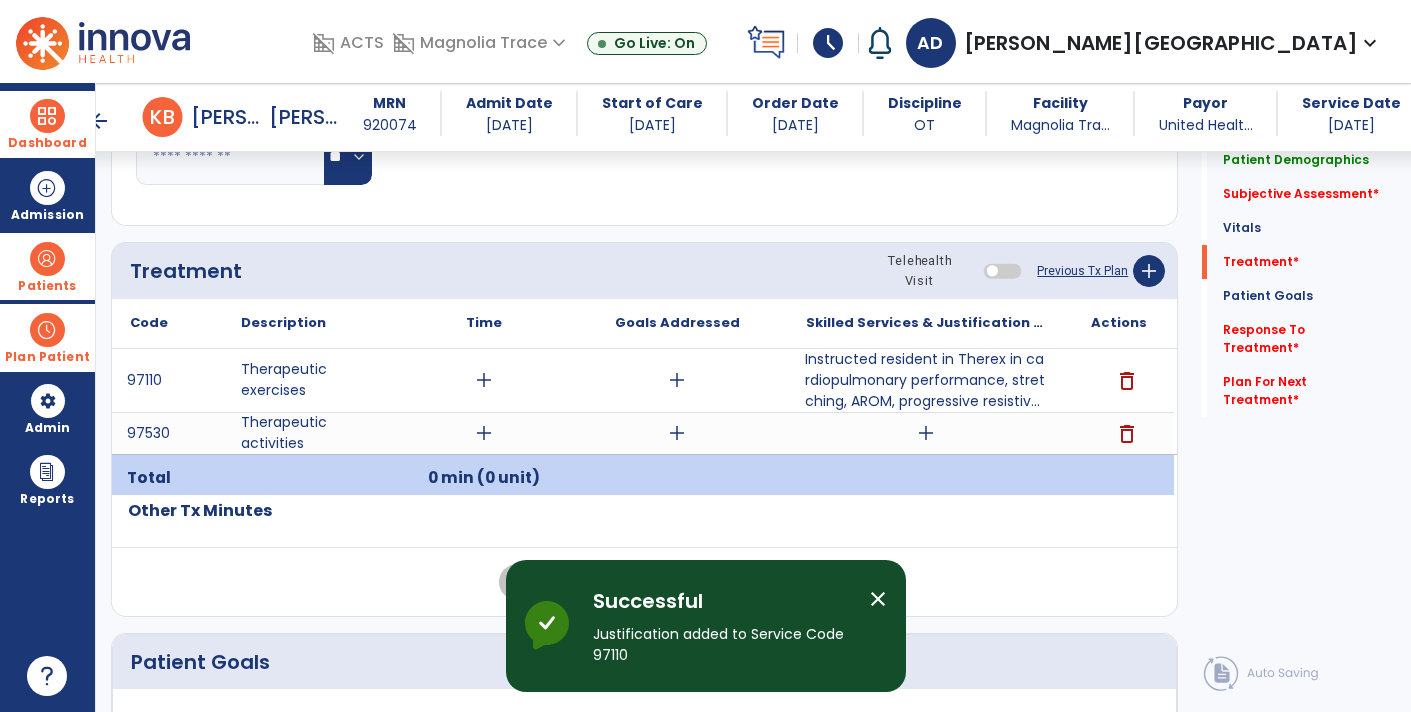 click on "add" at bounding box center (926, 433) 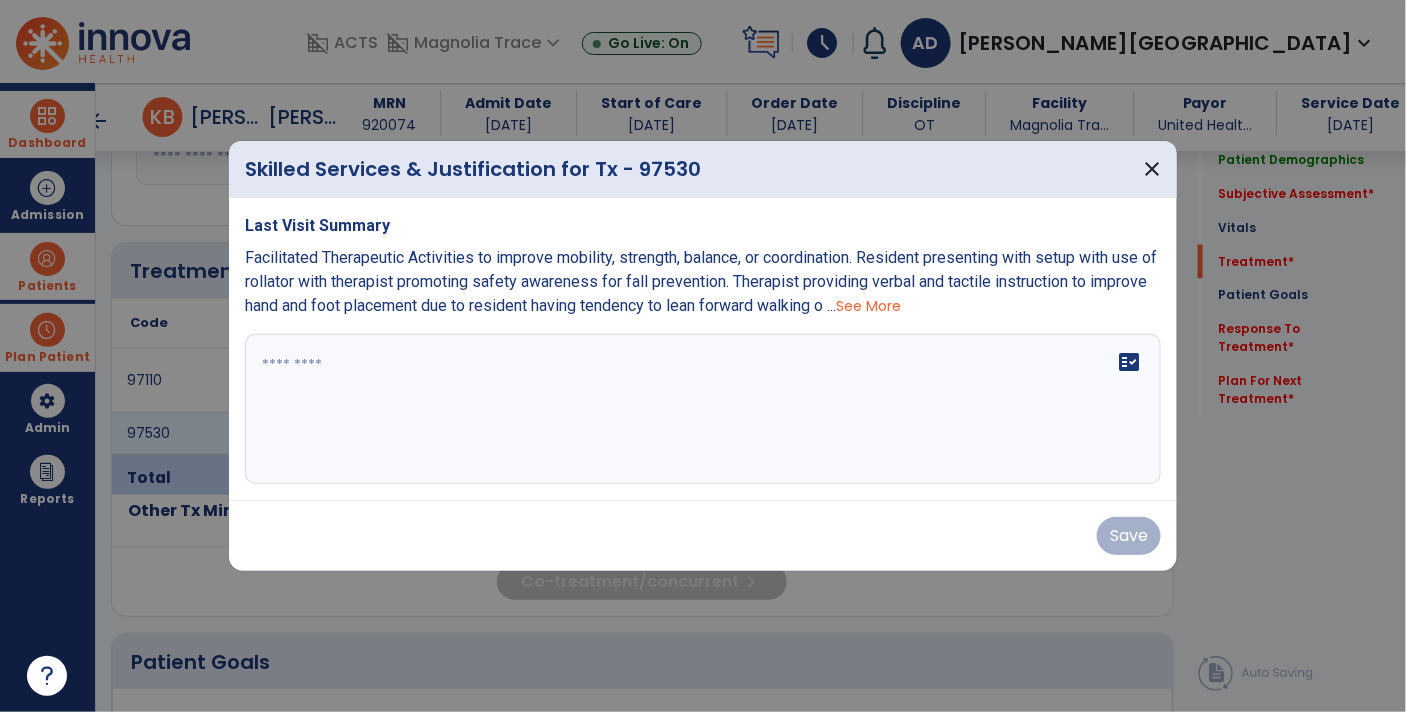 scroll, scrollTop: 1007, scrollLeft: 0, axis: vertical 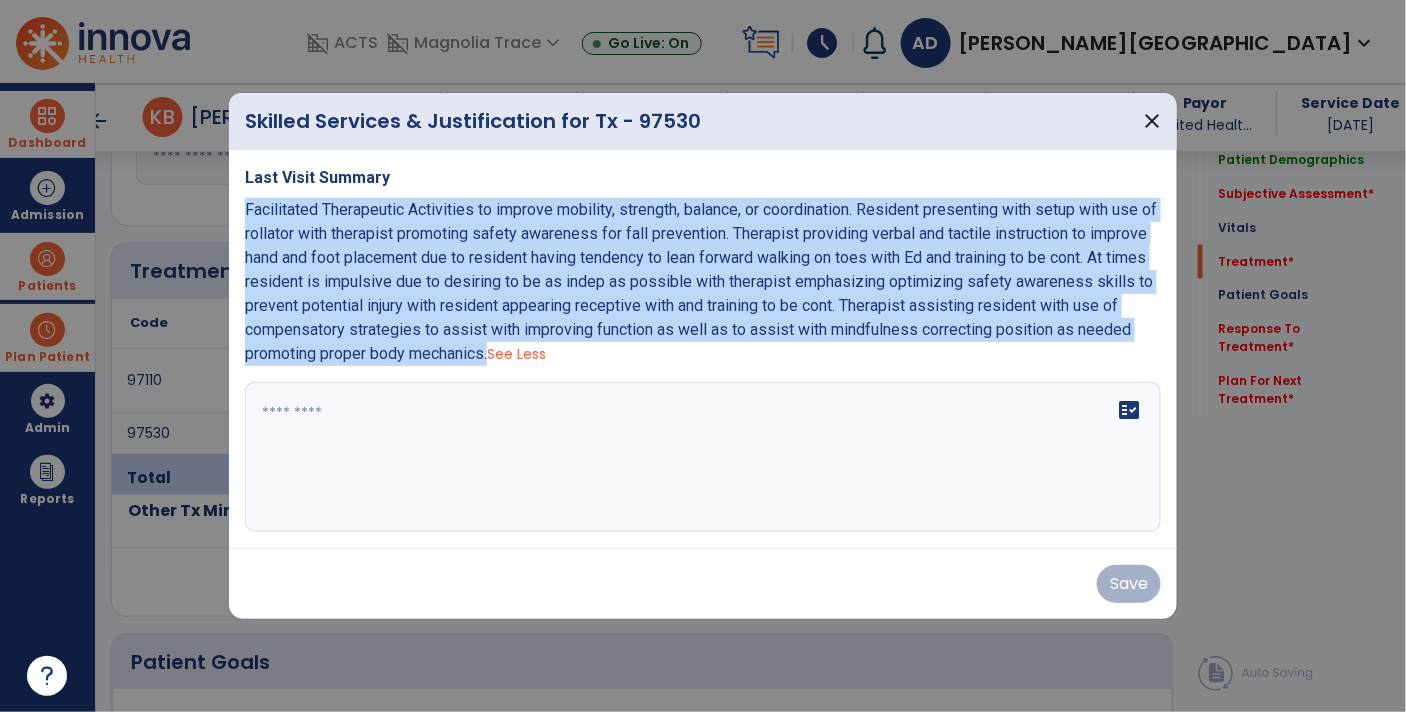 click at bounding box center [703, 457] 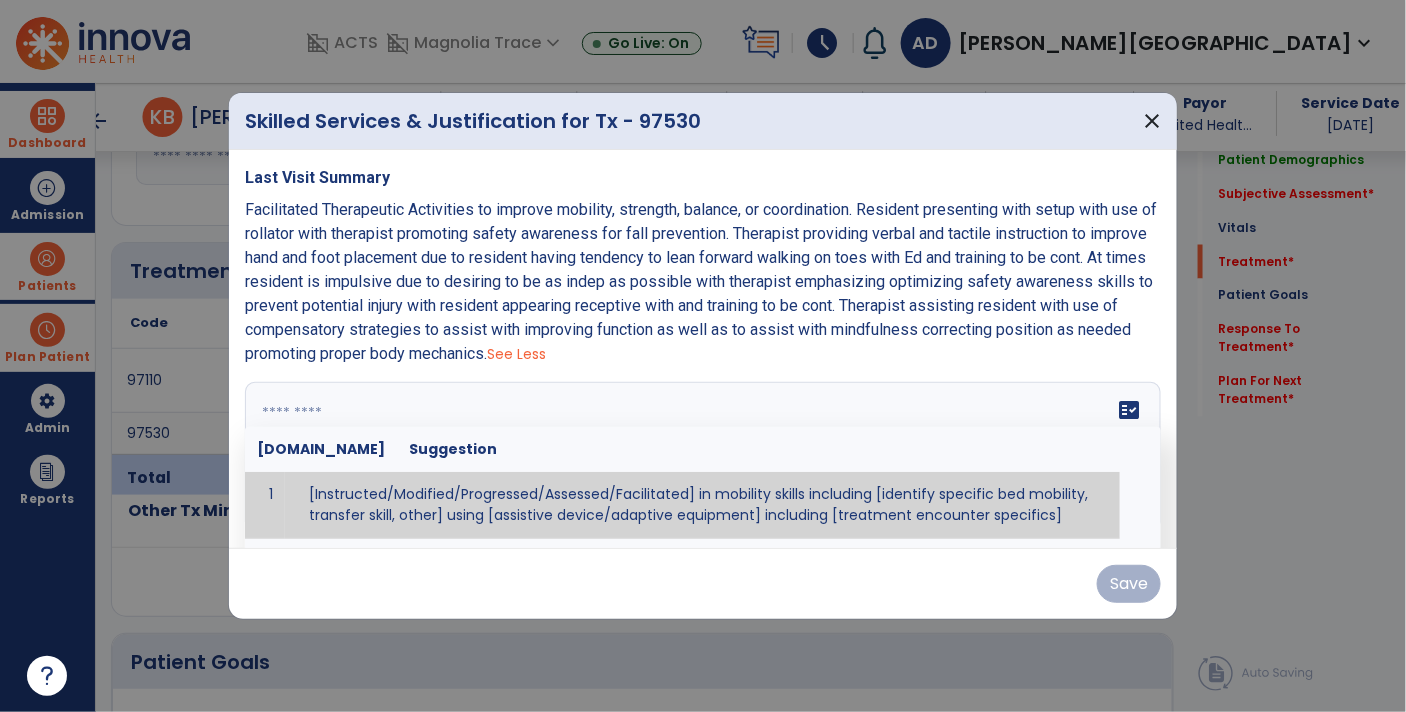 click at bounding box center [701, 457] 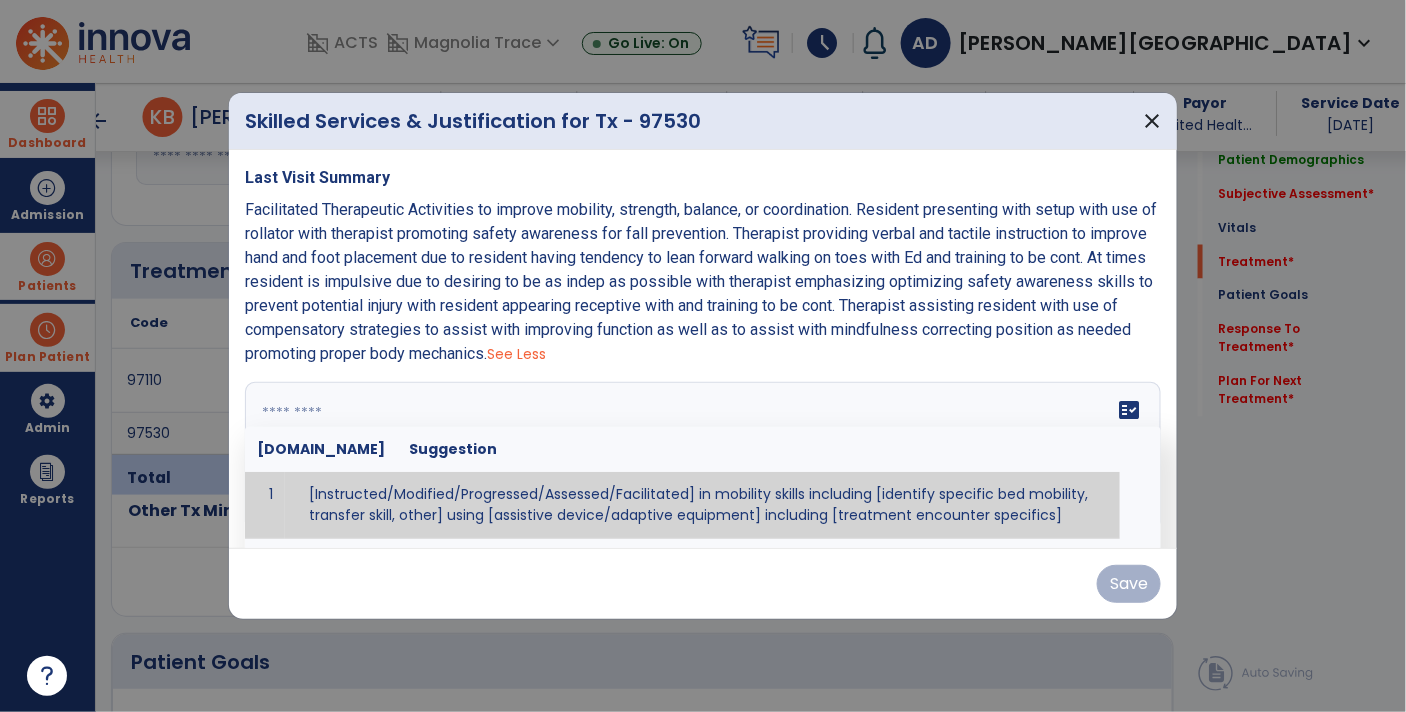 paste on "**********" 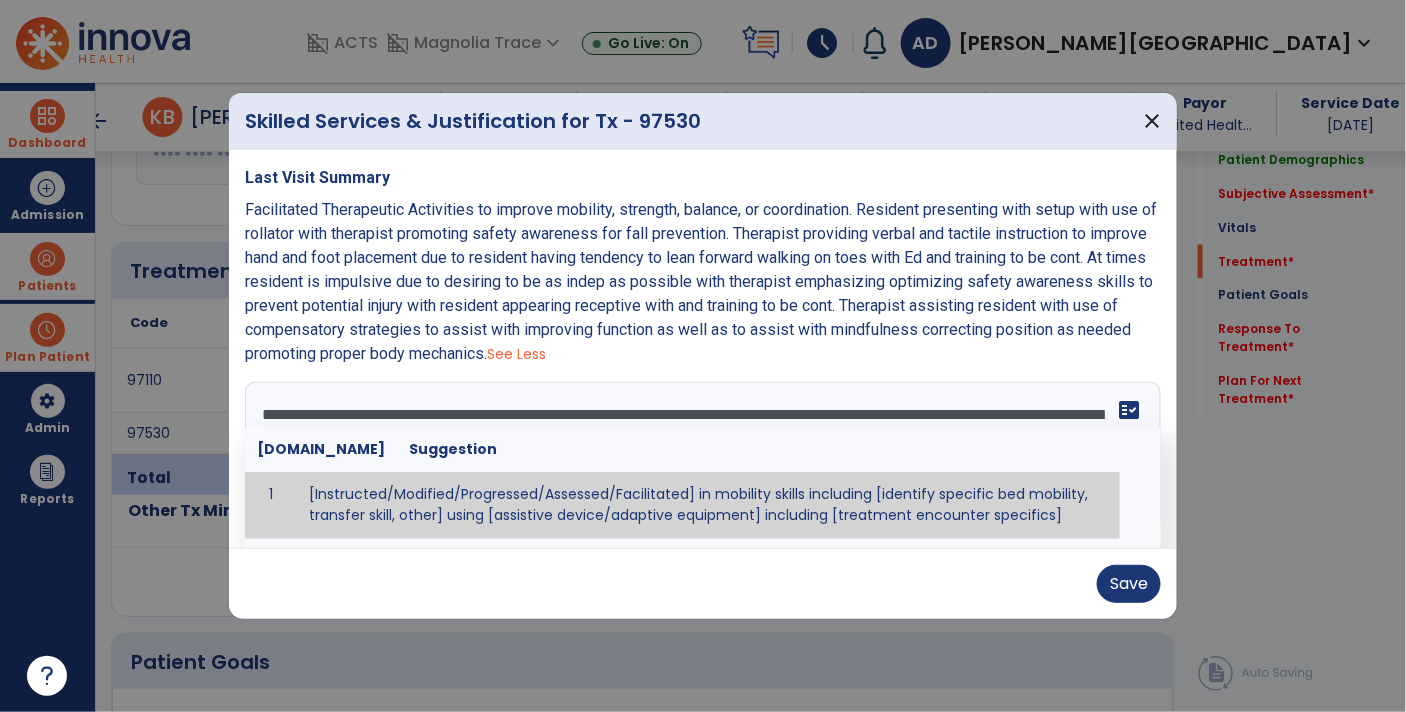 scroll, scrollTop: 63, scrollLeft: 0, axis: vertical 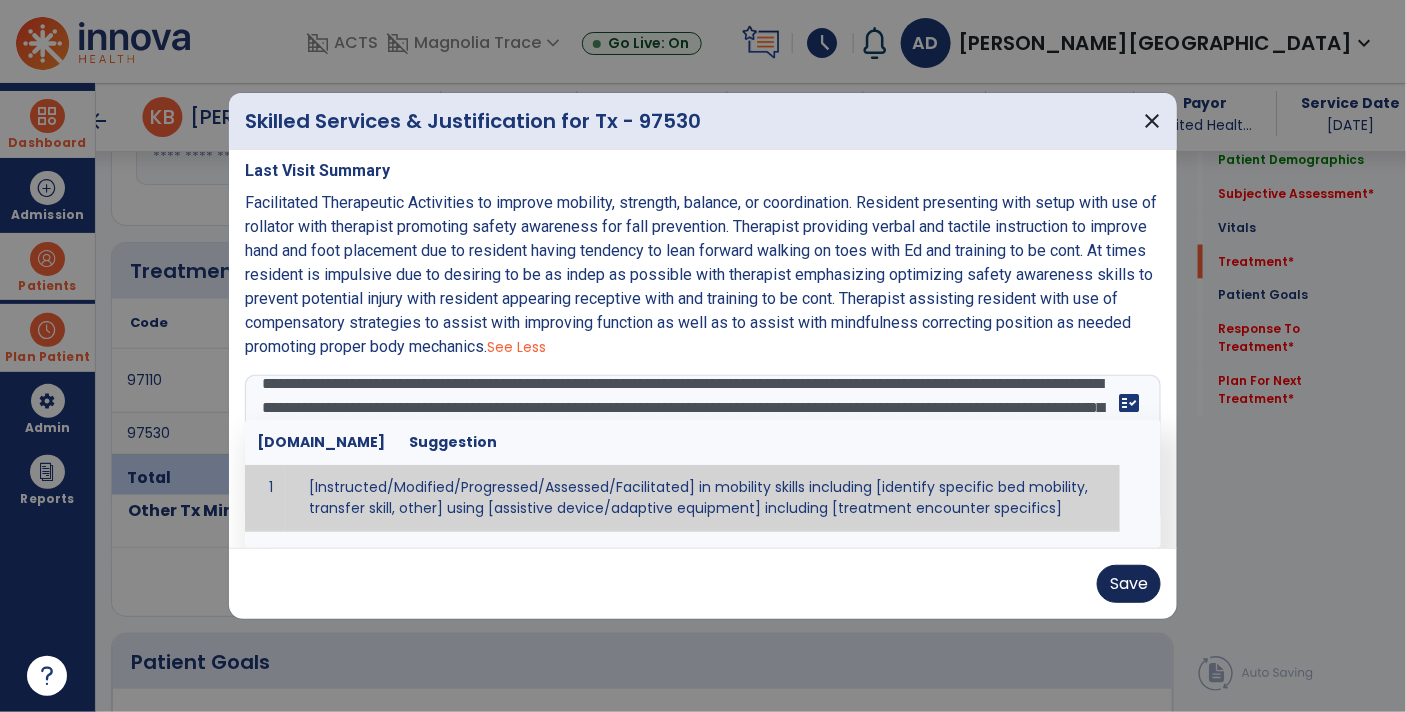type on "**********" 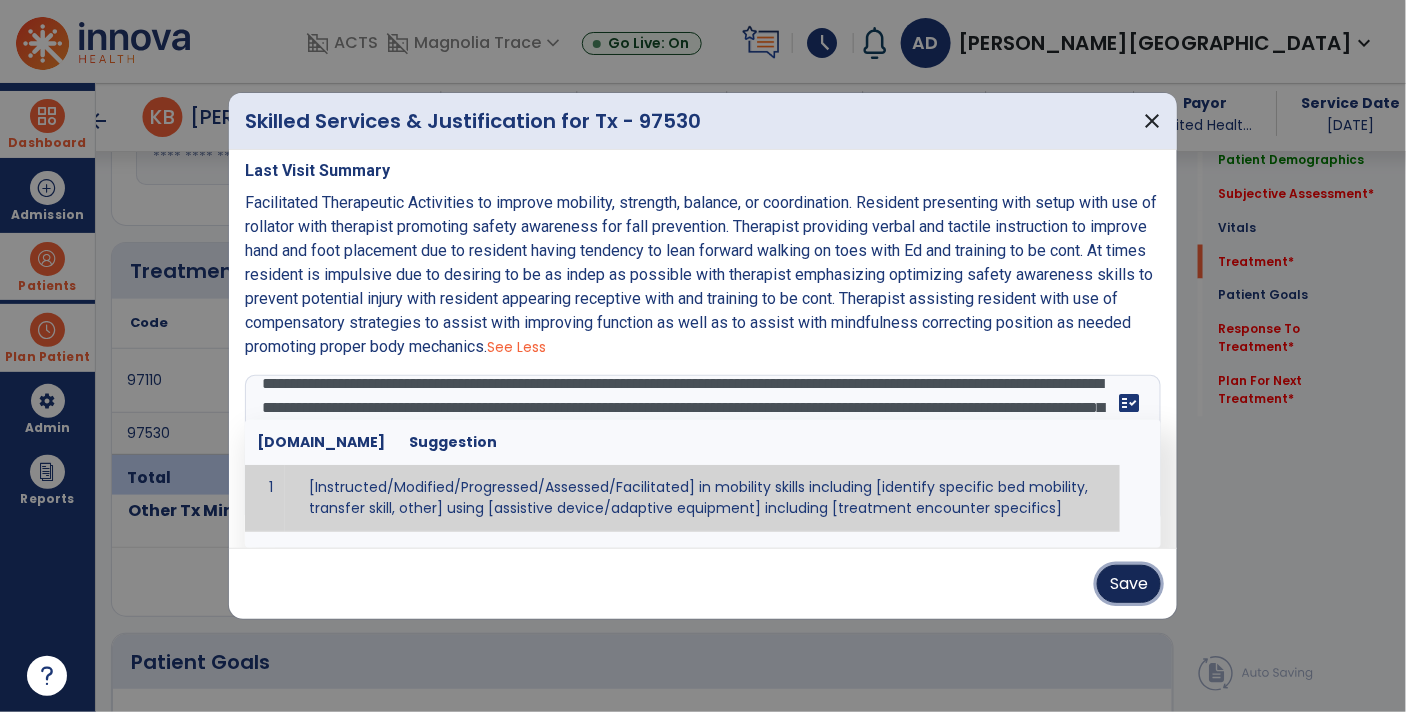 click on "Save" at bounding box center (1129, 584) 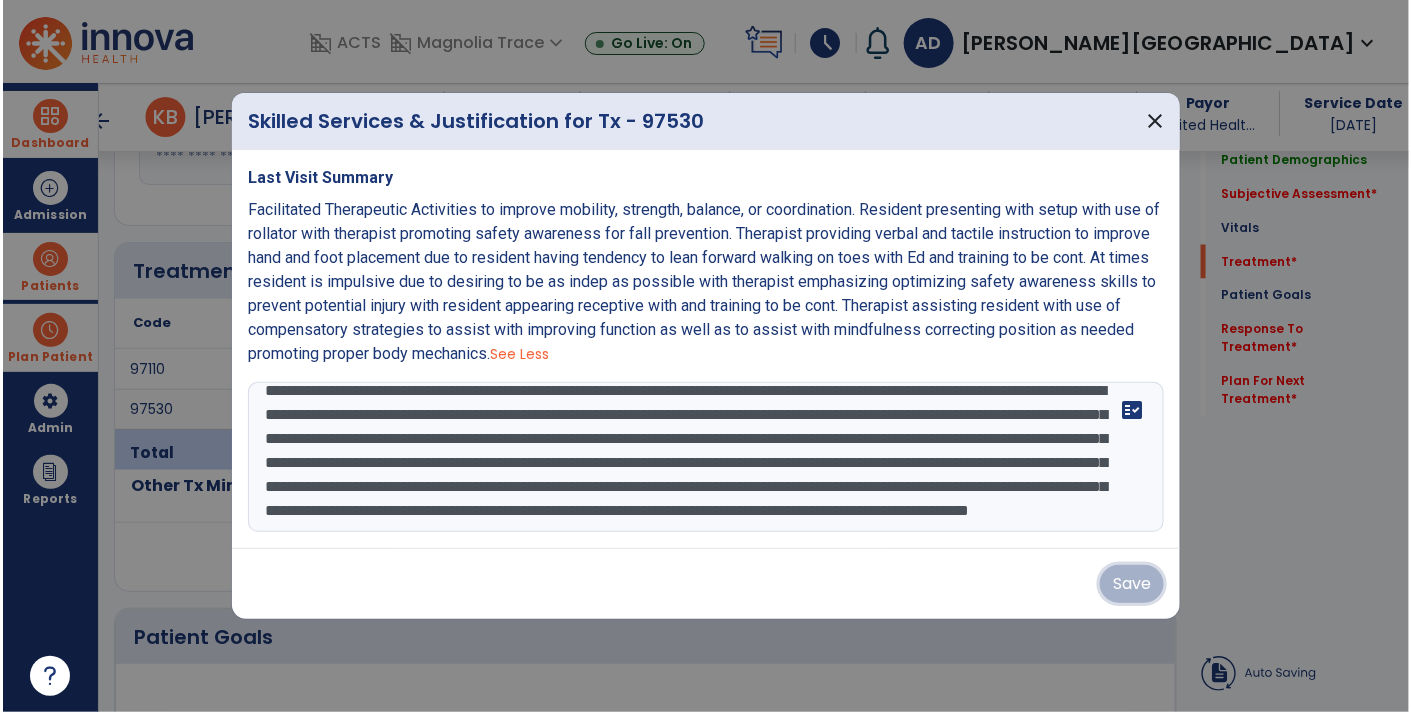 scroll, scrollTop: 0, scrollLeft: 0, axis: both 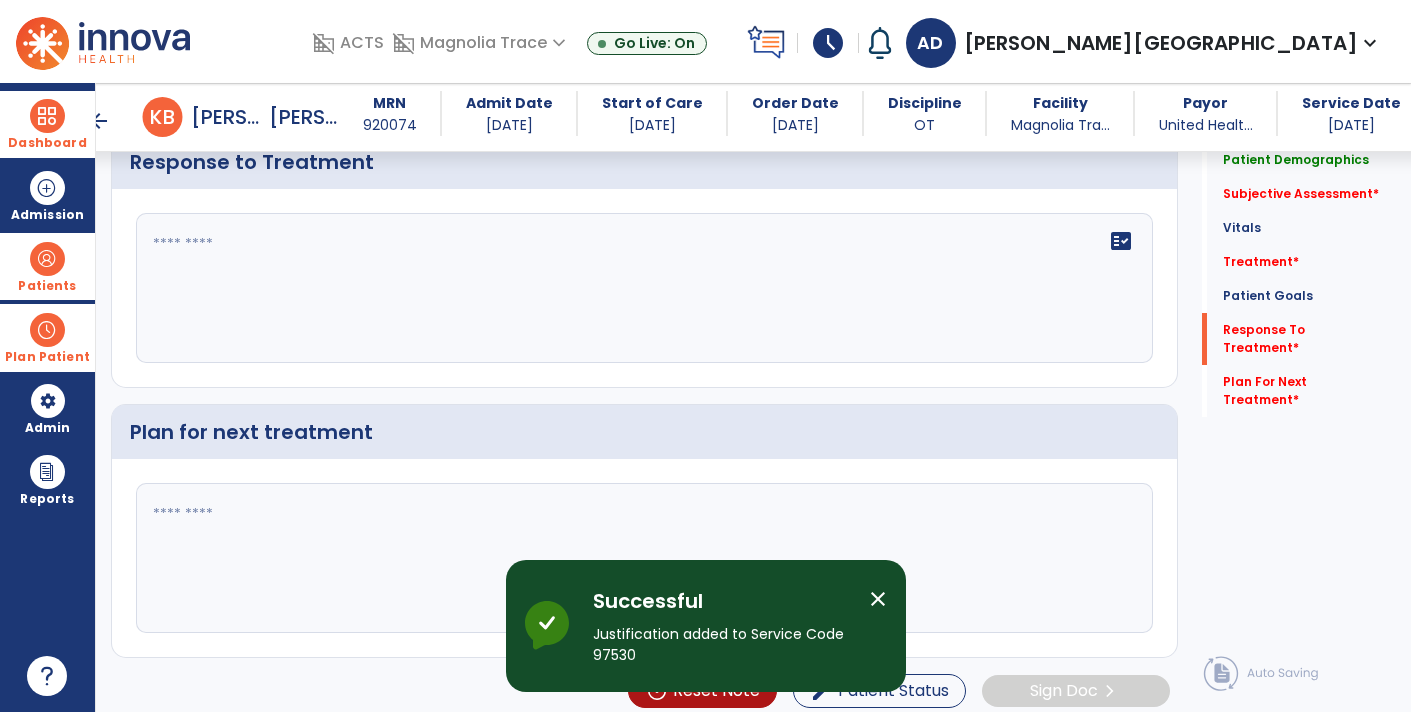 click 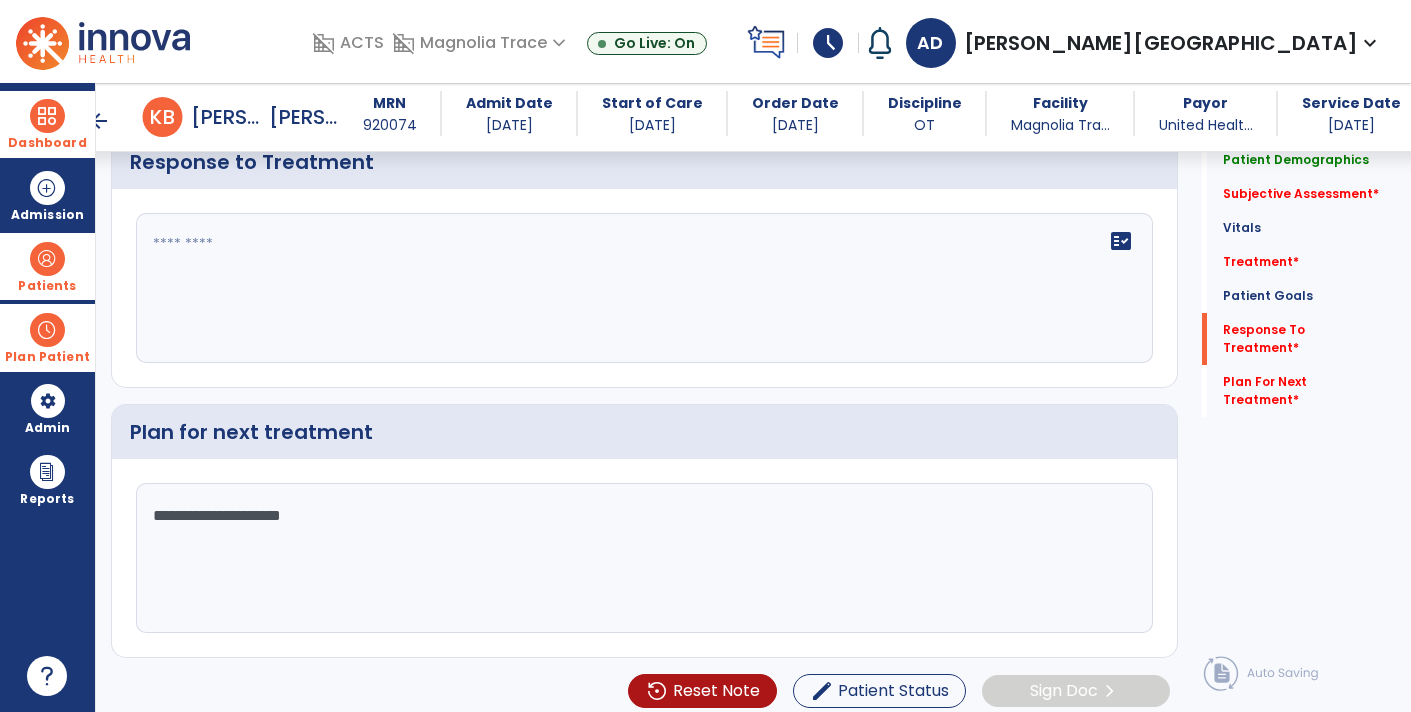 type on "**********" 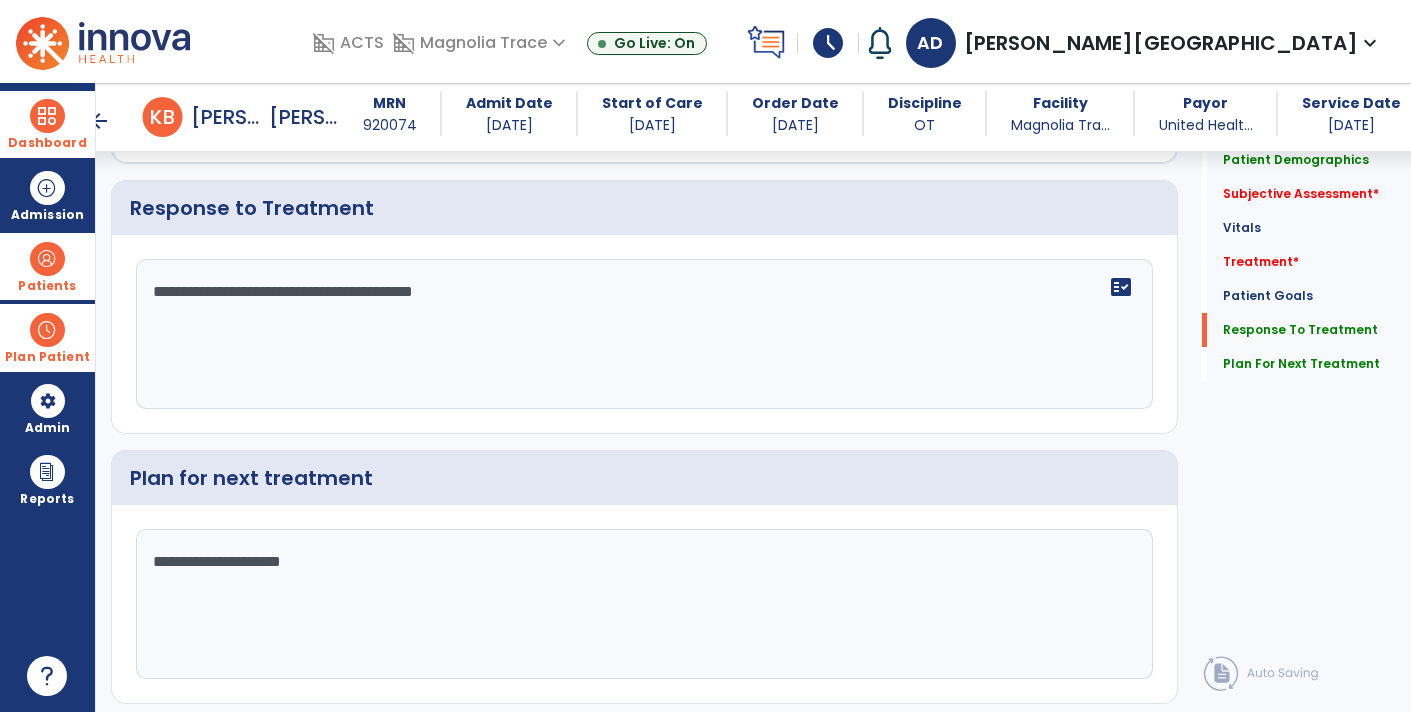 scroll, scrollTop: 2984, scrollLeft: 0, axis: vertical 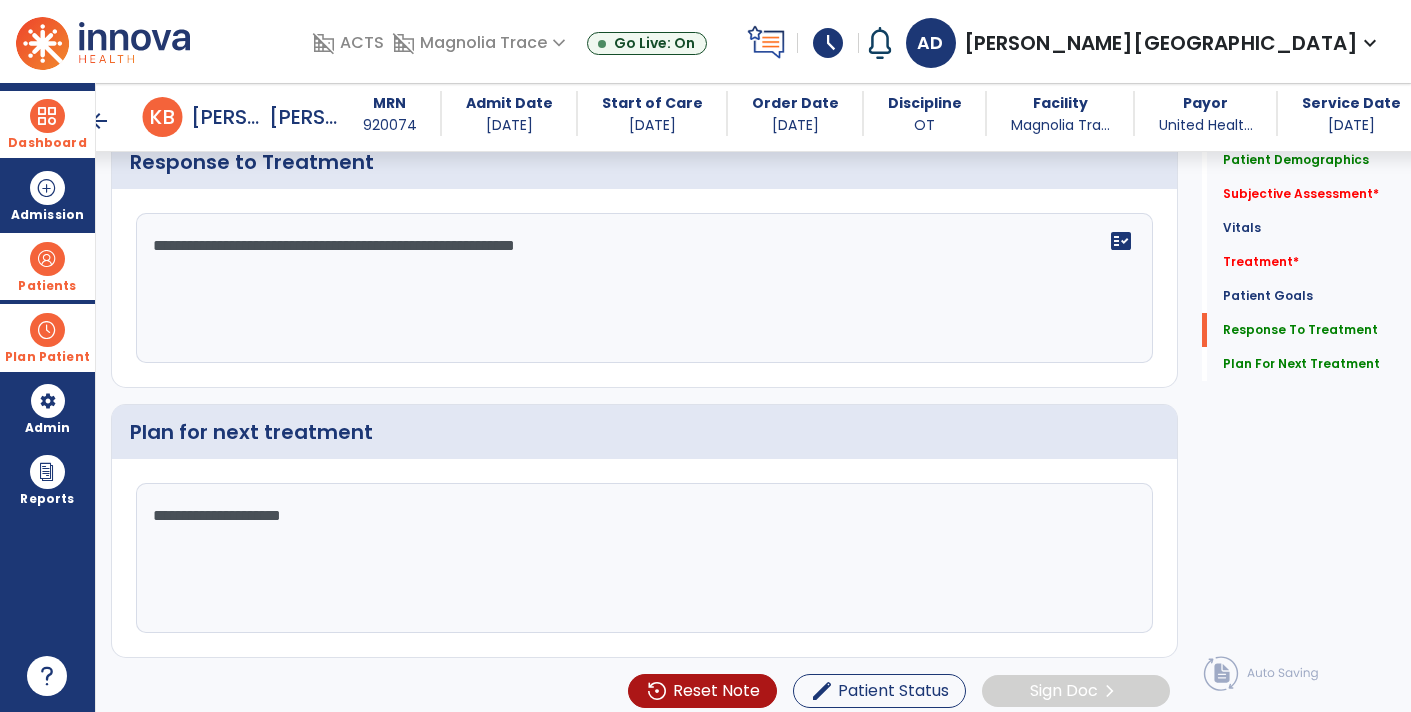type on "**********" 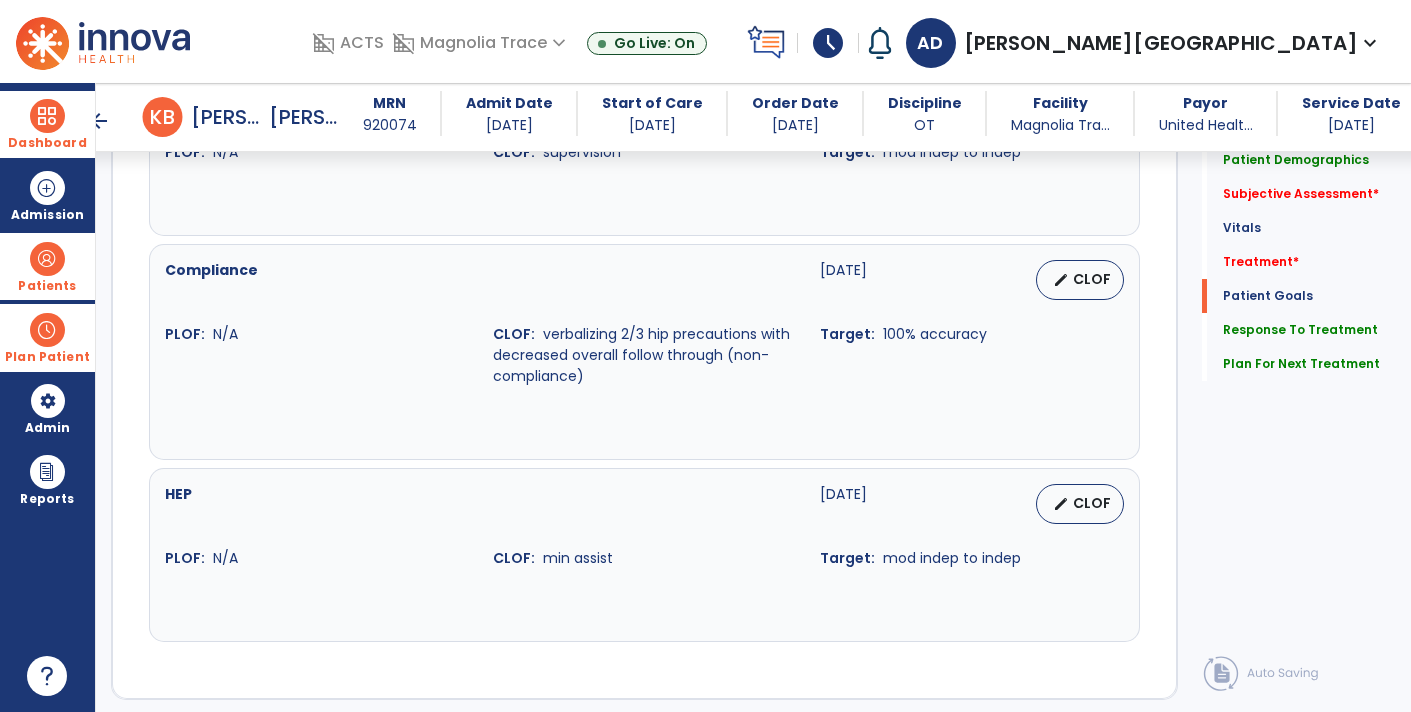 scroll, scrollTop: 2383, scrollLeft: 0, axis: vertical 